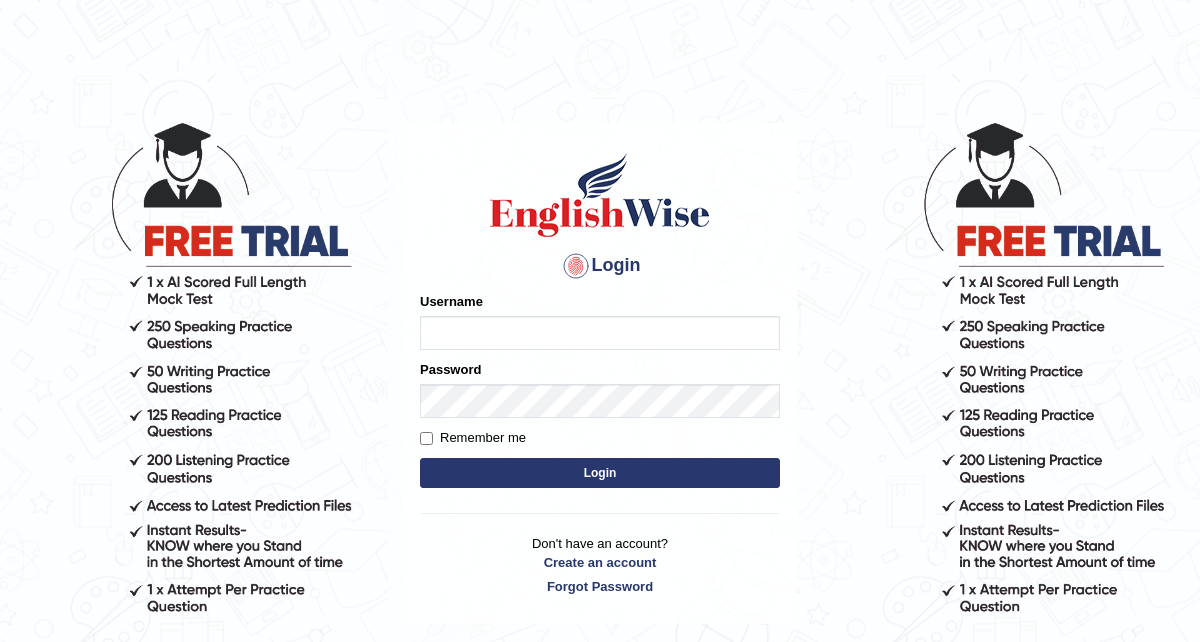 scroll, scrollTop: 0, scrollLeft: 0, axis: both 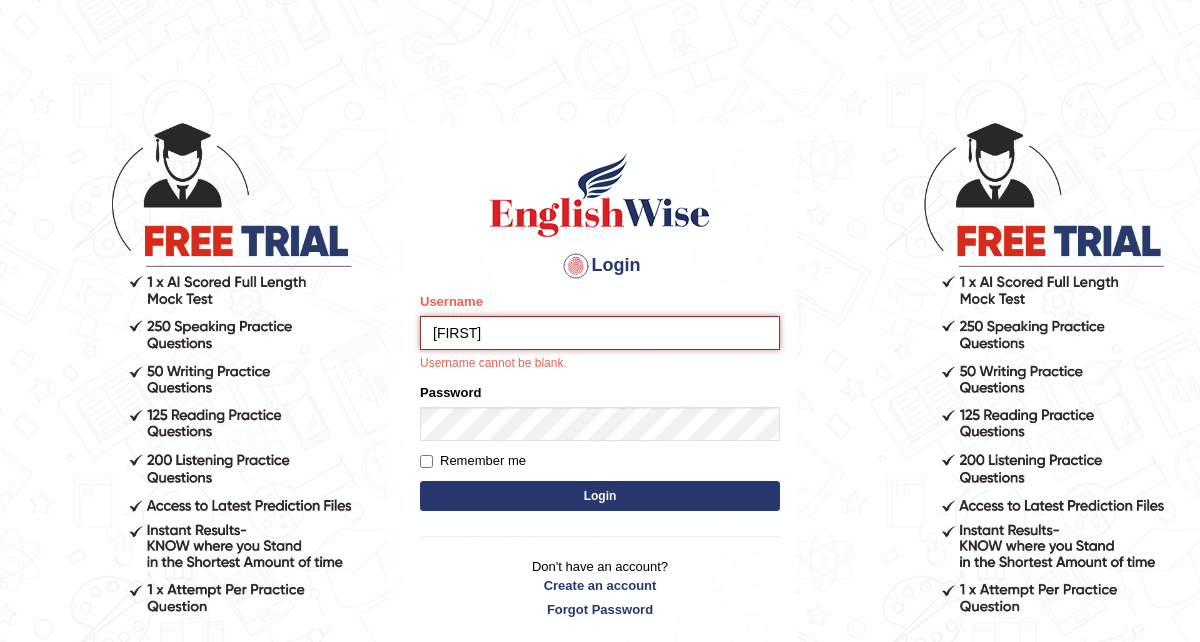 type on "hiroka" 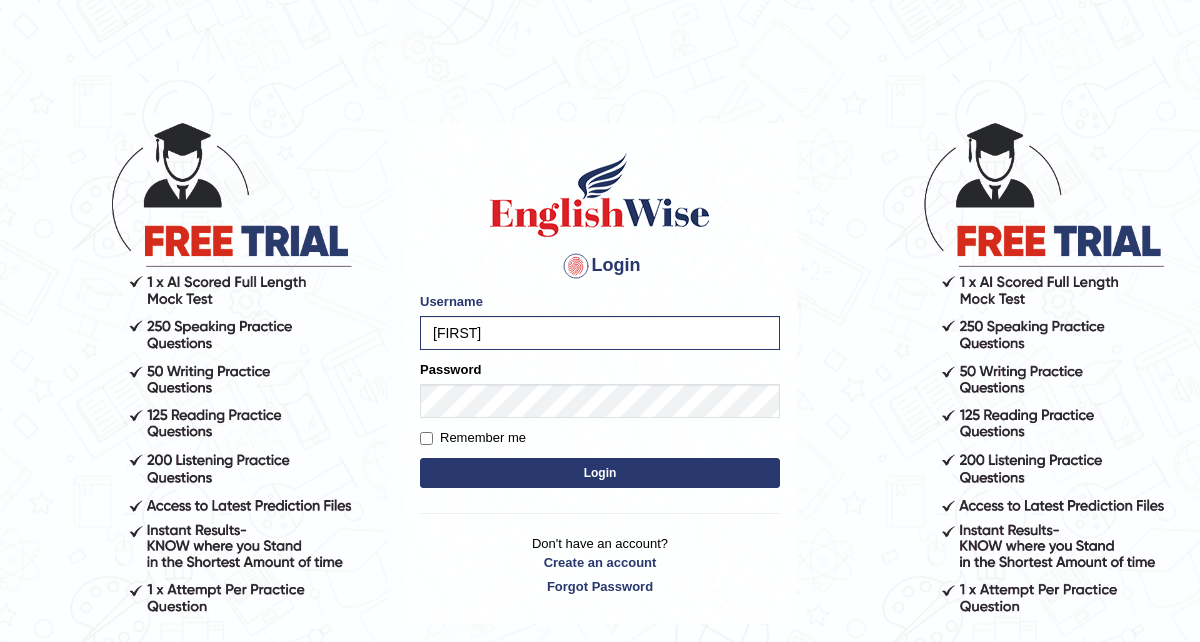 click on "Login" at bounding box center [600, 473] 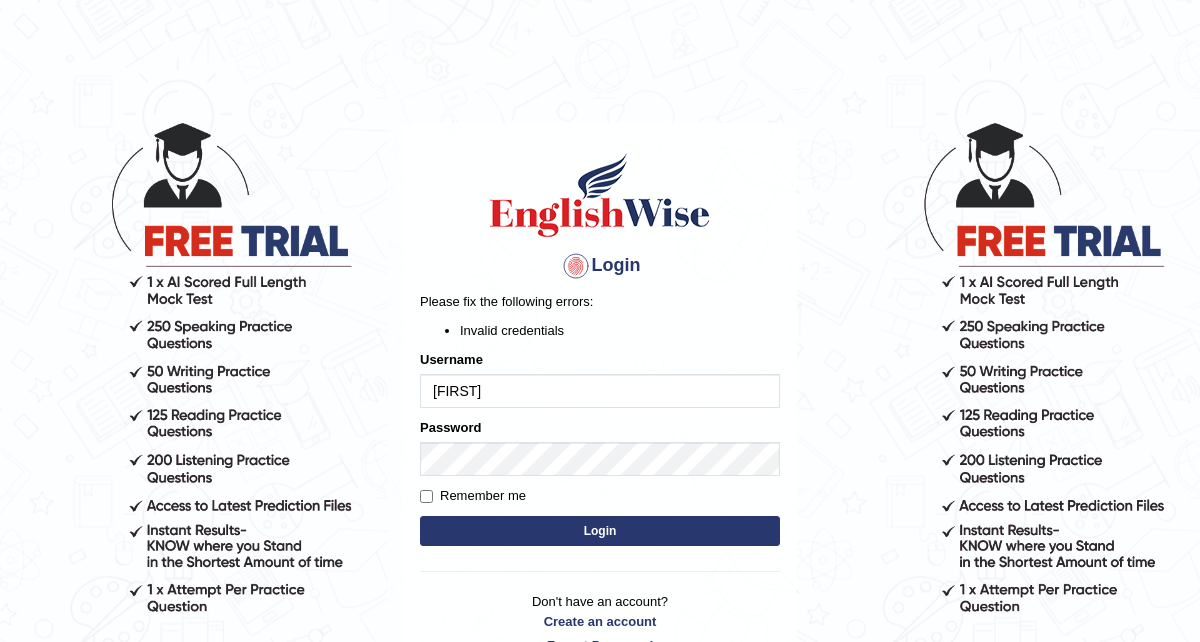 scroll, scrollTop: 0, scrollLeft: 0, axis: both 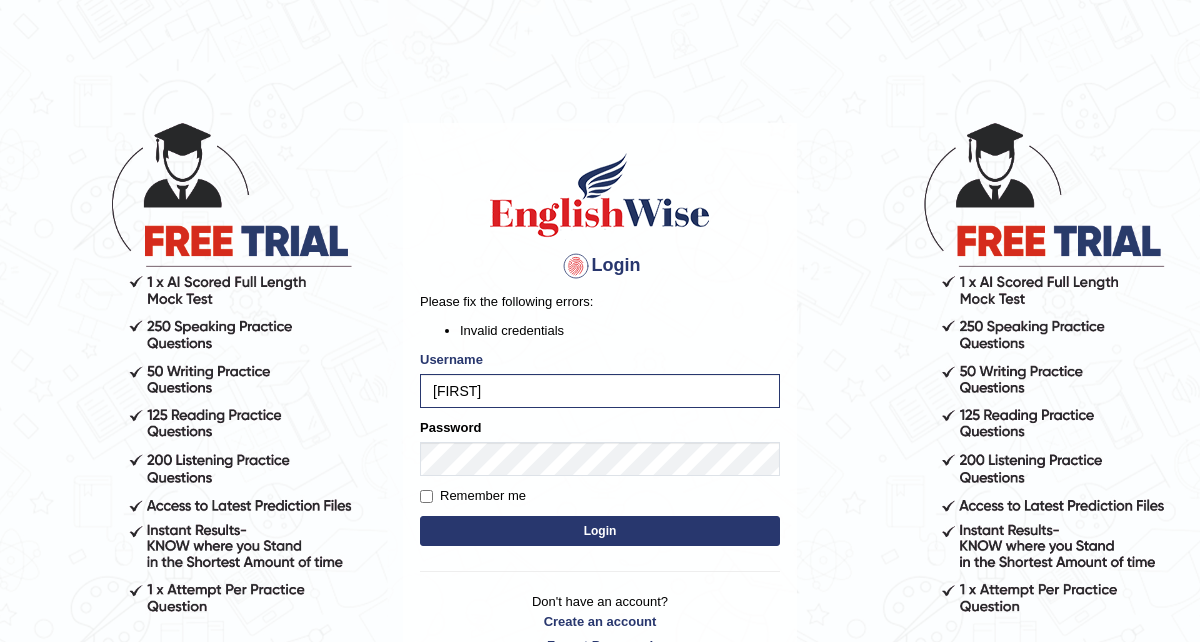 click on "Login" at bounding box center [600, 531] 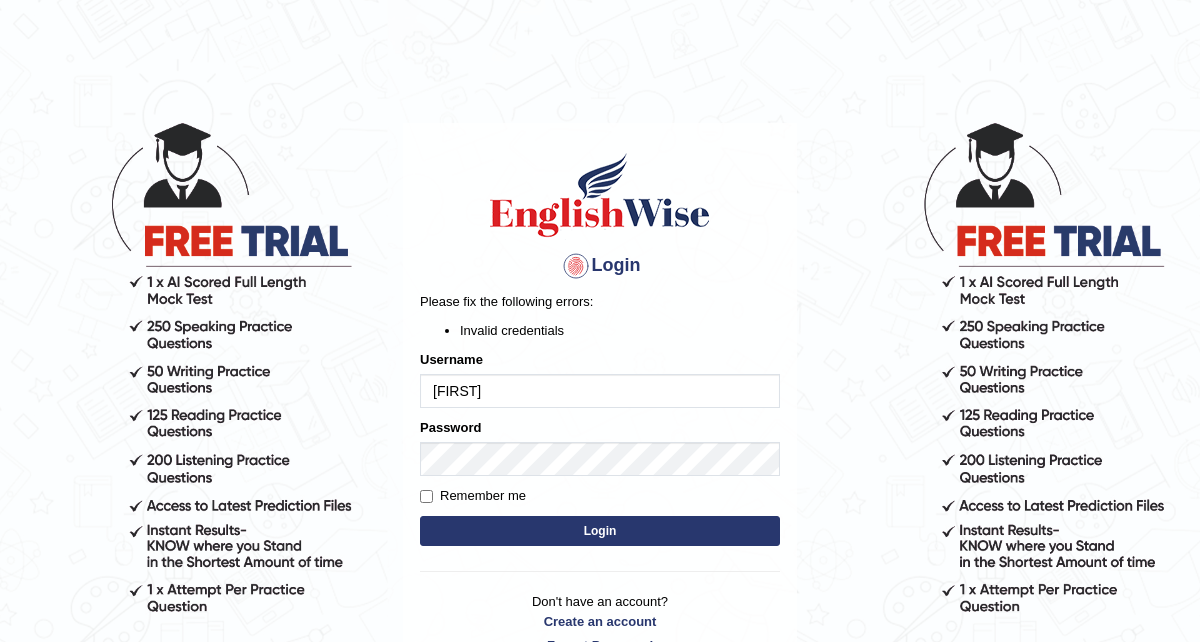 scroll, scrollTop: 0, scrollLeft: 0, axis: both 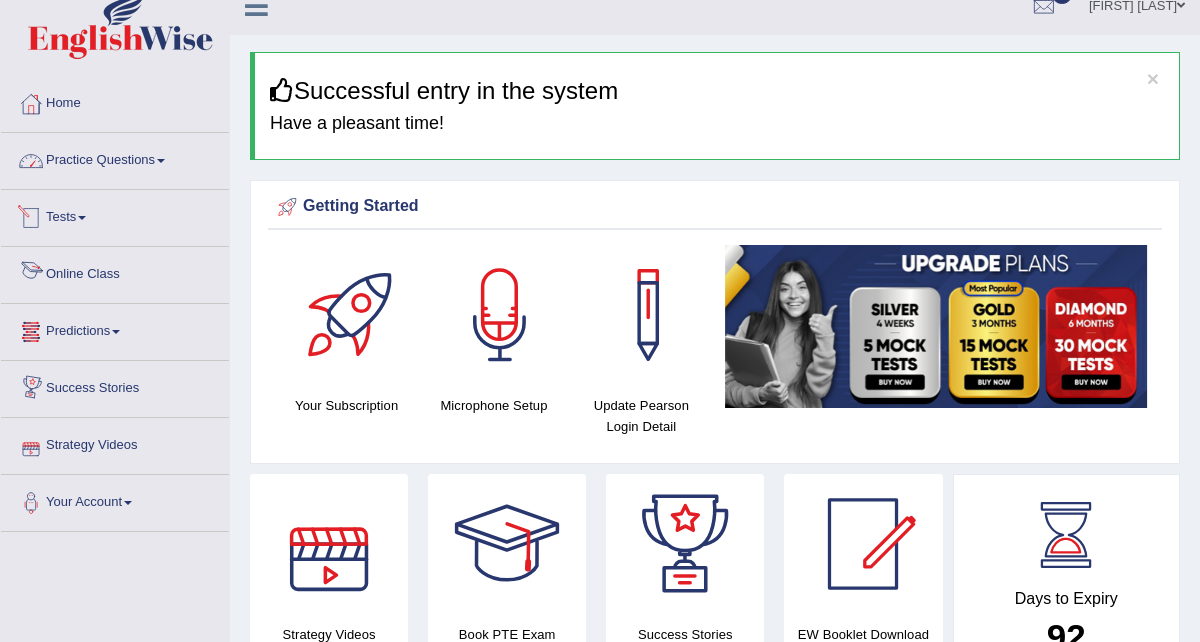 click on "Practice Questions" at bounding box center (115, 158) 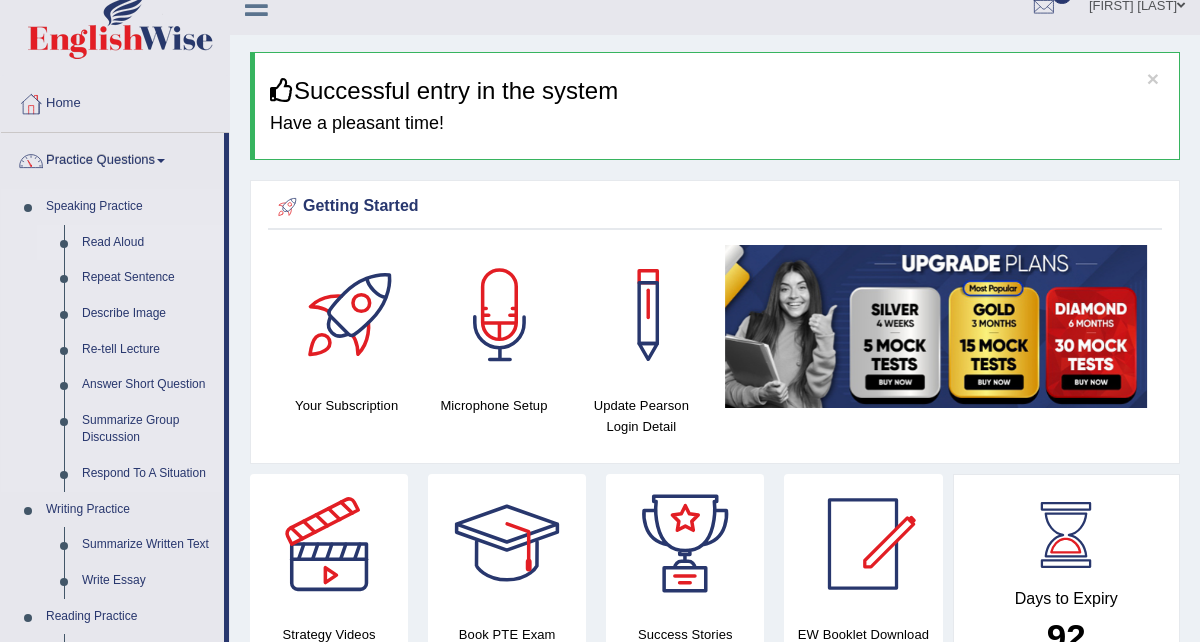 click on "Read Aloud" at bounding box center [148, 243] 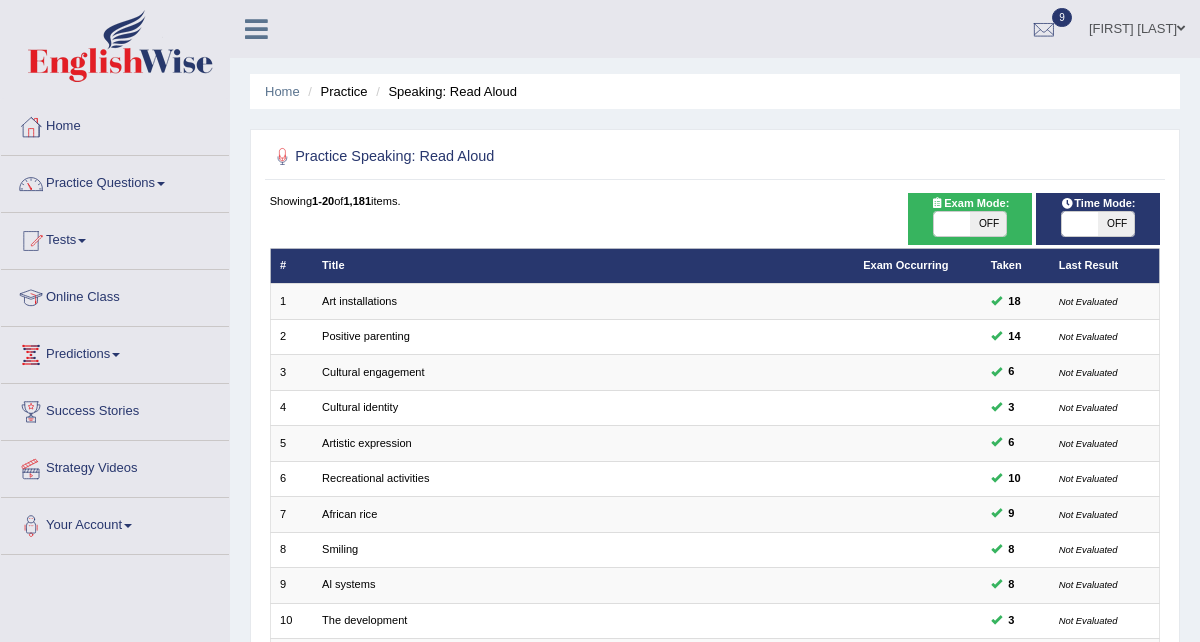 scroll, scrollTop: 0, scrollLeft: 0, axis: both 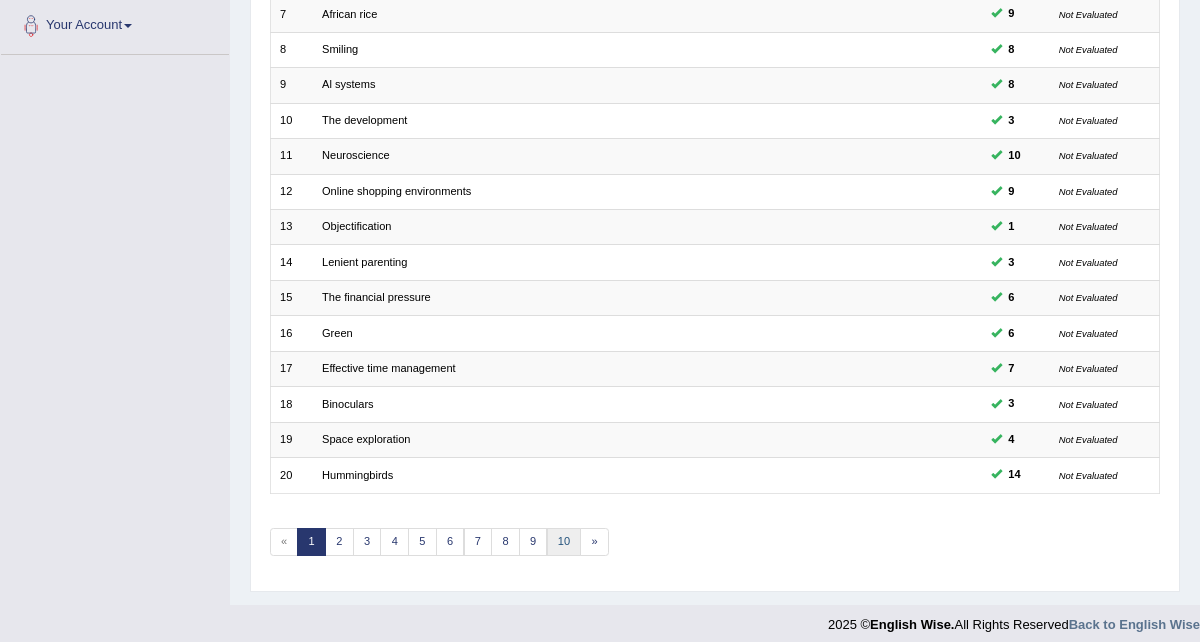 click on "10" at bounding box center (564, 542) 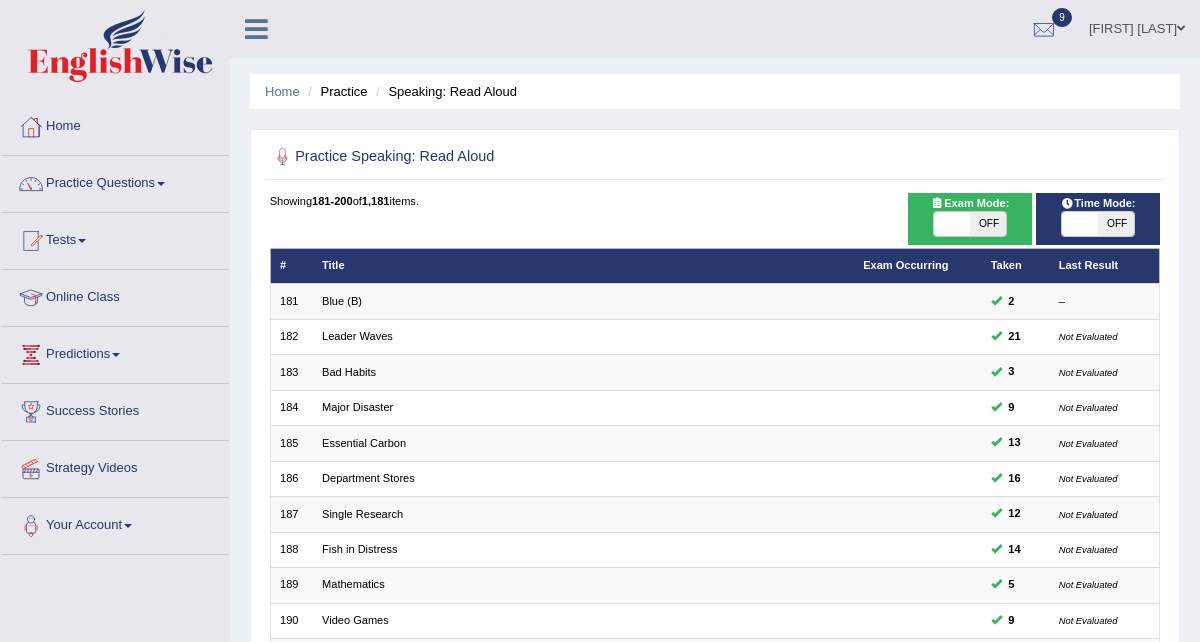 scroll, scrollTop: 0, scrollLeft: 0, axis: both 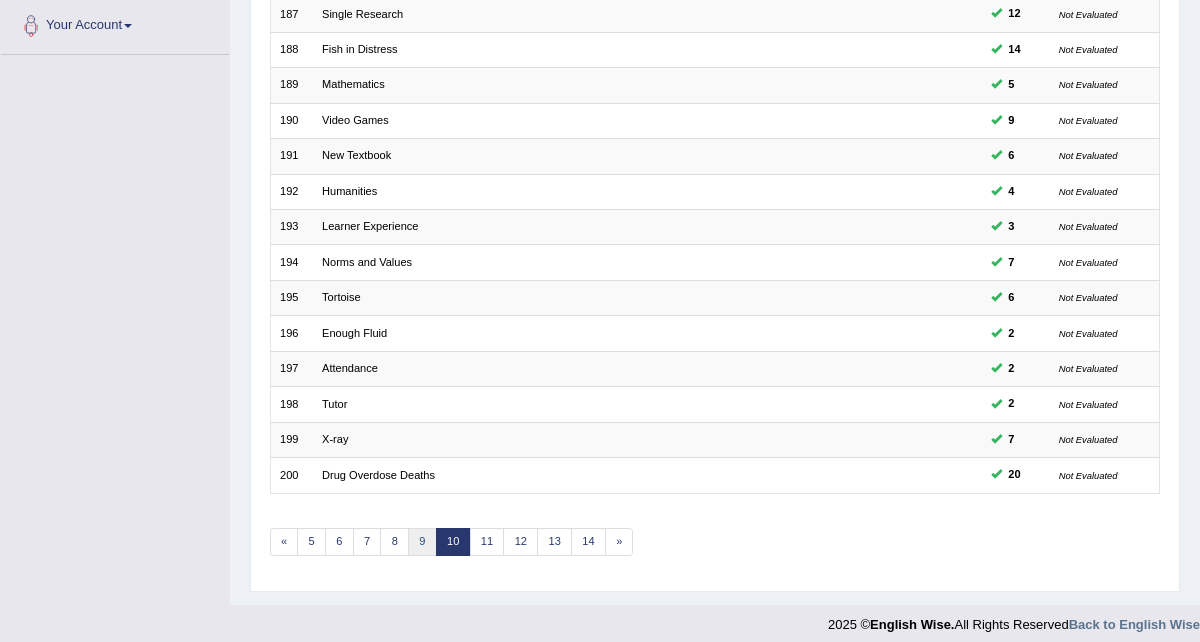 click on "9" at bounding box center (422, 542) 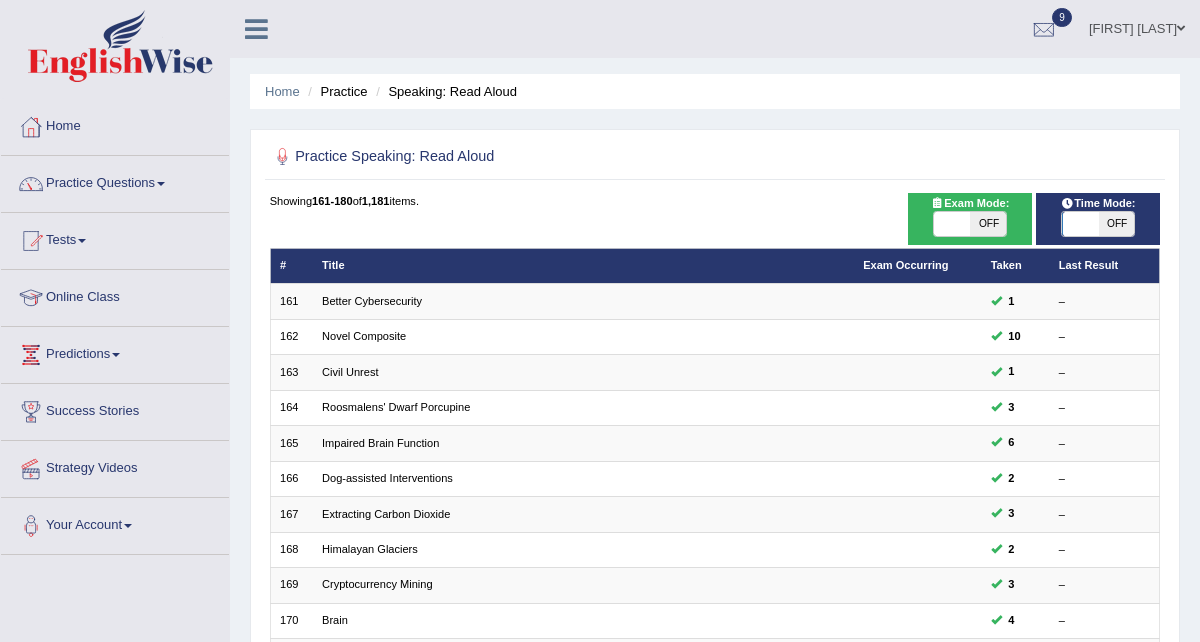 scroll, scrollTop: 0, scrollLeft: 0, axis: both 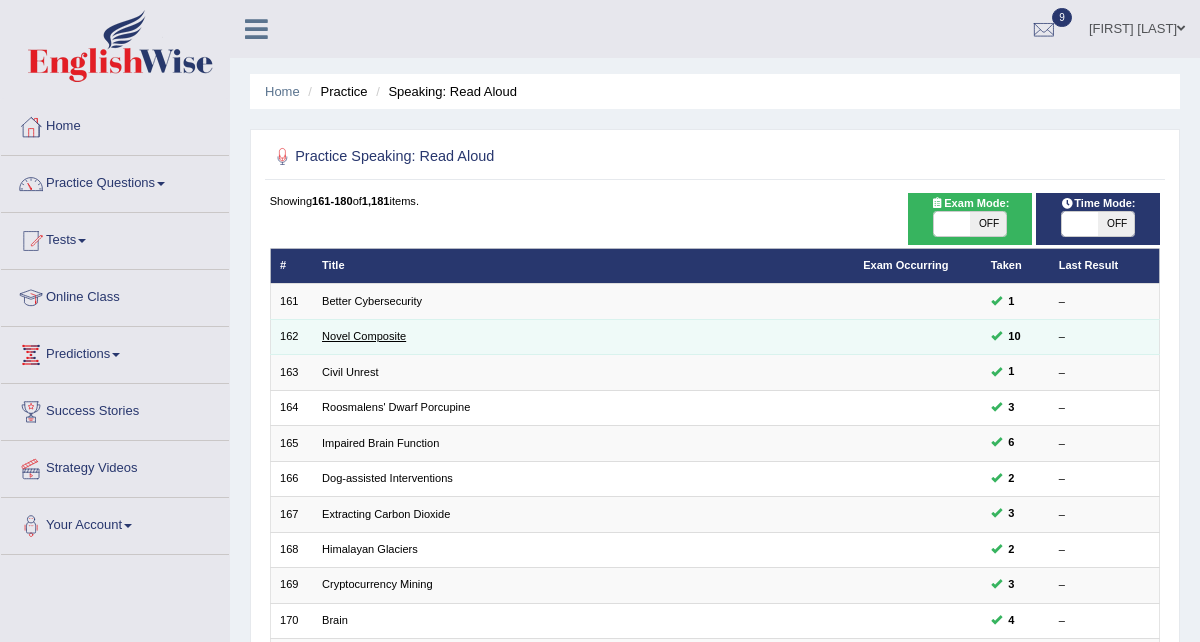 click on "Novel Composite" at bounding box center (364, 336) 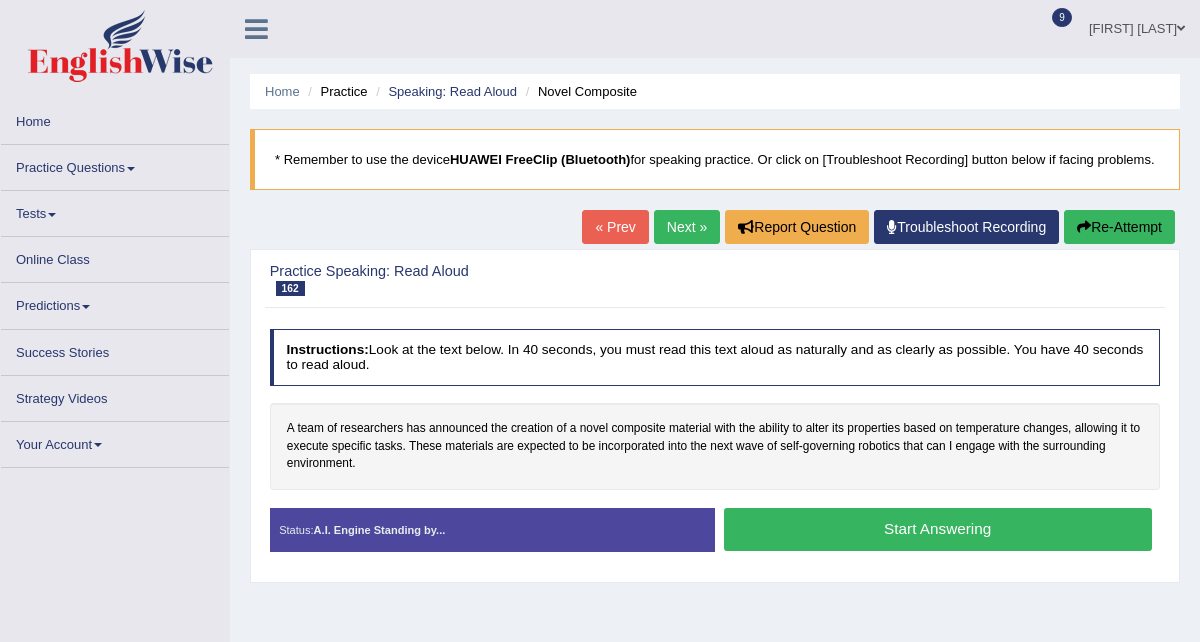 scroll, scrollTop: 0, scrollLeft: 0, axis: both 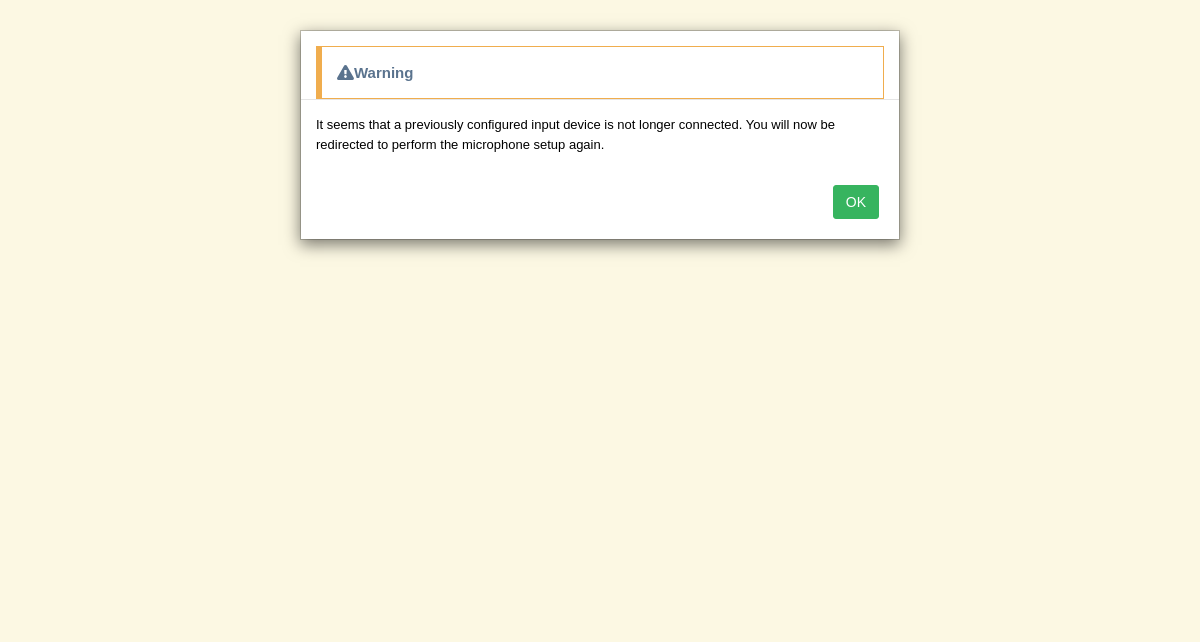 click on "OK" at bounding box center [856, 202] 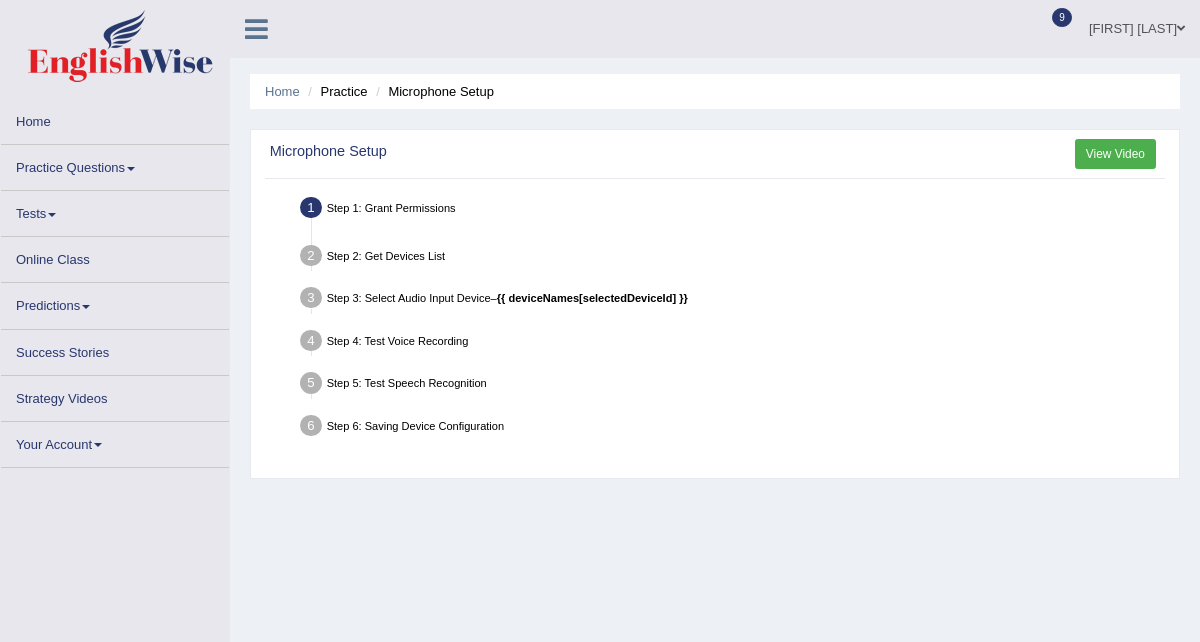 scroll, scrollTop: 0, scrollLeft: 0, axis: both 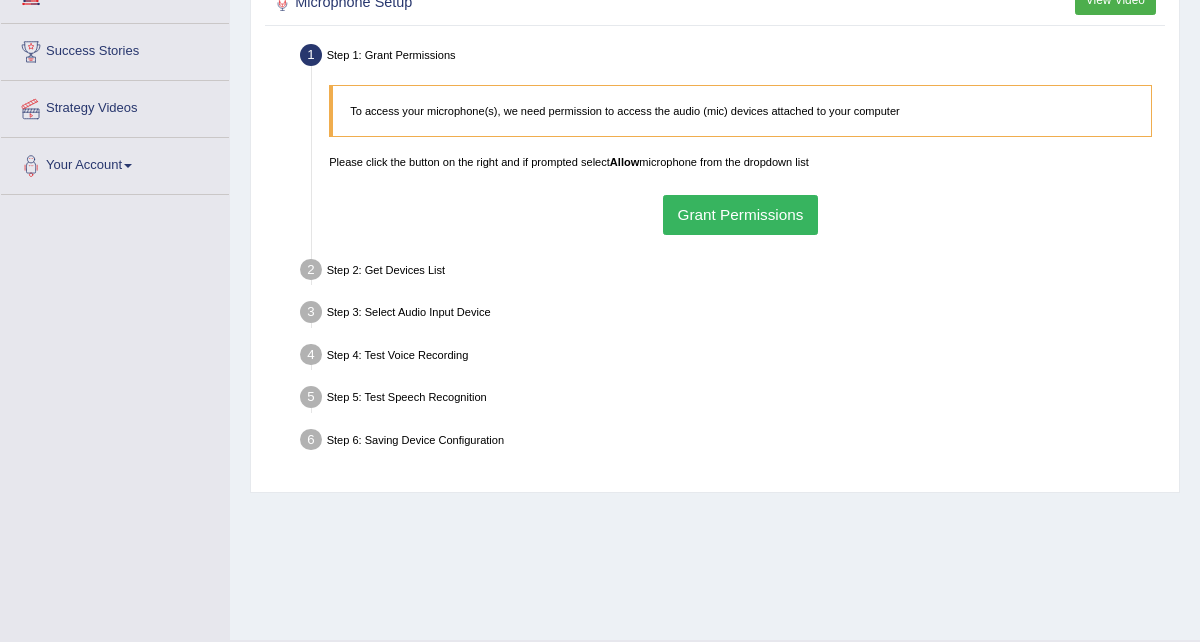 click on "Grant Permissions" at bounding box center (740, 214) 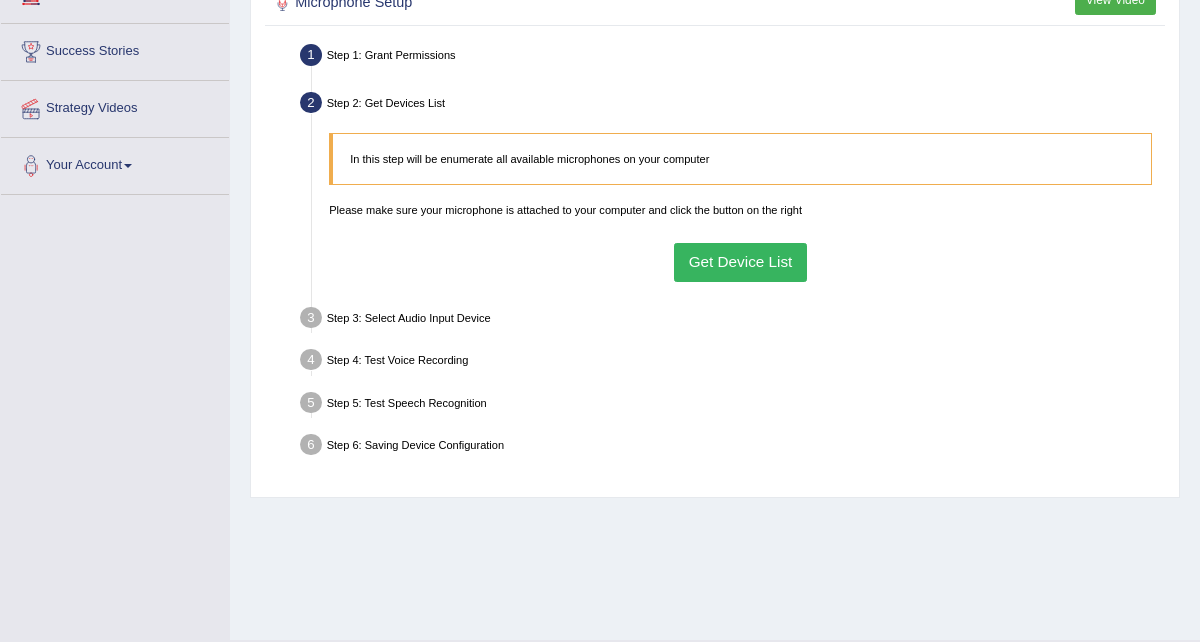 click on "Step 1: Grant Permissions   To access your microphone(s), we need permission to access the audio (mic) devices attached to your computer   Please click the button on the right and if prompted select  Allow  microphone from the dropdown list     Grant Permissions   Step 2: Get Devices List   In this step will be enumerate all available microphones on your computer   Please make sure your microphone is attached to your computer and click the button on the right     Get Device List   Step 3: Select Audio Input Device  –    Found devices:
* Please select the device (mic) name you want to use on the website     Go to Next step   Step 4: Test Voice Recording   Input voice level   Adjust sensitivity level to have your voice appear predominantly in the green zone     Adjust Microphone Senstivity     Low   High   Record your voice Please click  start recording  and read the text aloud. When finished reading, click on  stop recording  button.      Start Recording    Stop Recording   Note:" at bounding box center [715, 252] 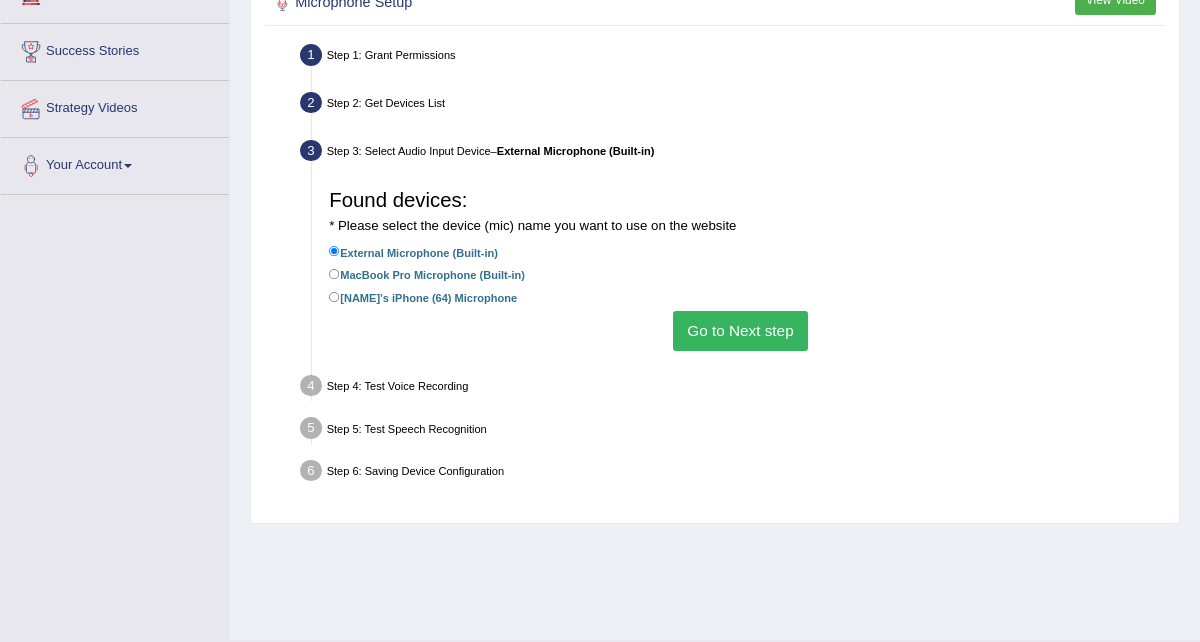 click on "Go to Next step" at bounding box center (740, 330) 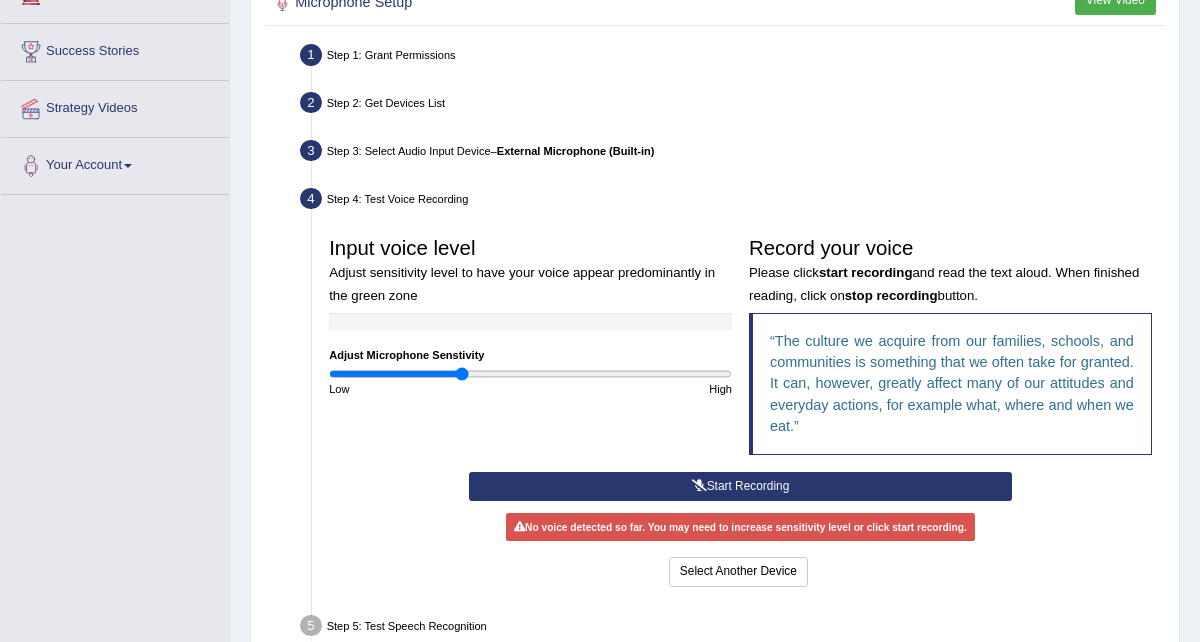 click on "Start Recording" at bounding box center [740, 486] 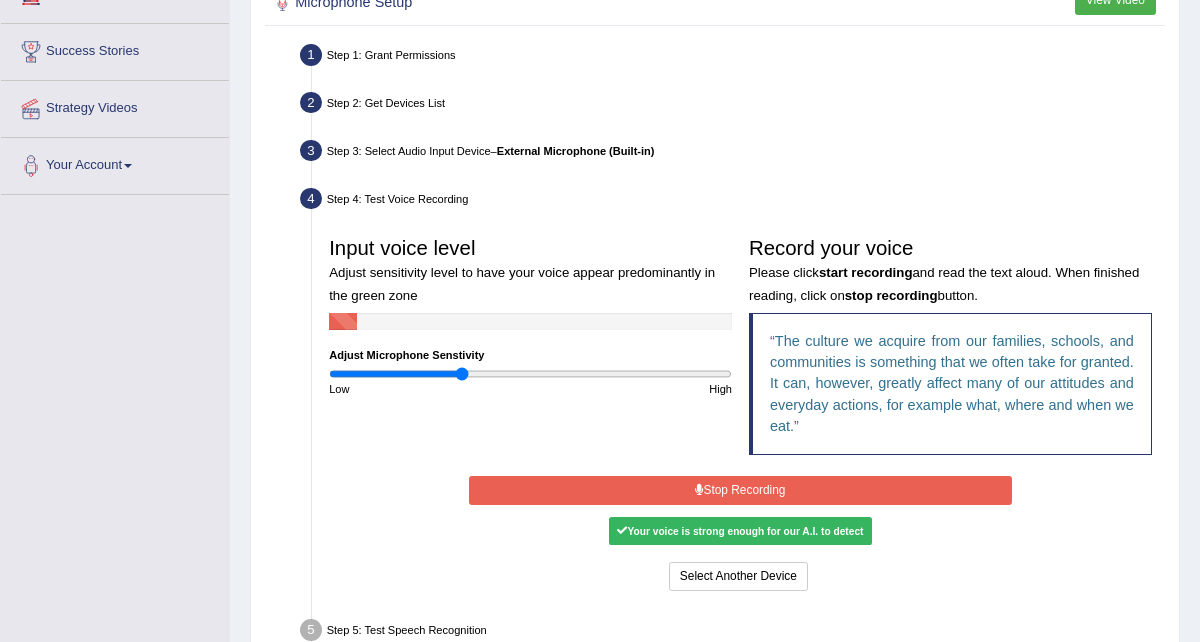 click on "Stop Recording" at bounding box center [740, 490] 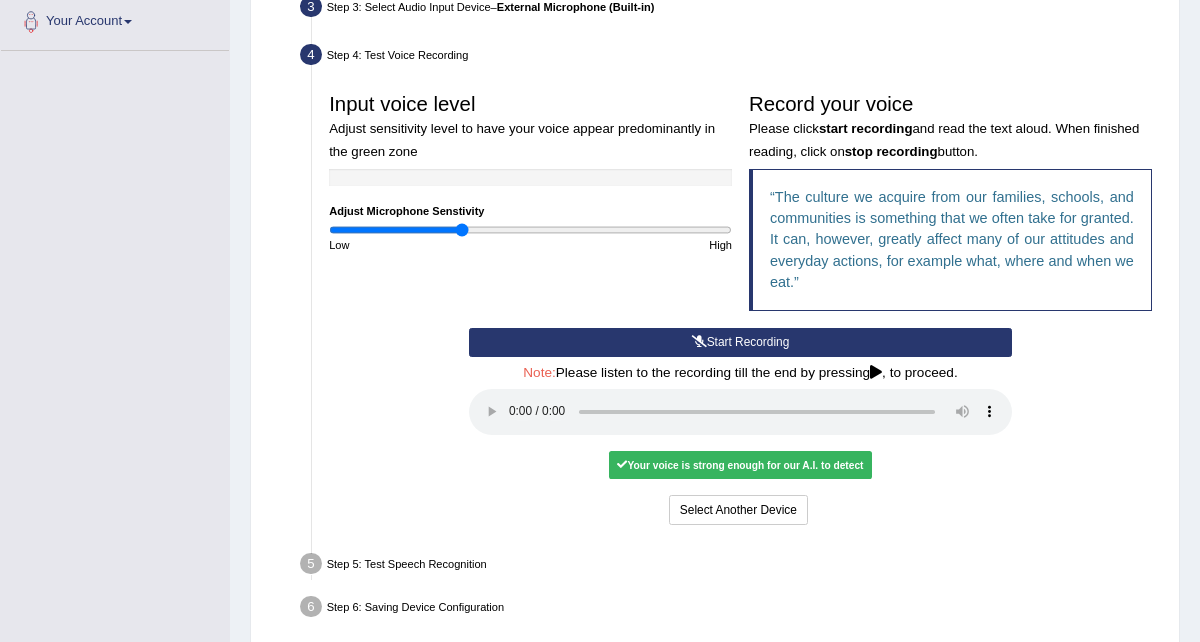 scroll, scrollTop: 580, scrollLeft: 0, axis: vertical 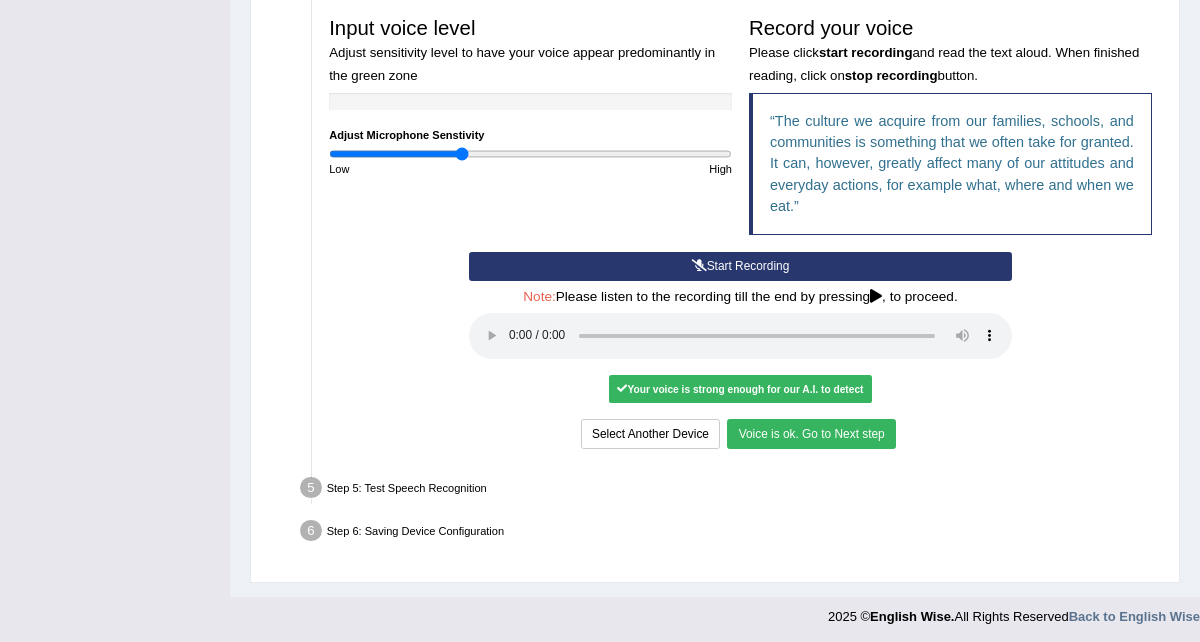 click on "Voice is ok. Go to Next step" at bounding box center [811, 433] 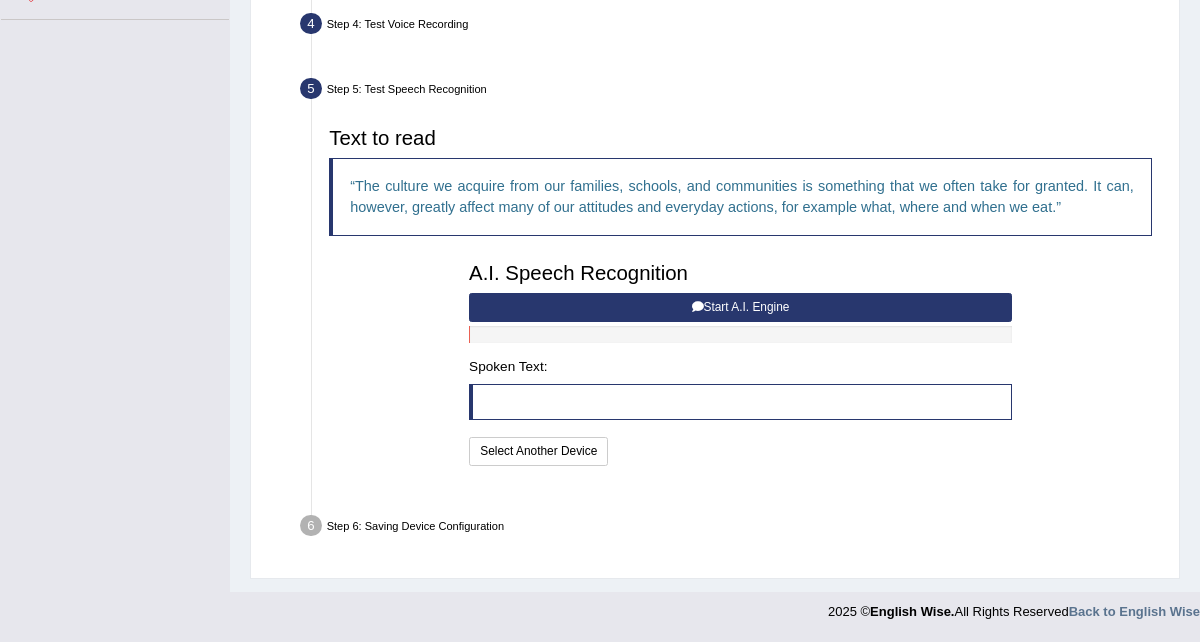 scroll, scrollTop: 492, scrollLeft: 0, axis: vertical 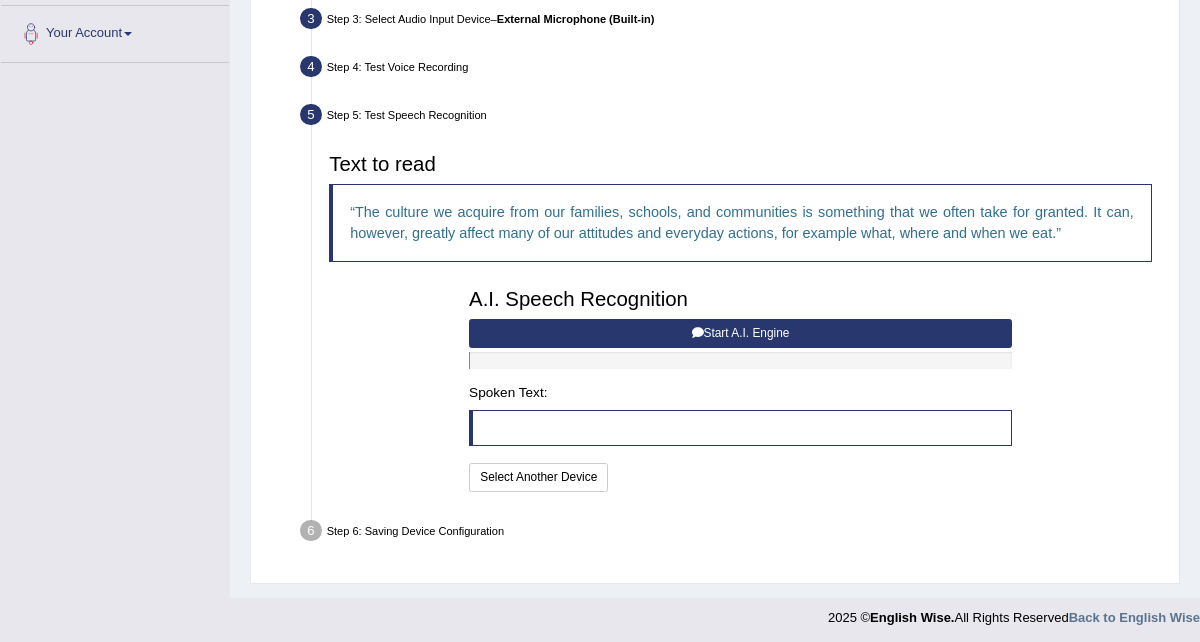 click on "Start A.I. Engine" at bounding box center (740, 333) 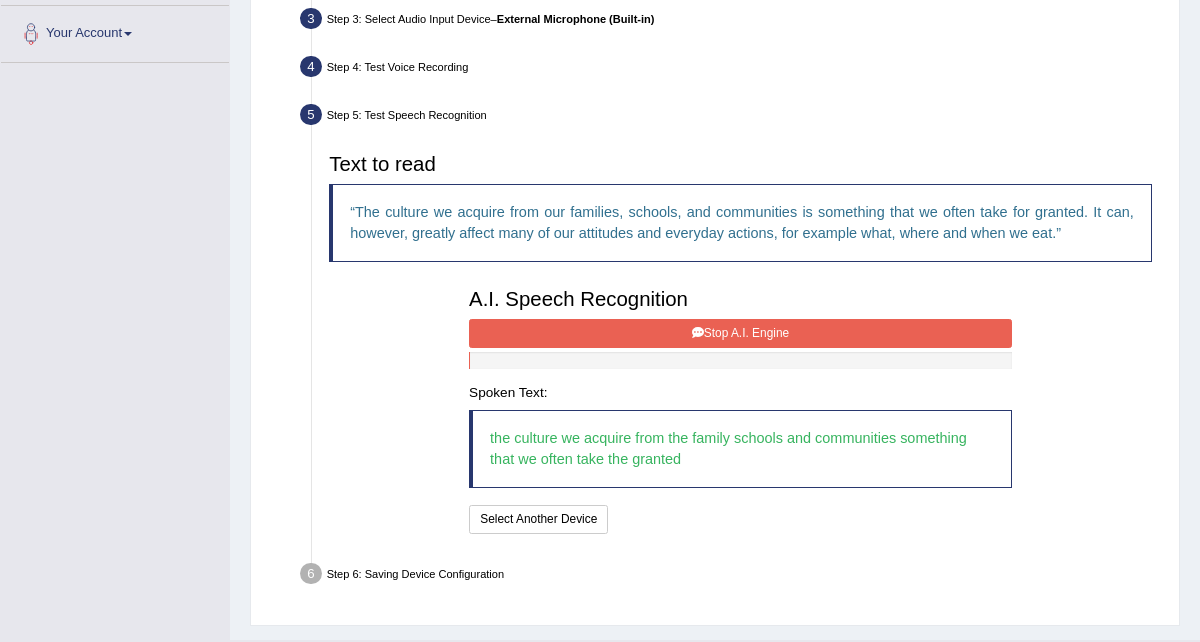 click on "Stop A.I. Engine" at bounding box center [740, 333] 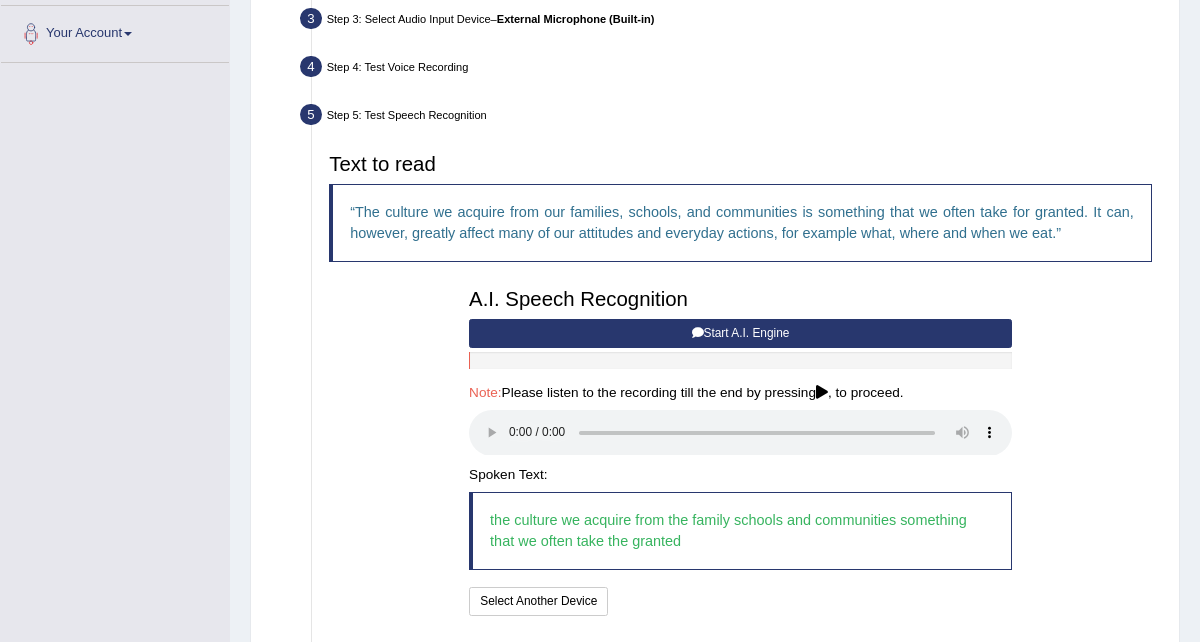 scroll, scrollTop: 617, scrollLeft: 0, axis: vertical 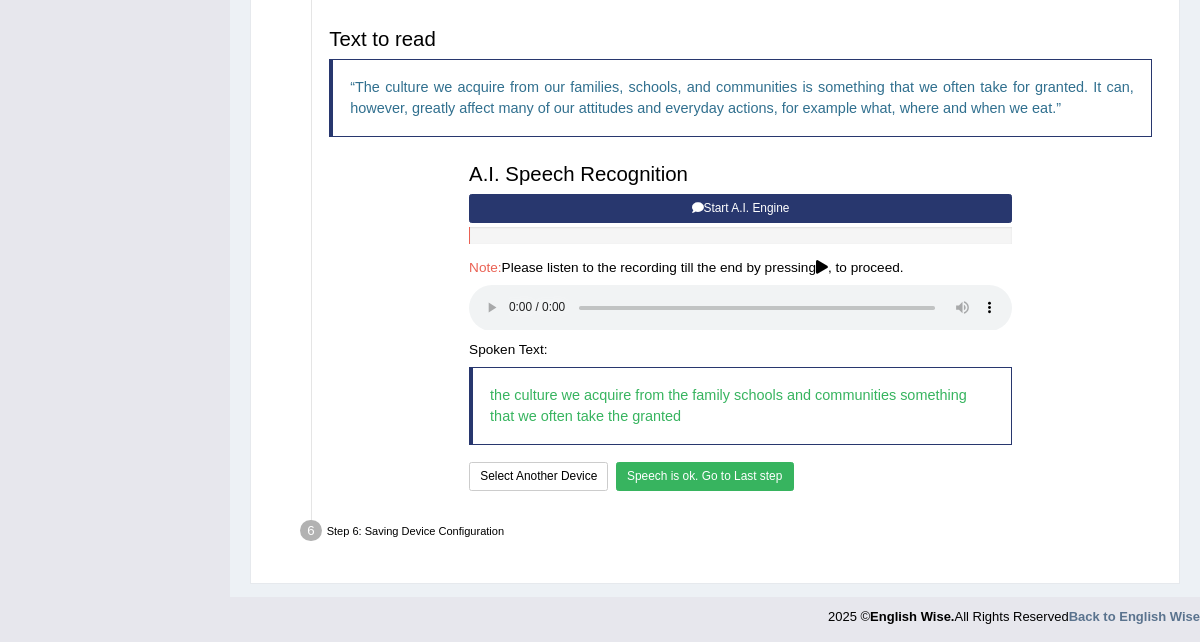 click on "Speech is ok. Go to Last step" at bounding box center [705, 476] 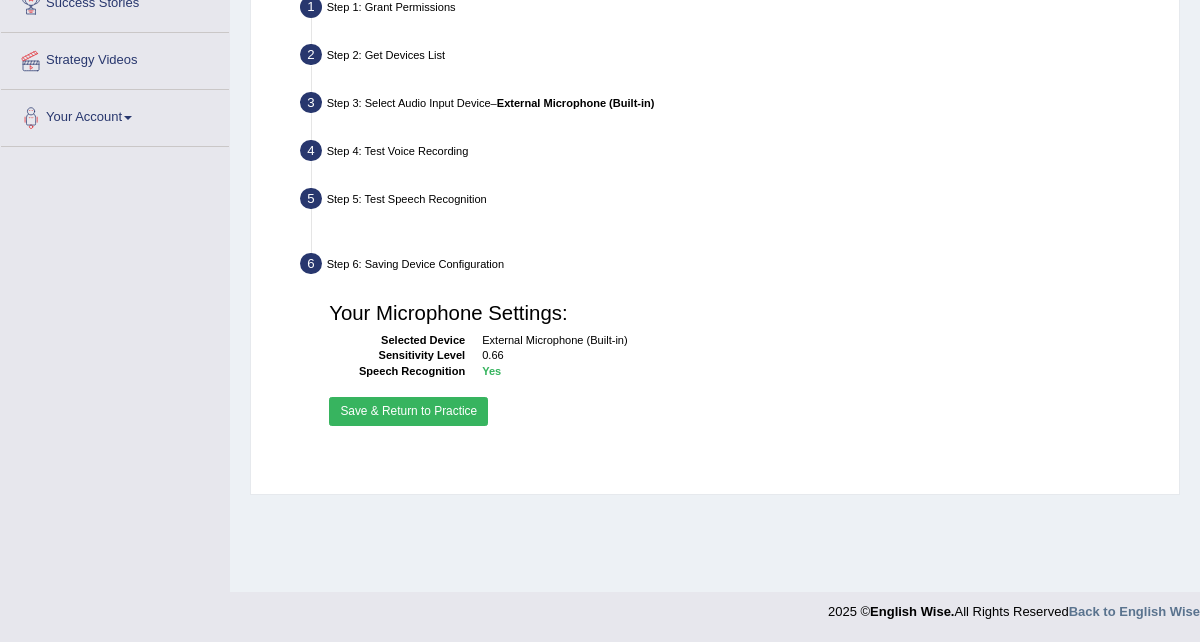 scroll, scrollTop: 408, scrollLeft: 0, axis: vertical 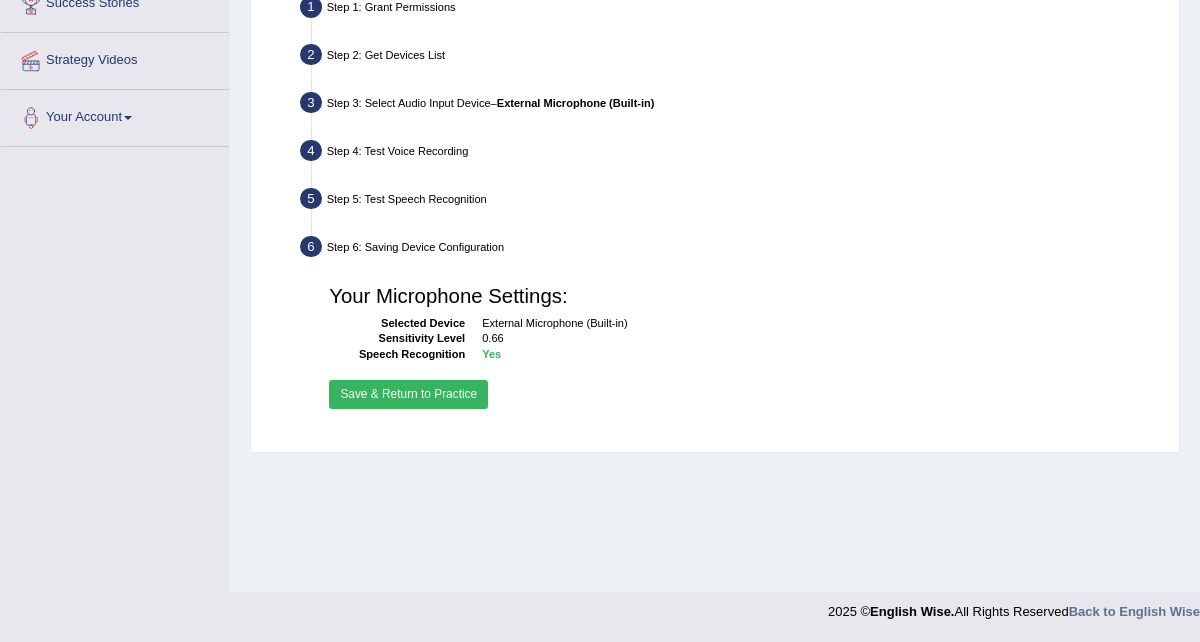 click on "Save & Return to Practice" at bounding box center [408, 394] 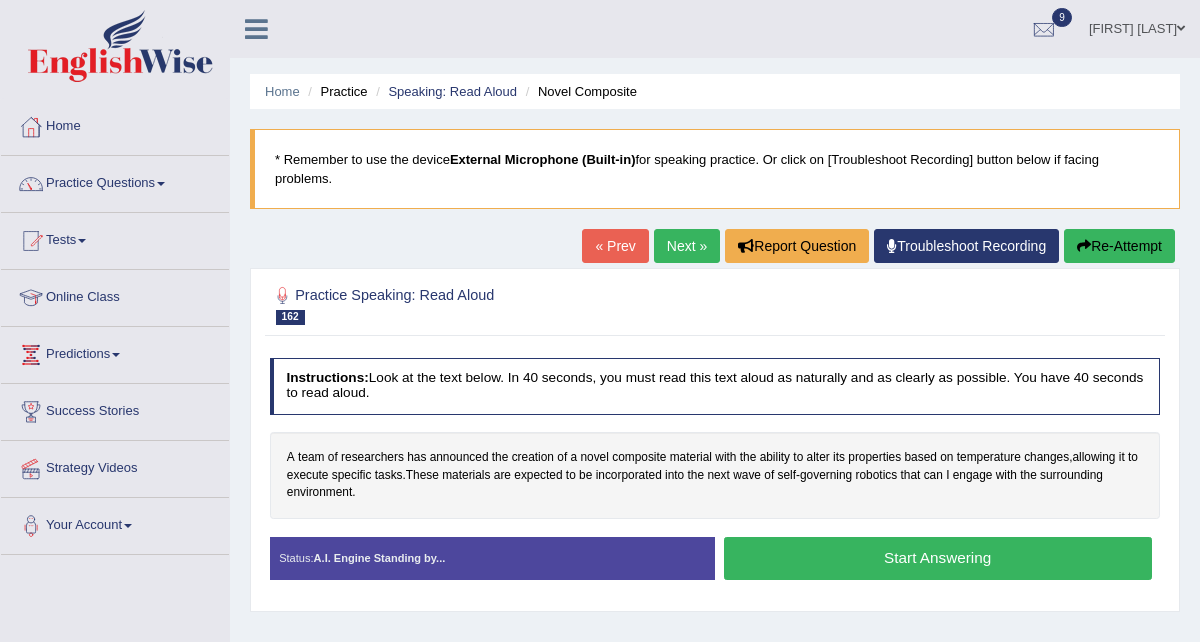 scroll, scrollTop: 0, scrollLeft: 0, axis: both 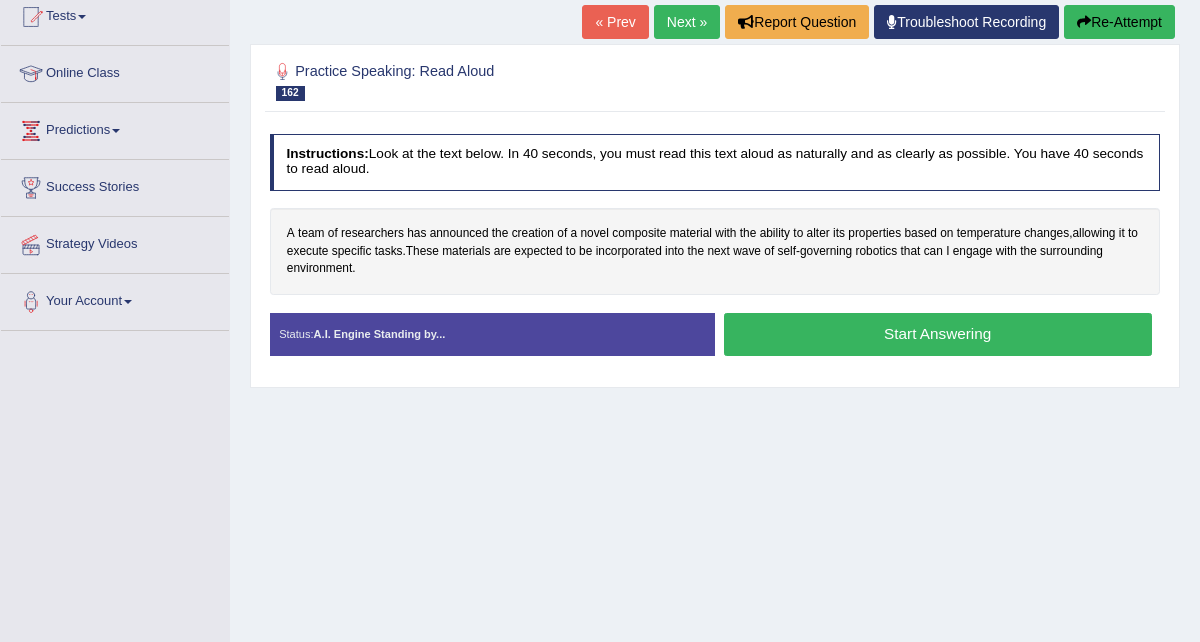 click on "Start Answering" at bounding box center (938, 334) 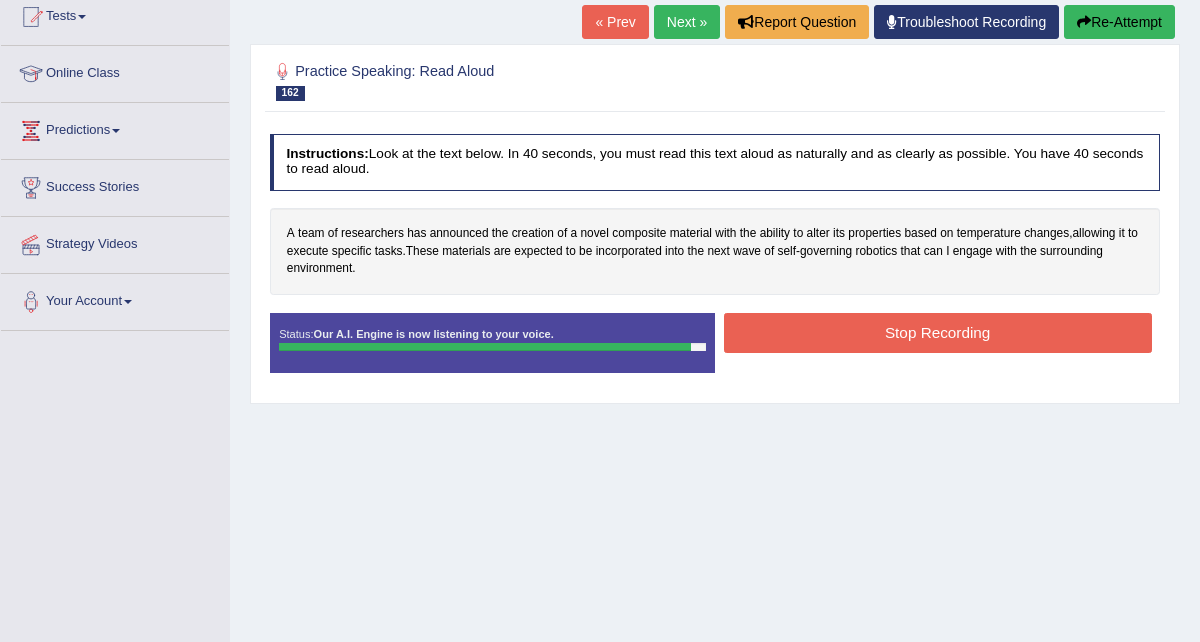 click on "Stop Recording" at bounding box center (938, 332) 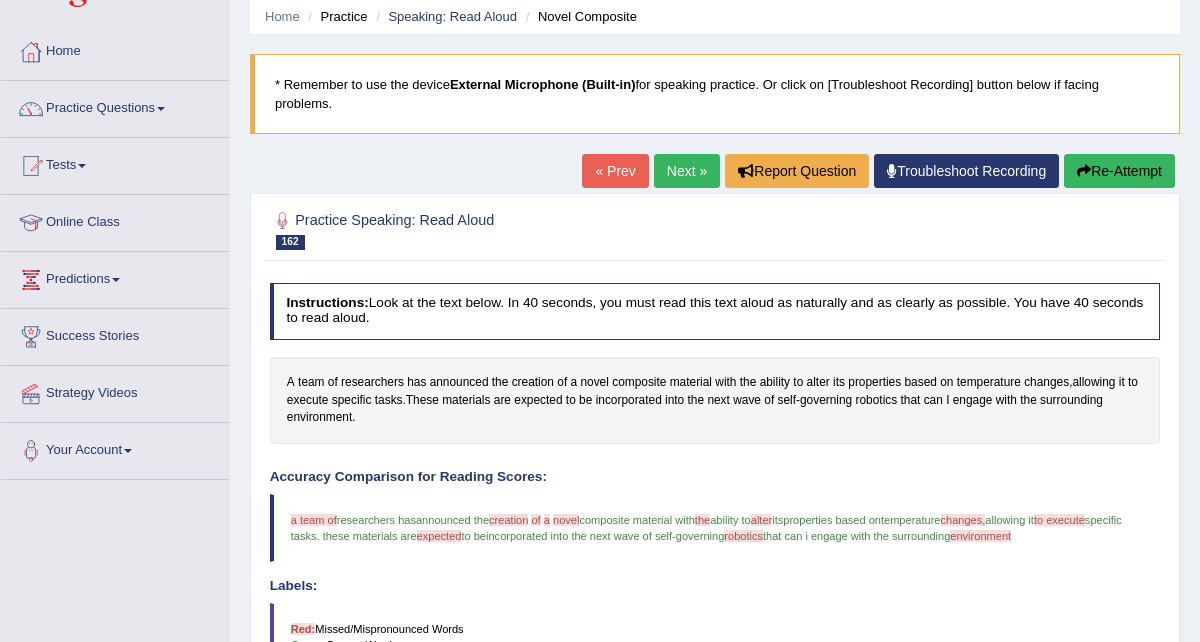 scroll, scrollTop: 100, scrollLeft: 0, axis: vertical 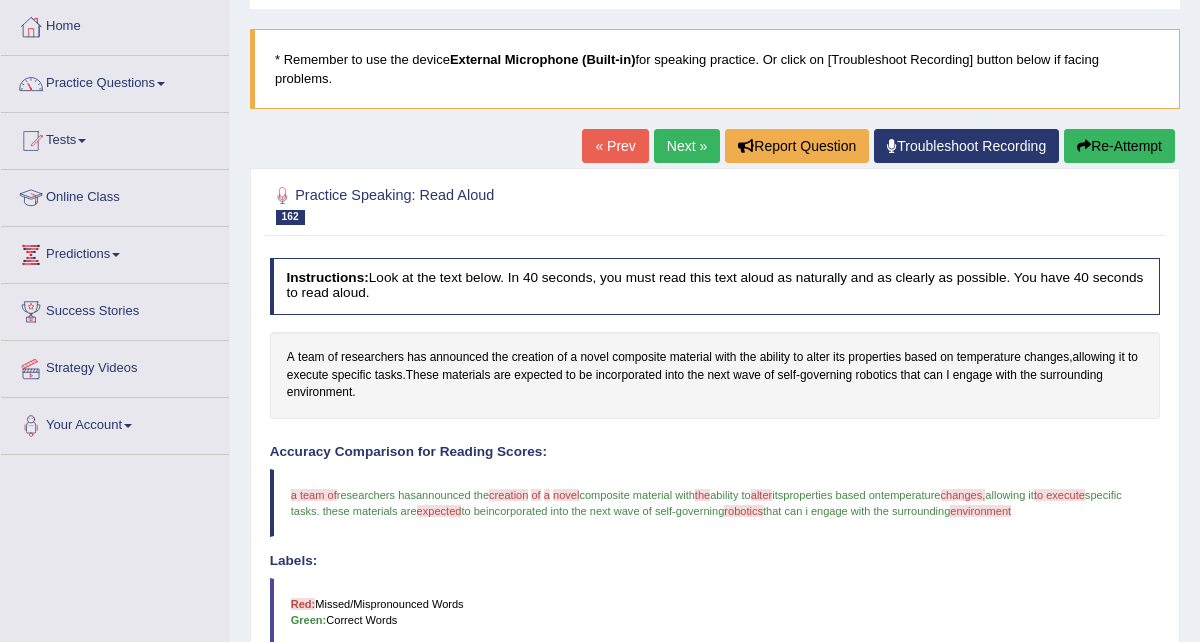 click on "Re-Attempt" at bounding box center (1119, 146) 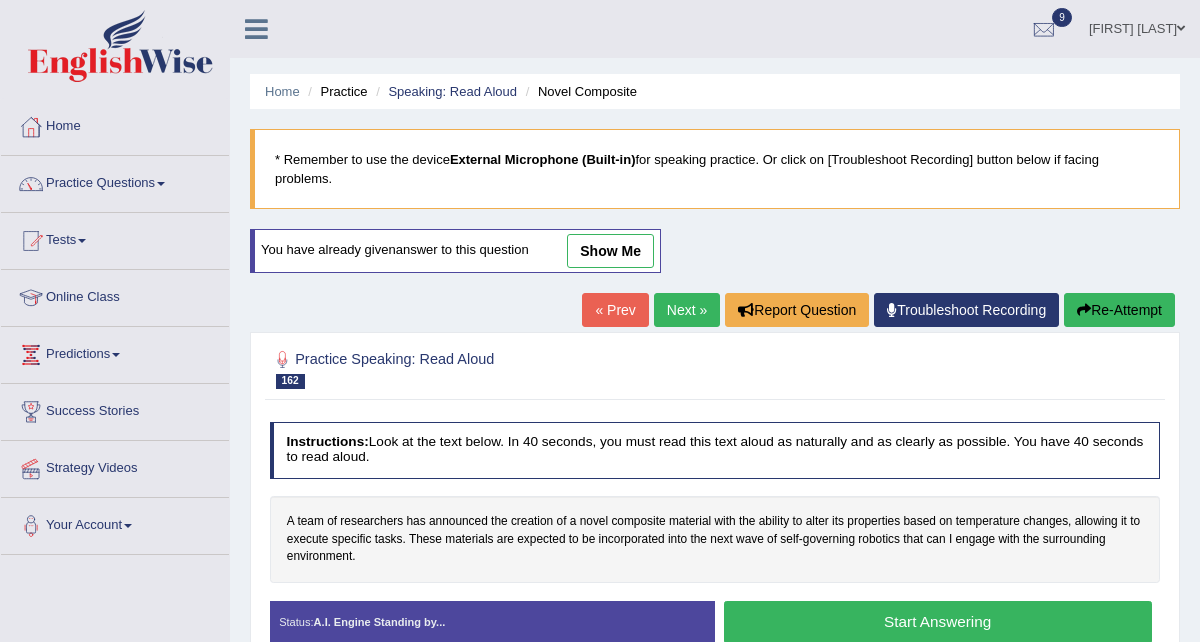 scroll, scrollTop: 100, scrollLeft: 0, axis: vertical 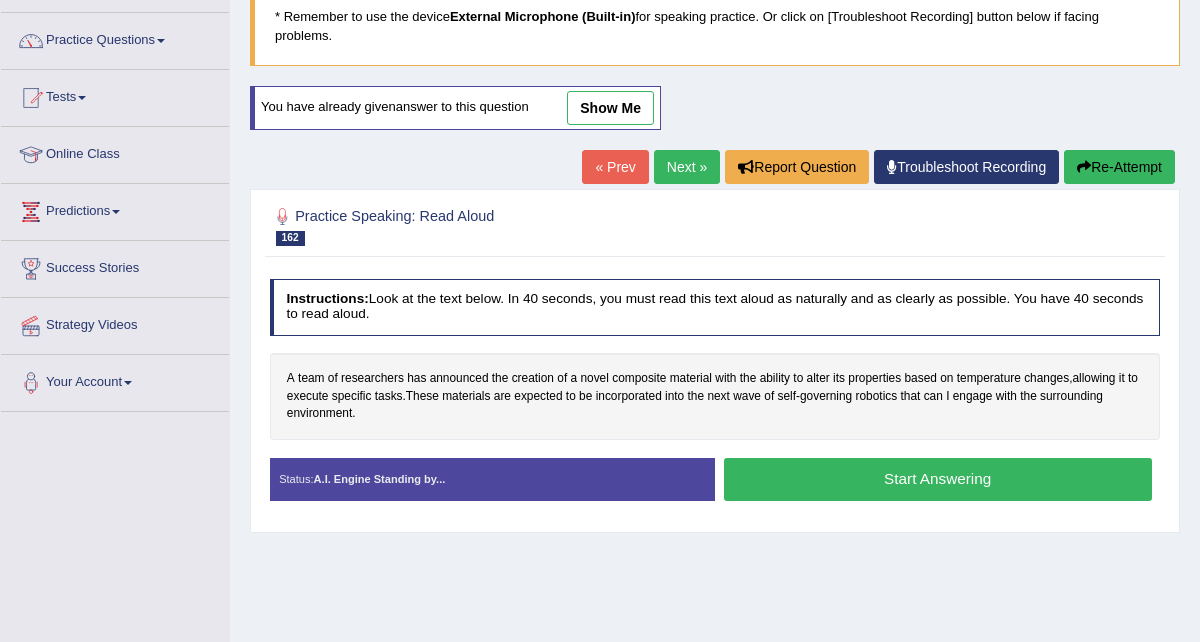 click on "Start Answering" at bounding box center [938, 479] 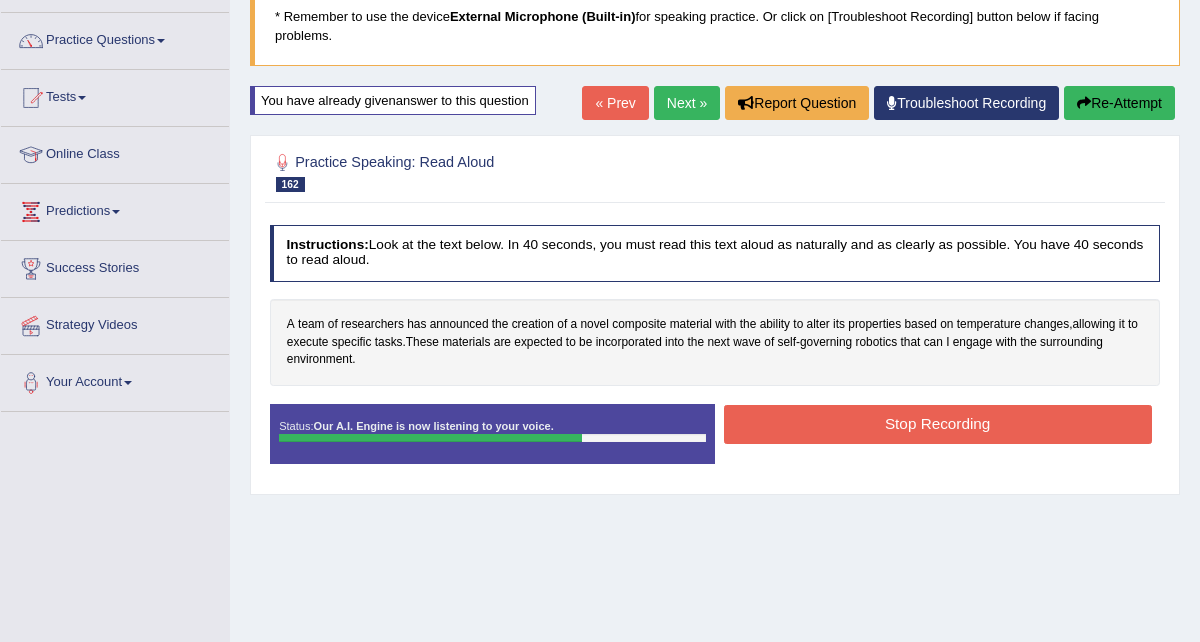 click on "Stop Recording" at bounding box center (938, 424) 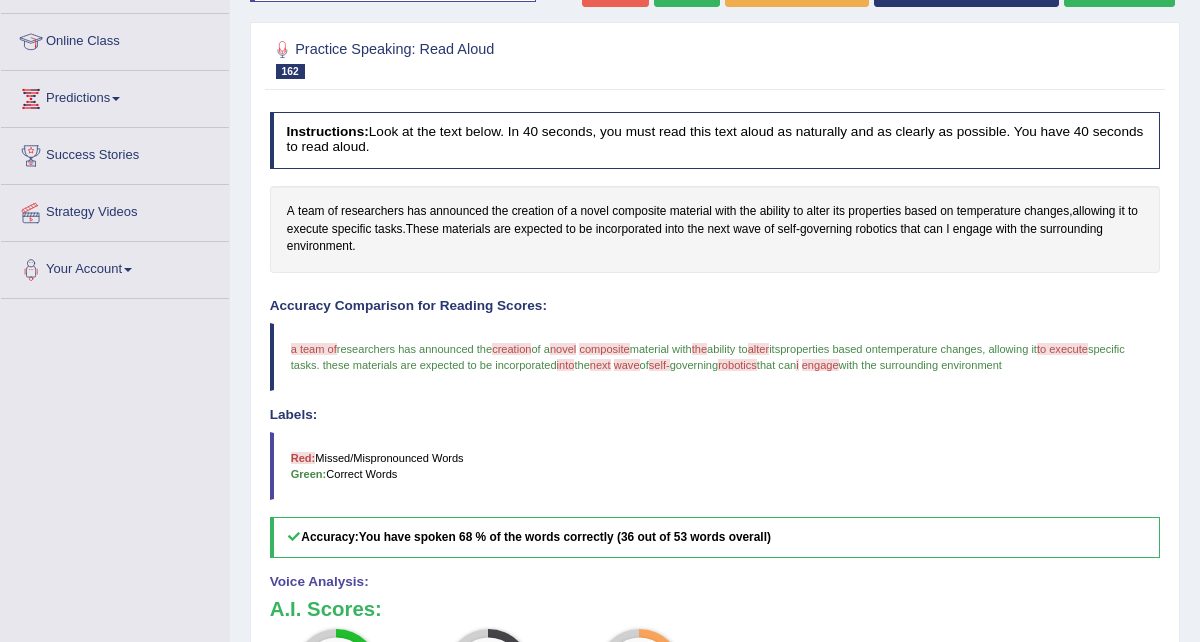 scroll, scrollTop: 240, scrollLeft: 0, axis: vertical 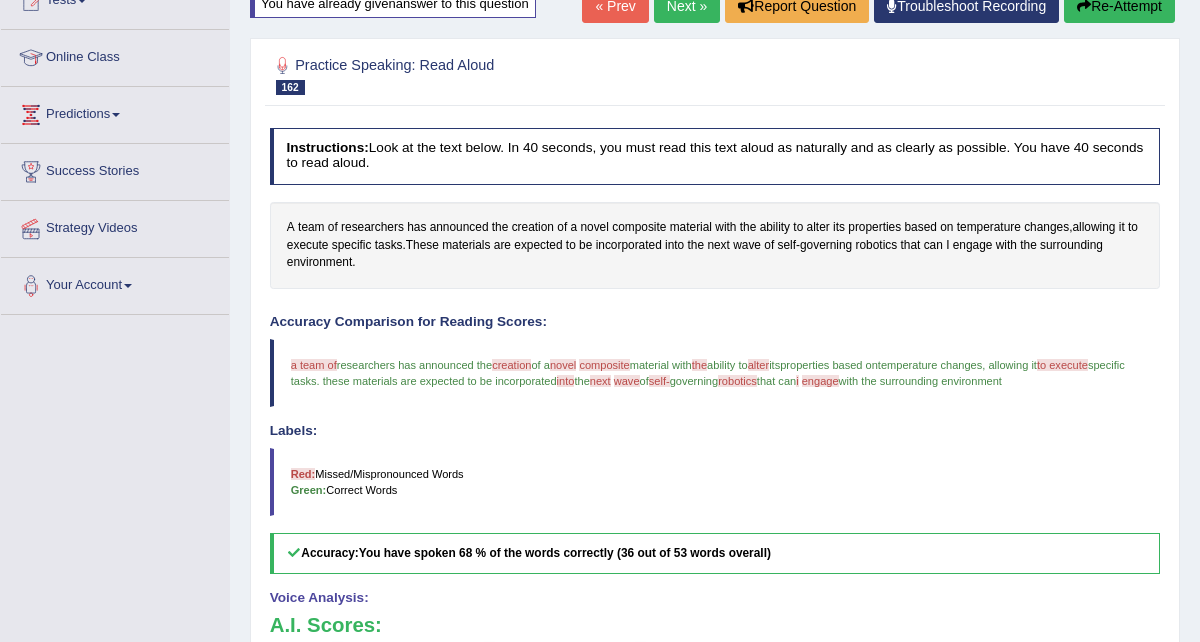 click on "Re-Attempt" at bounding box center (1119, 6) 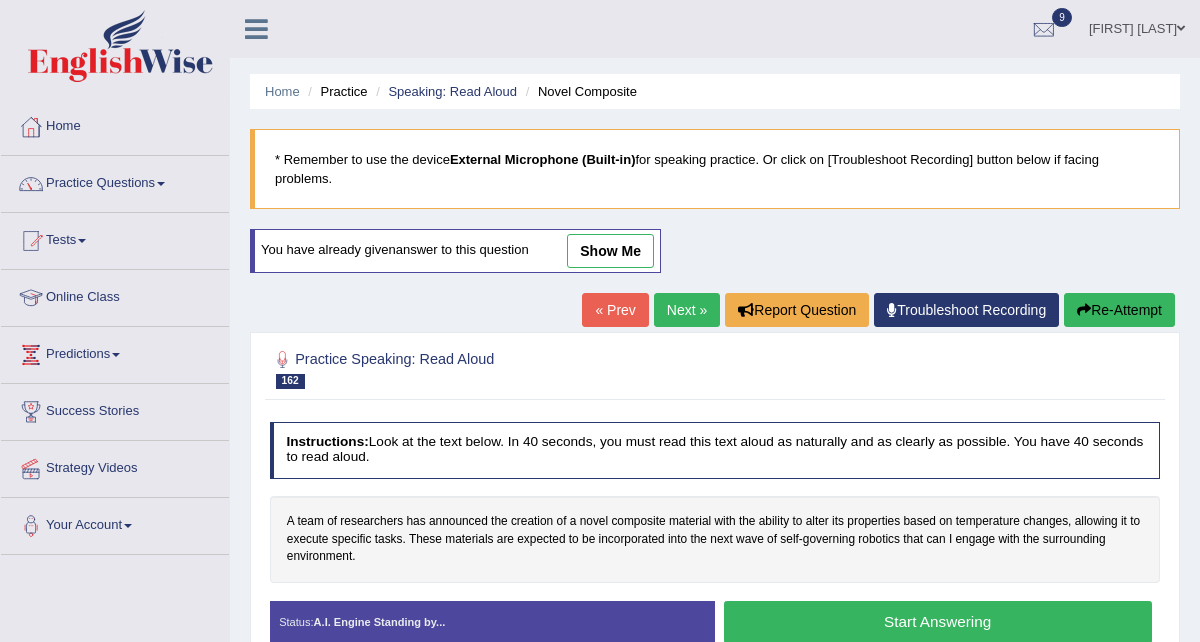 scroll, scrollTop: 345, scrollLeft: 0, axis: vertical 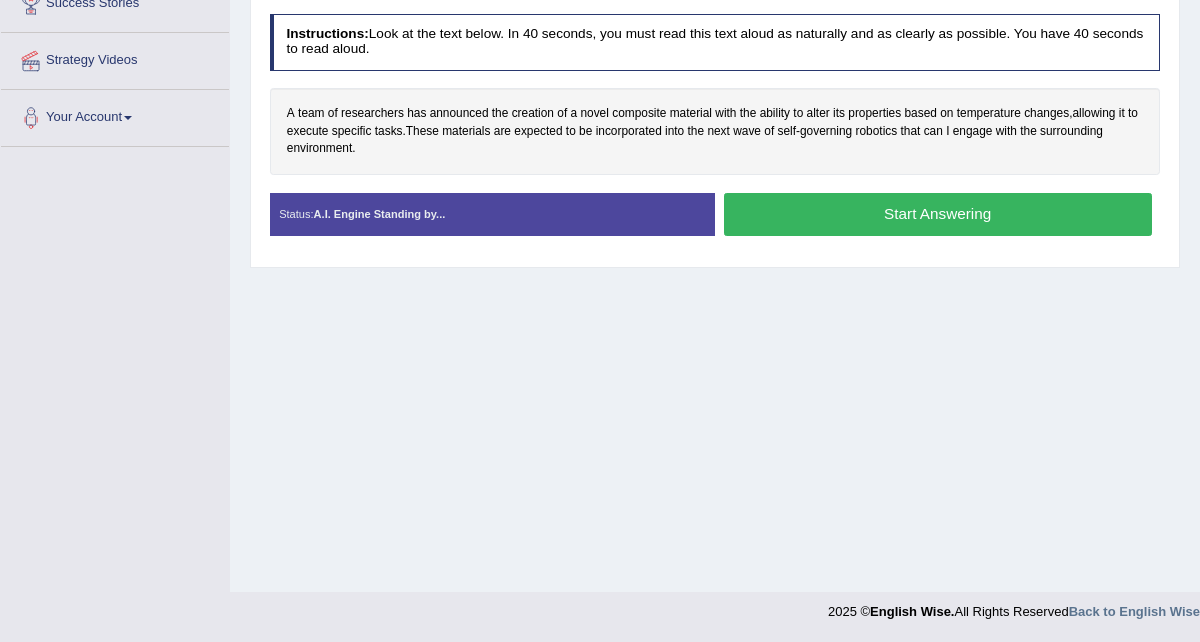 click on "Start Answering" at bounding box center [938, 214] 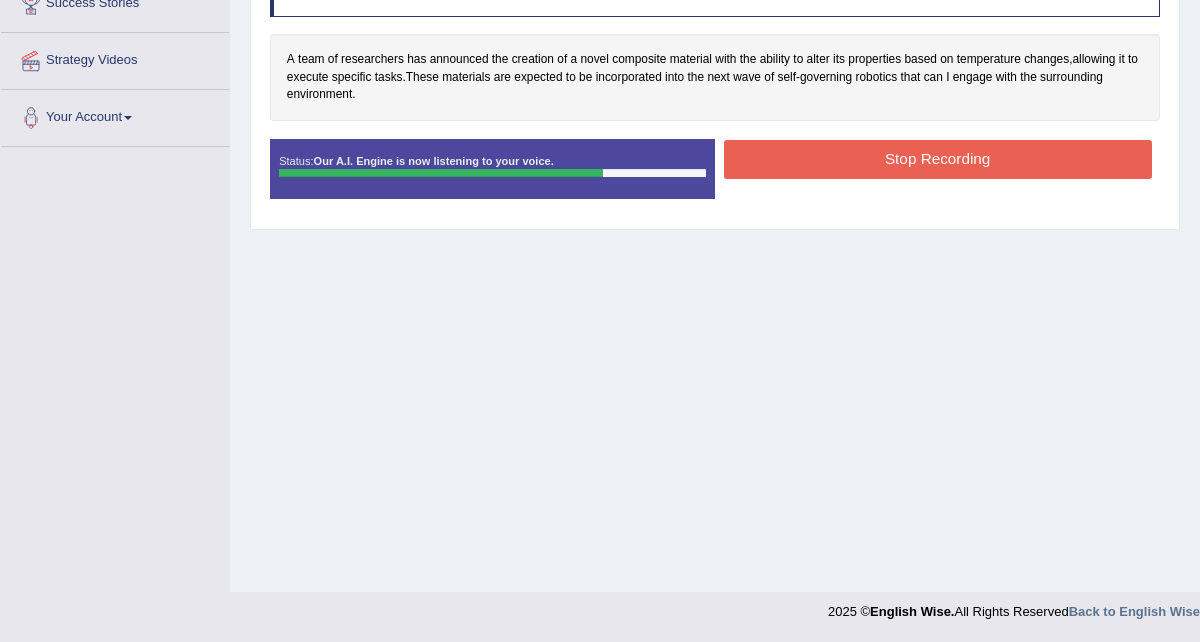 click on "Stop Recording" at bounding box center (938, 159) 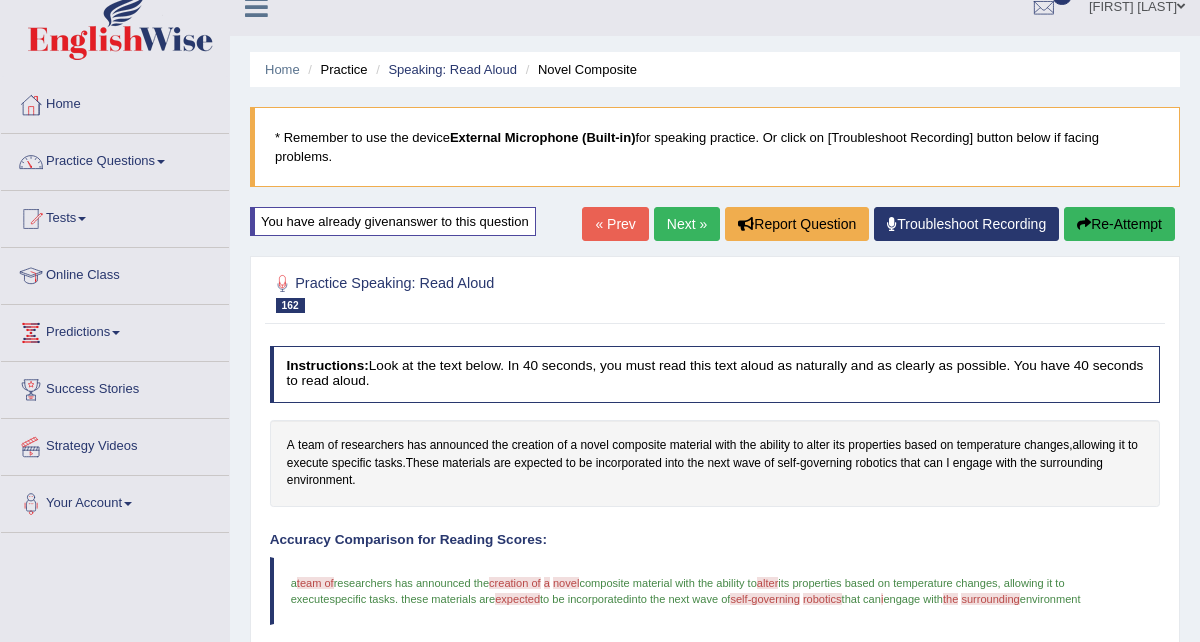 scroll, scrollTop: 19, scrollLeft: 0, axis: vertical 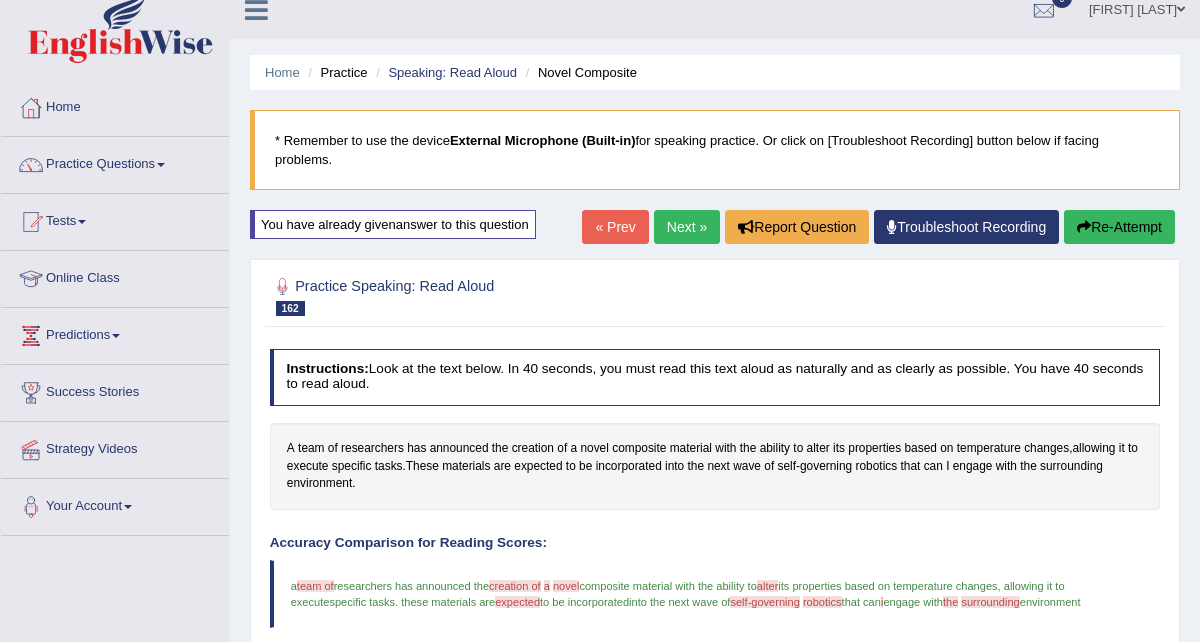 click on "Next »" at bounding box center (687, 227) 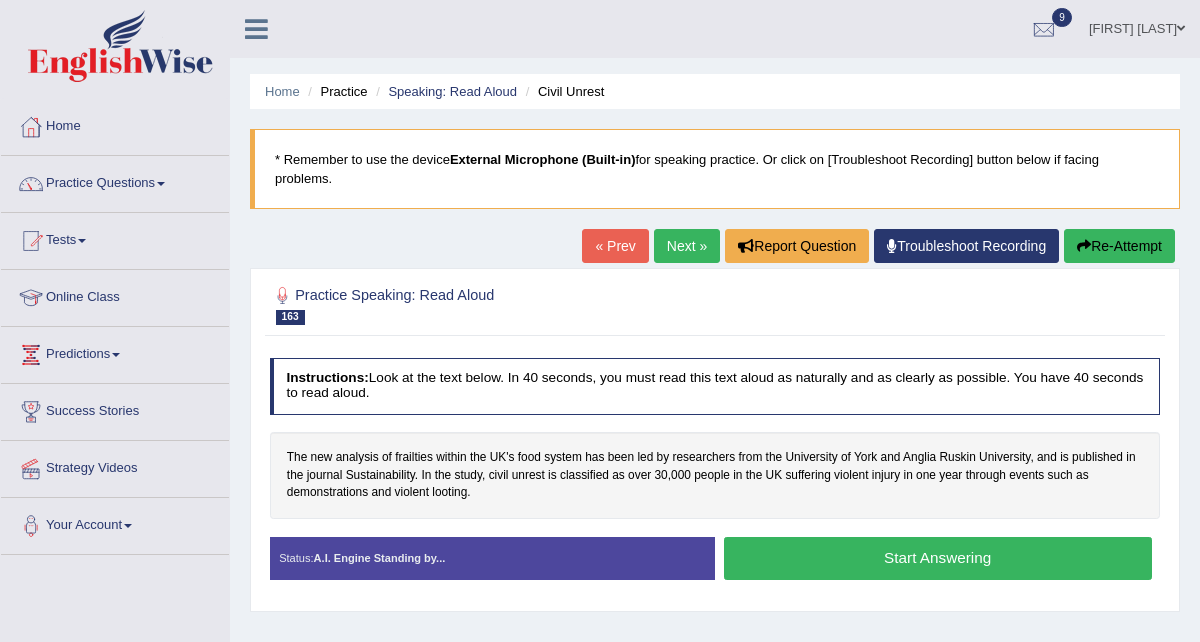 scroll, scrollTop: 0, scrollLeft: 0, axis: both 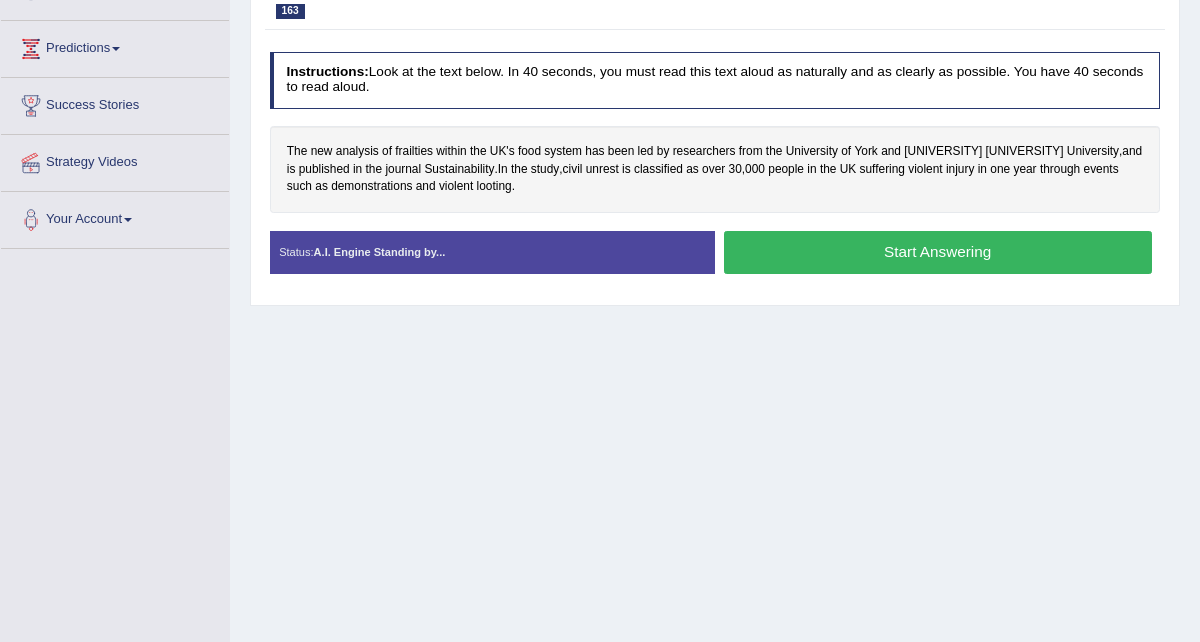 click on "Start Answering" at bounding box center [938, 252] 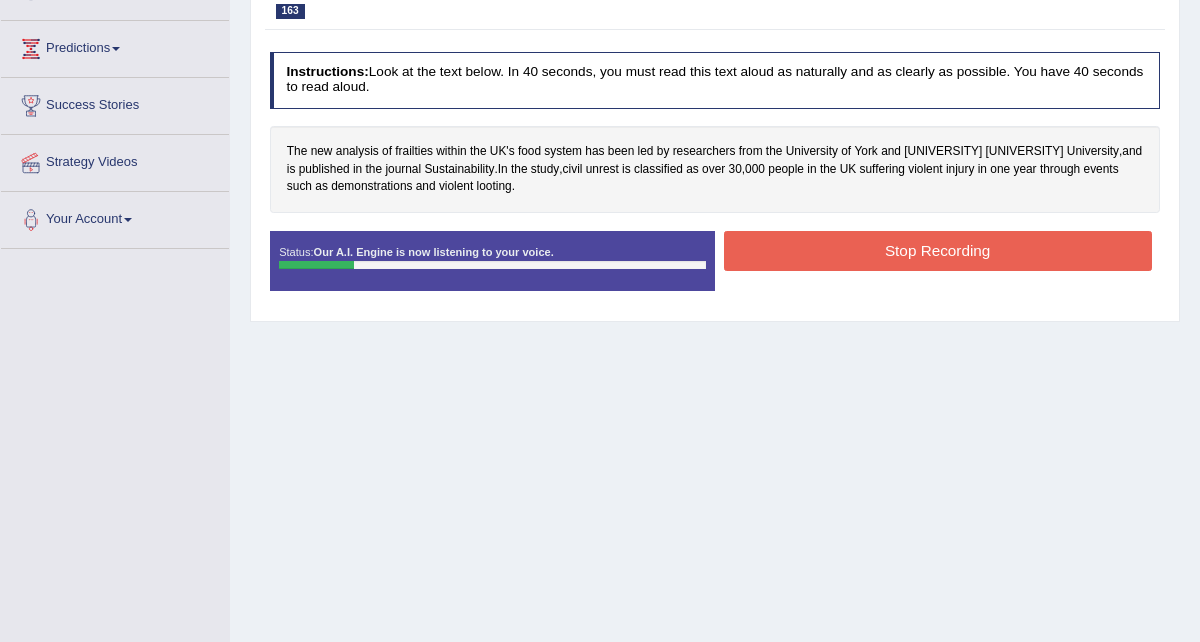 click on "Status:  Our A.I. Engine is now listening to your voice. Start Answering Stop Recording" at bounding box center (715, 269) 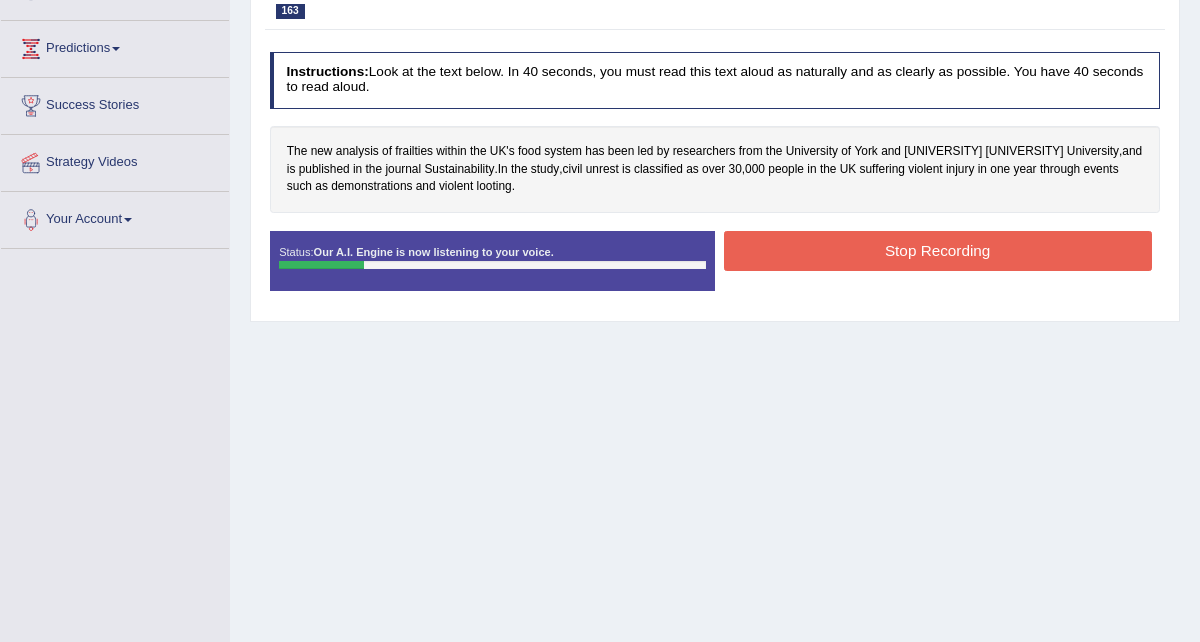 click on "Stop Recording" at bounding box center (938, 250) 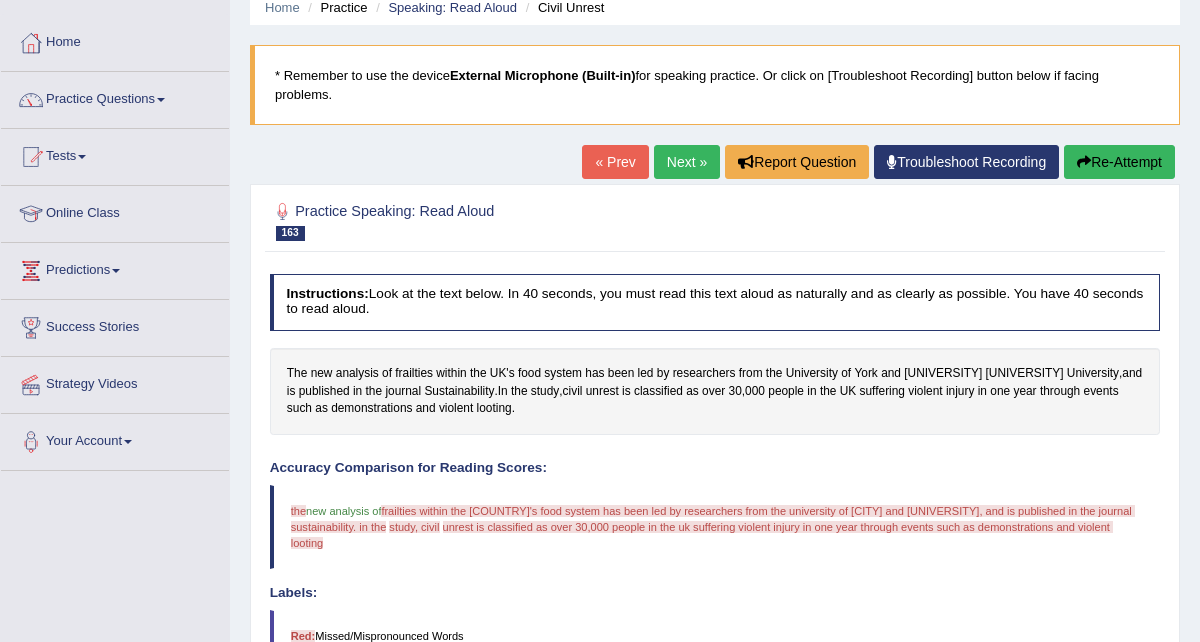 scroll, scrollTop: 70, scrollLeft: 0, axis: vertical 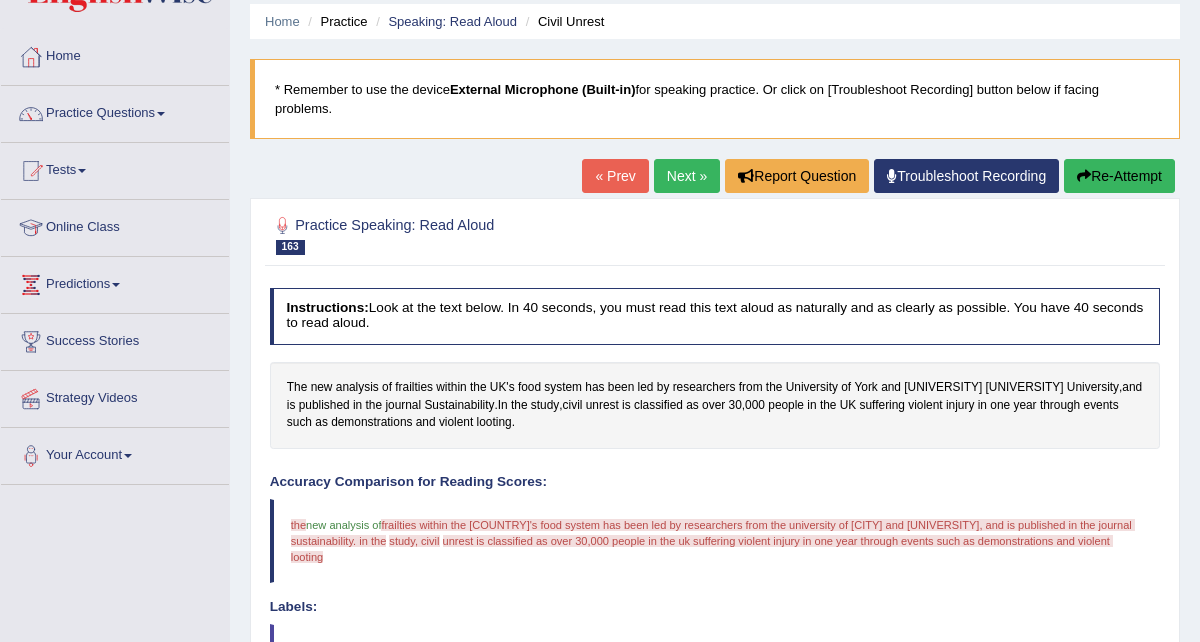 click on "Re-Attempt" at bounding box center (1119, 176) 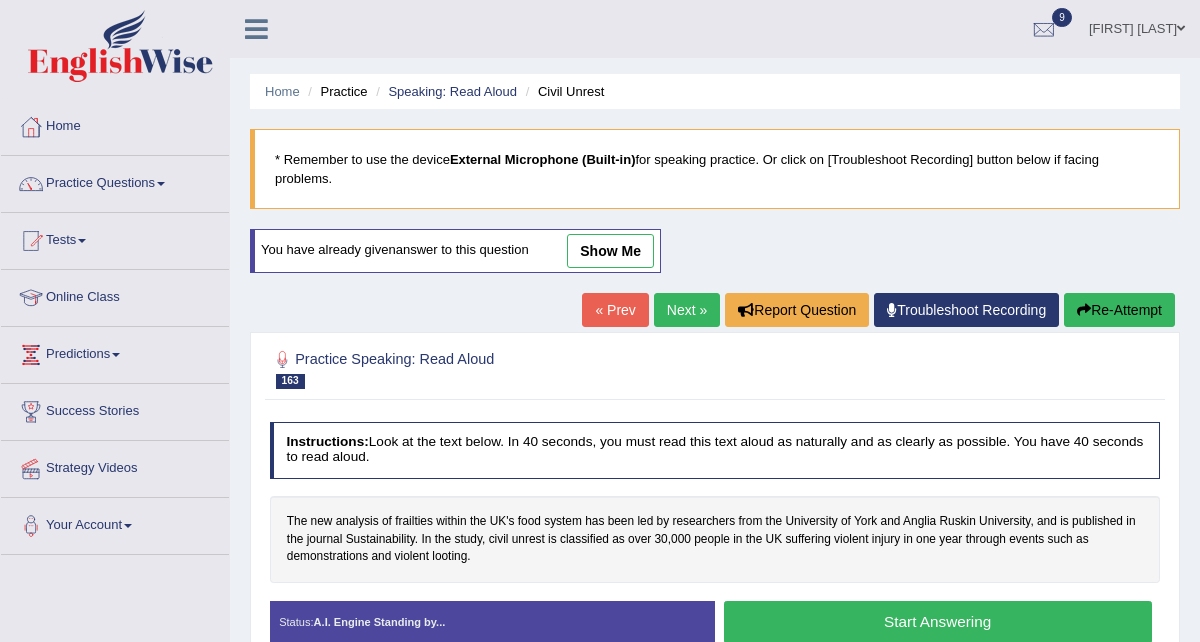scroll, scrollTop: 70, scrollLeft: 0, axis: vertical 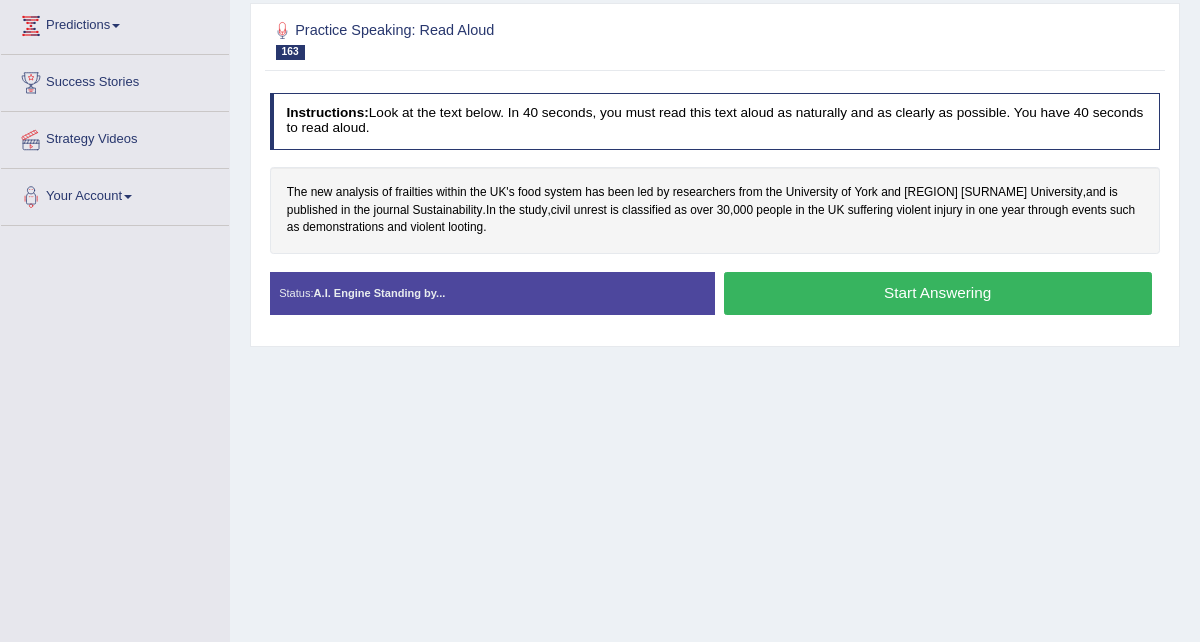 click on "Start Answering" at bounding box center (938, 293) 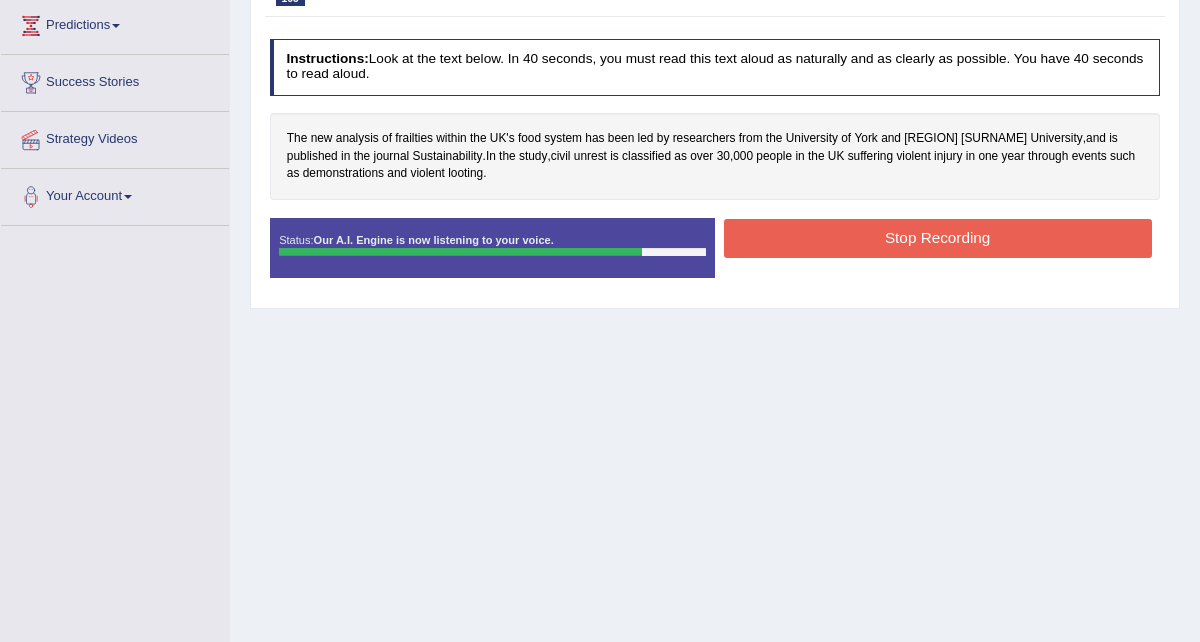 click on "Stop Recording" at bounding box center [938, 238] 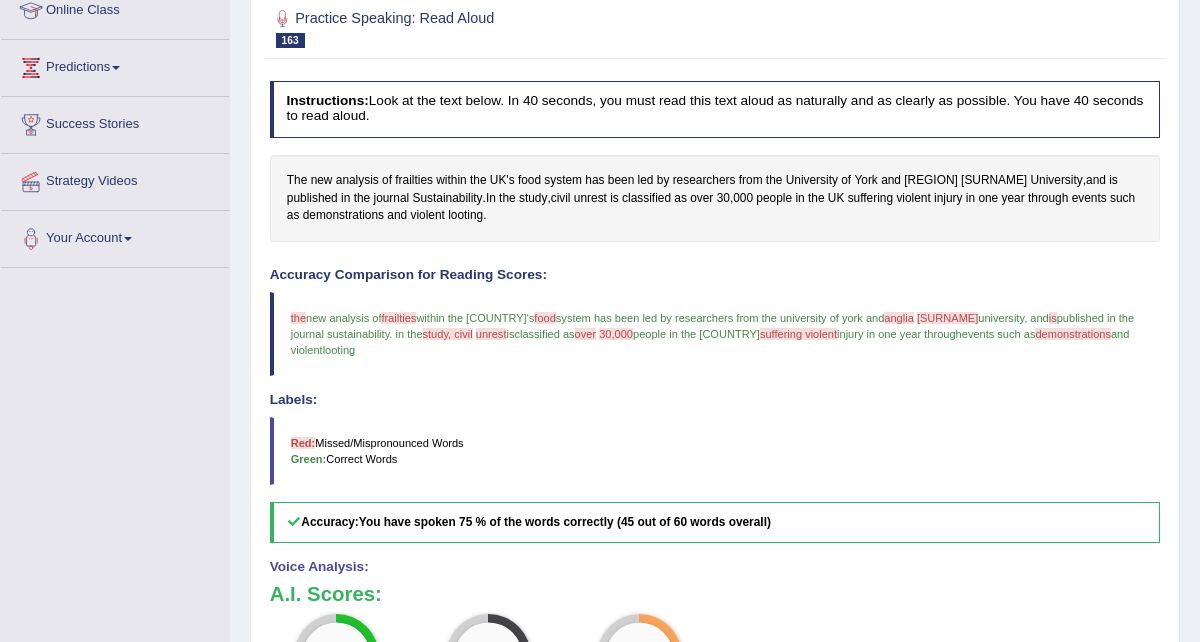 scroll, scrollTop: 0, scrollLeft: 0, axis: both 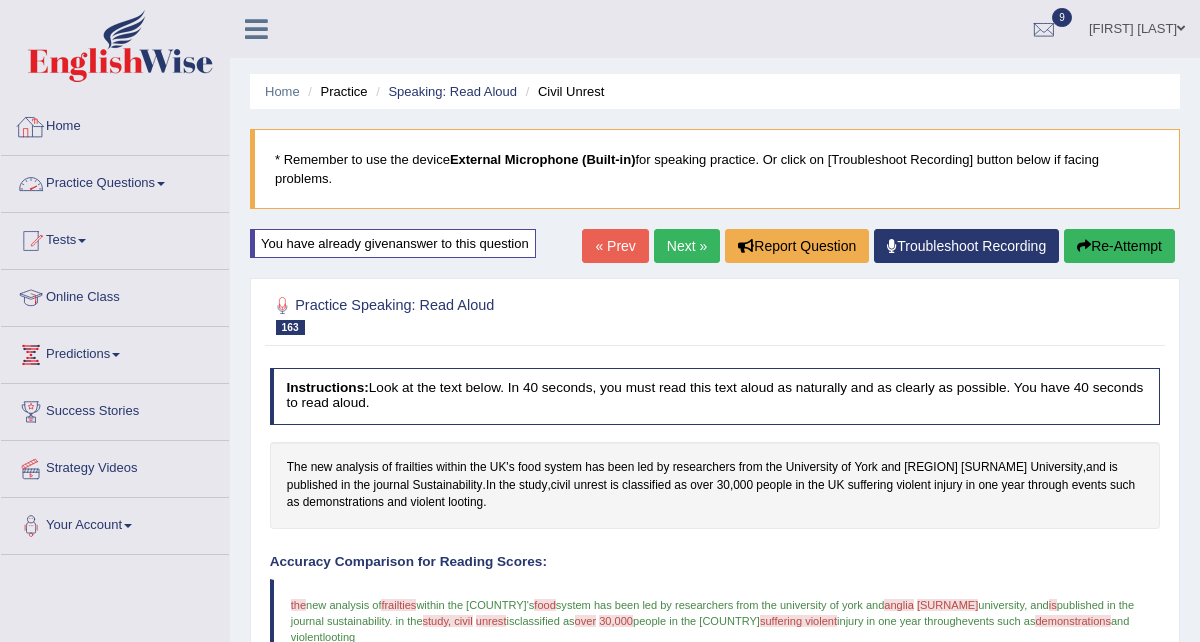 click on "Practice Questions" at bounding box center [115, 181] 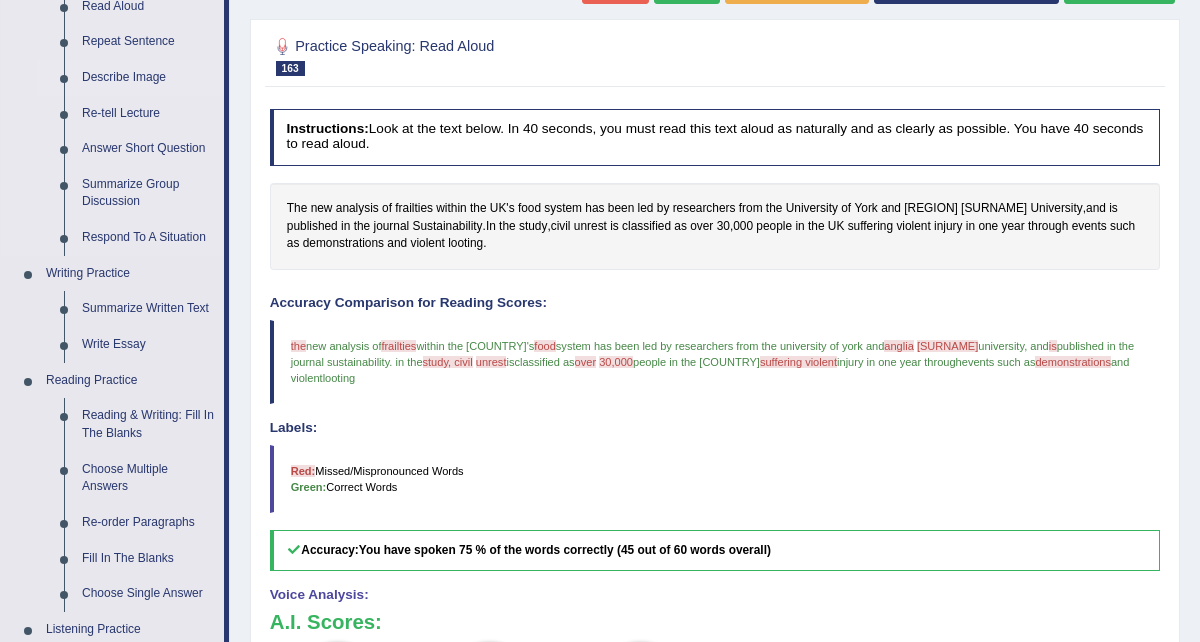 scroll, scrollTop: 291, scrollLeft: 0, axis: vertical 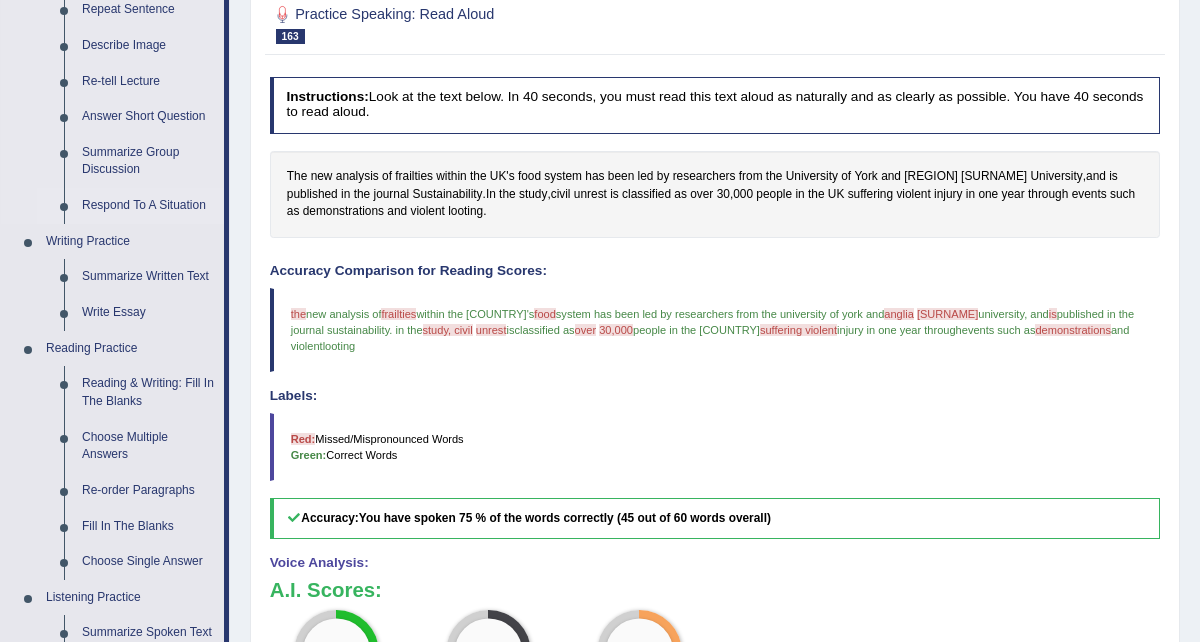 click on "Respond To A Situation" at bounding box center (148, 206) 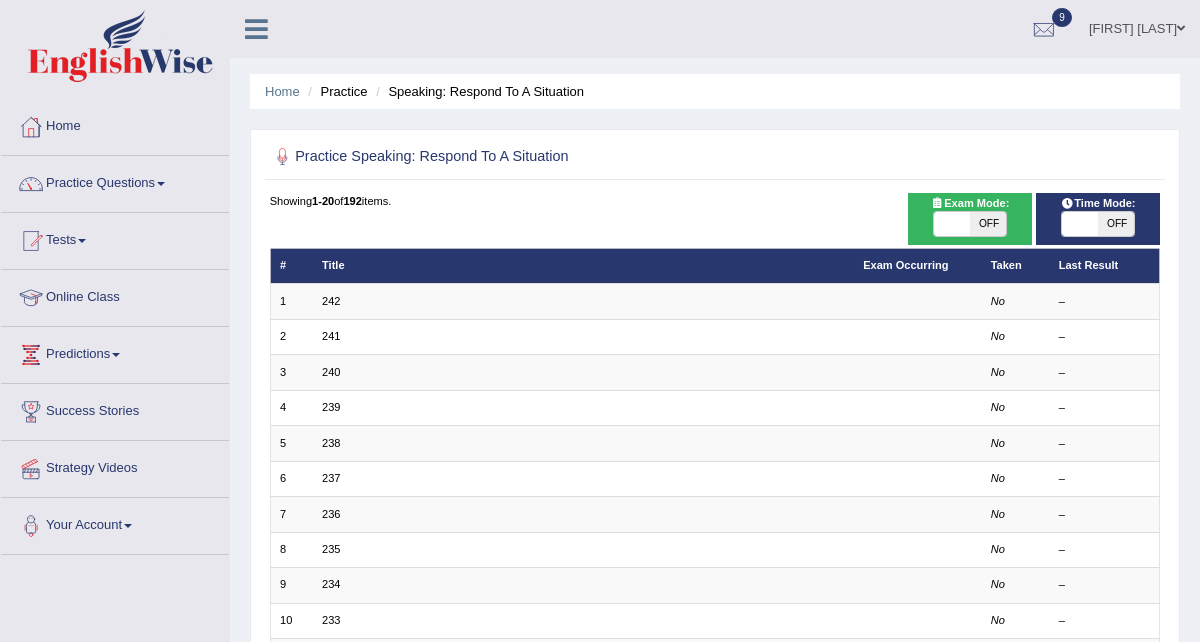 scroll, scrollTop: 0, scrollLeft: 0, axis: both 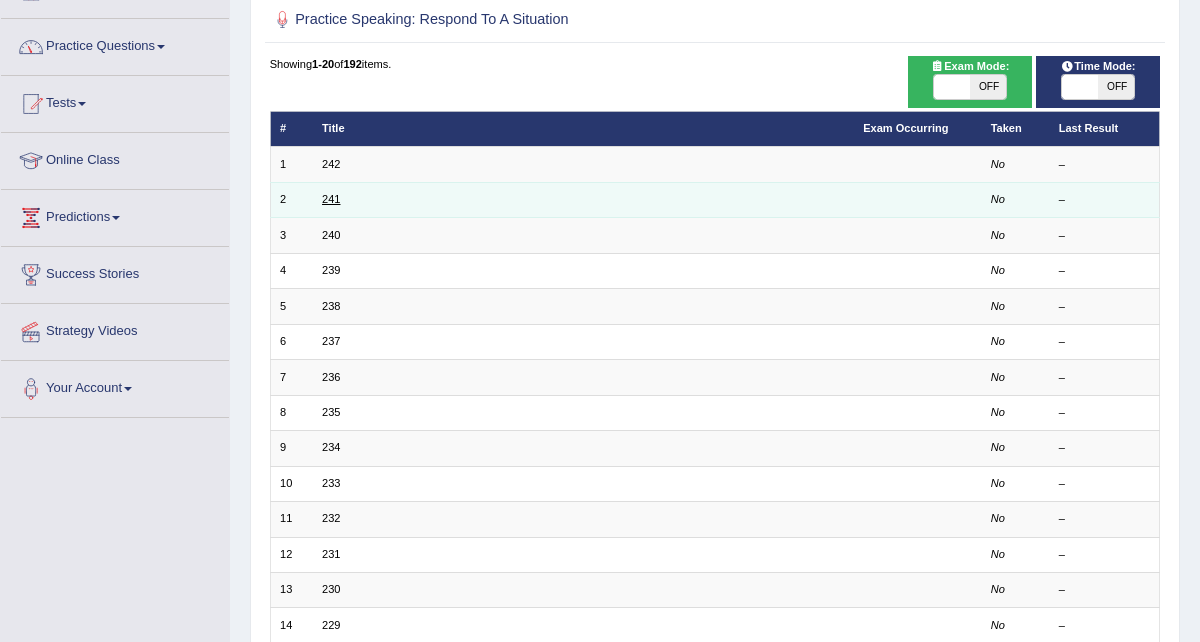 click on "241" at bounding box center (331, 199) 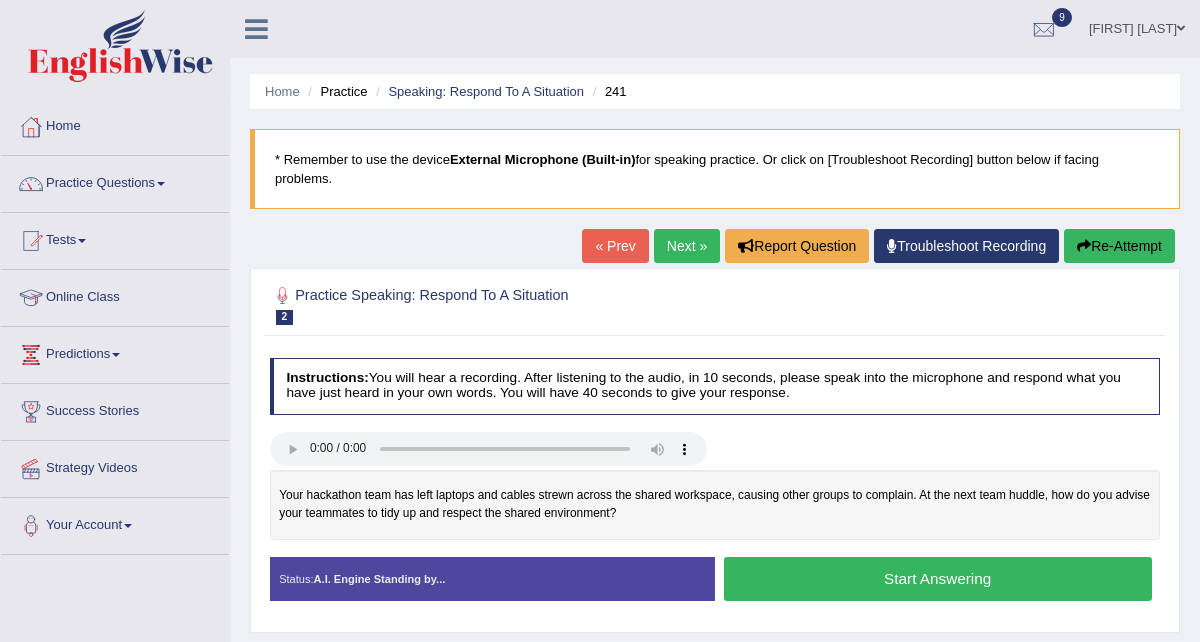 scroll, scrollTop: 0, scrollLeft: 0, axis: both 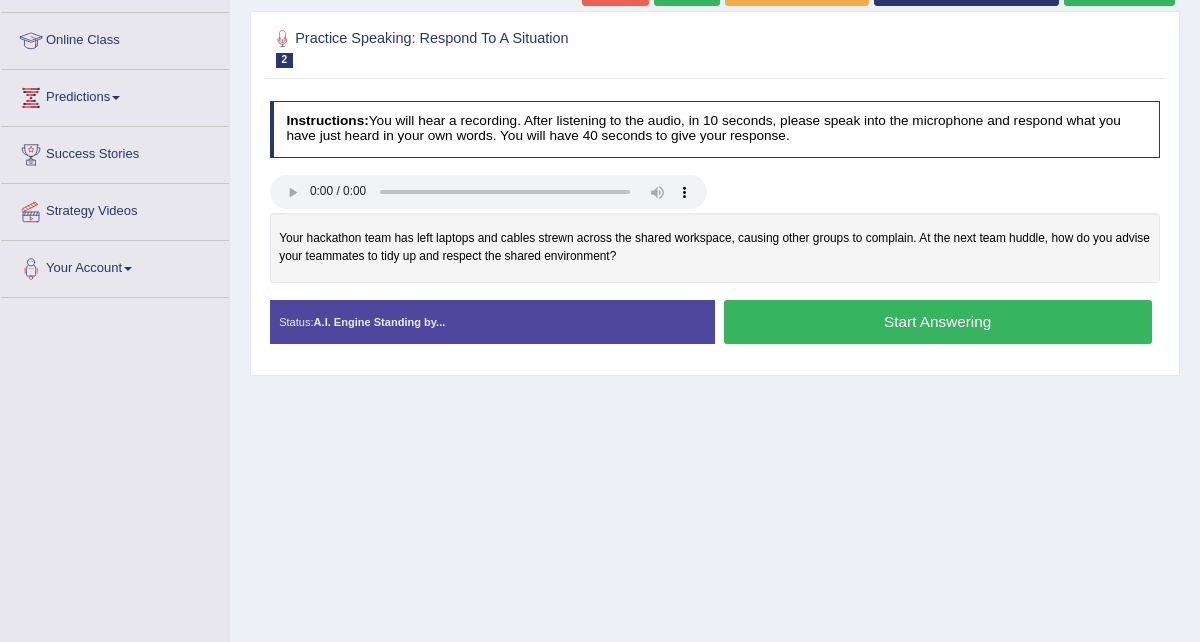 click on "Your hackathon team has left laptops and cables strewn across the shared workspace, causing other groups to complain. At the next team huddle, how do you advise your teammates to tidy up and respect the shared environment?" at bounding box center (715, 247) 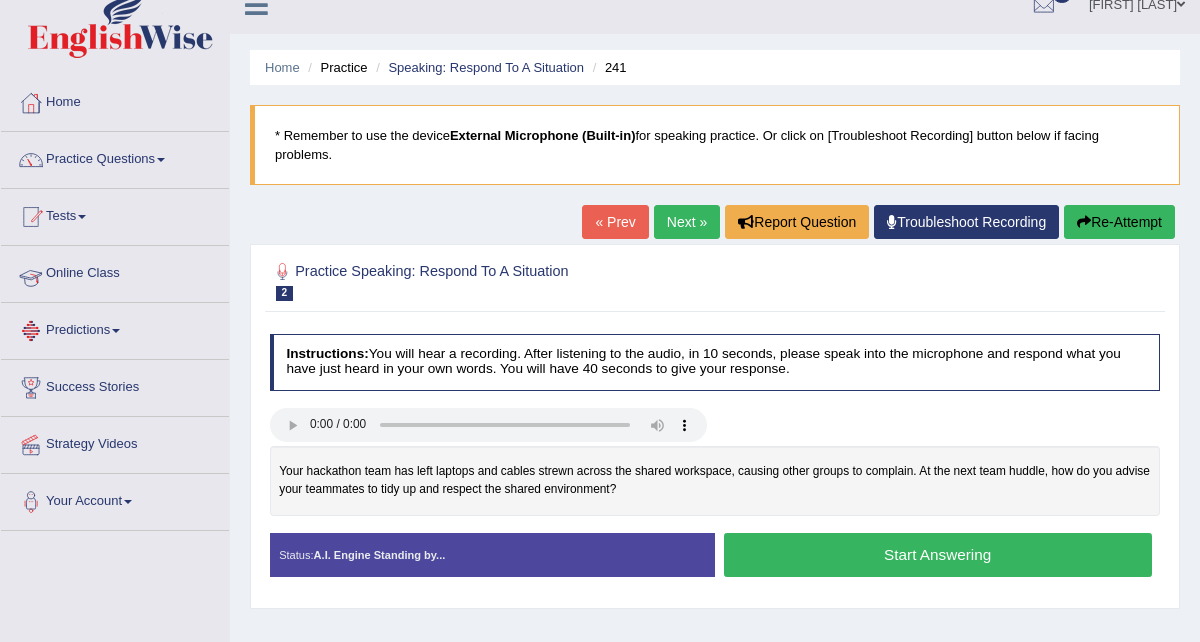 scroll, scrollTop: 0, scrollLeft: 0, axis: both 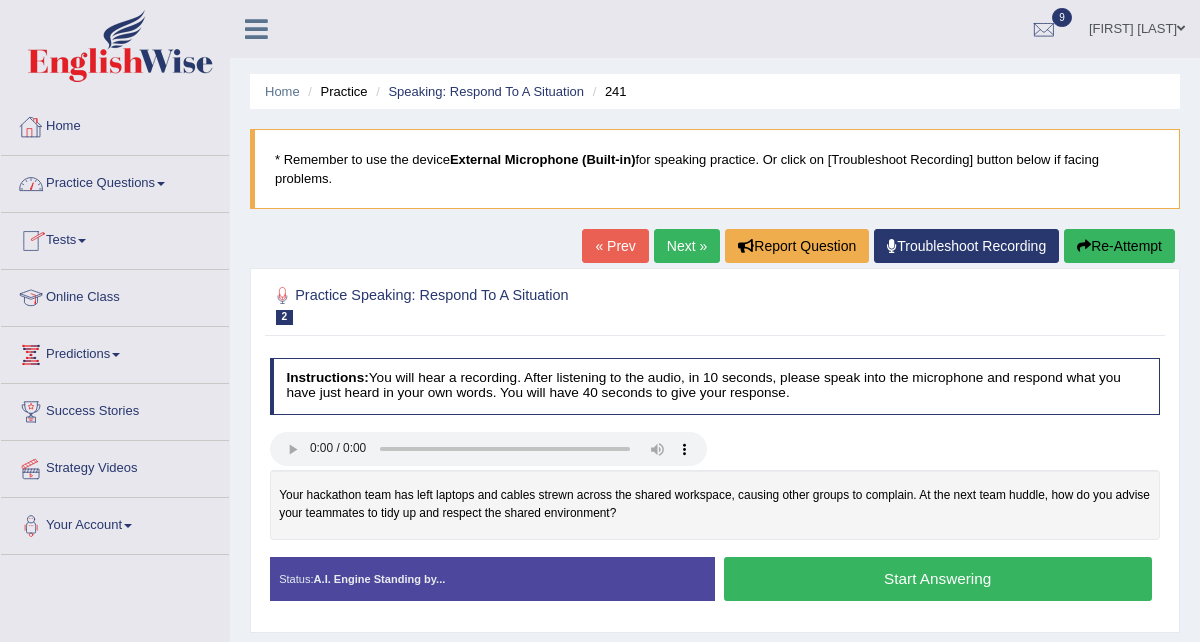 click on "Practice Questions" at bounding box center [115, 181] 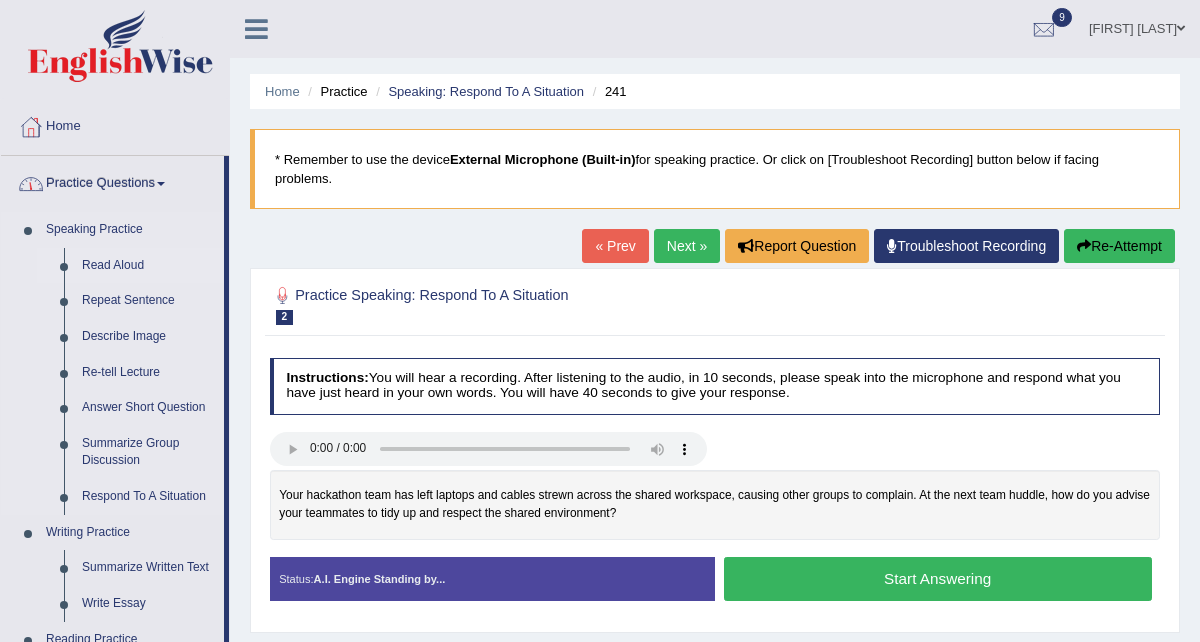 click on "Read Aloud" at bounding box center [148, 266] 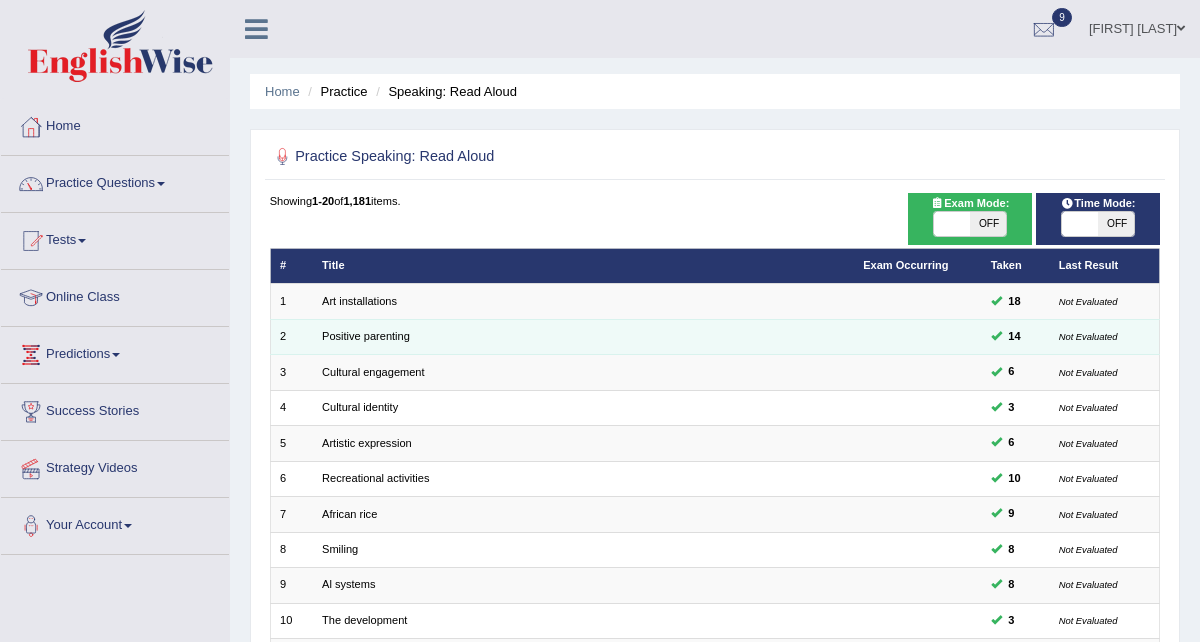 scroll, scrollTop: 0, scrollLeft: 0, axis: both 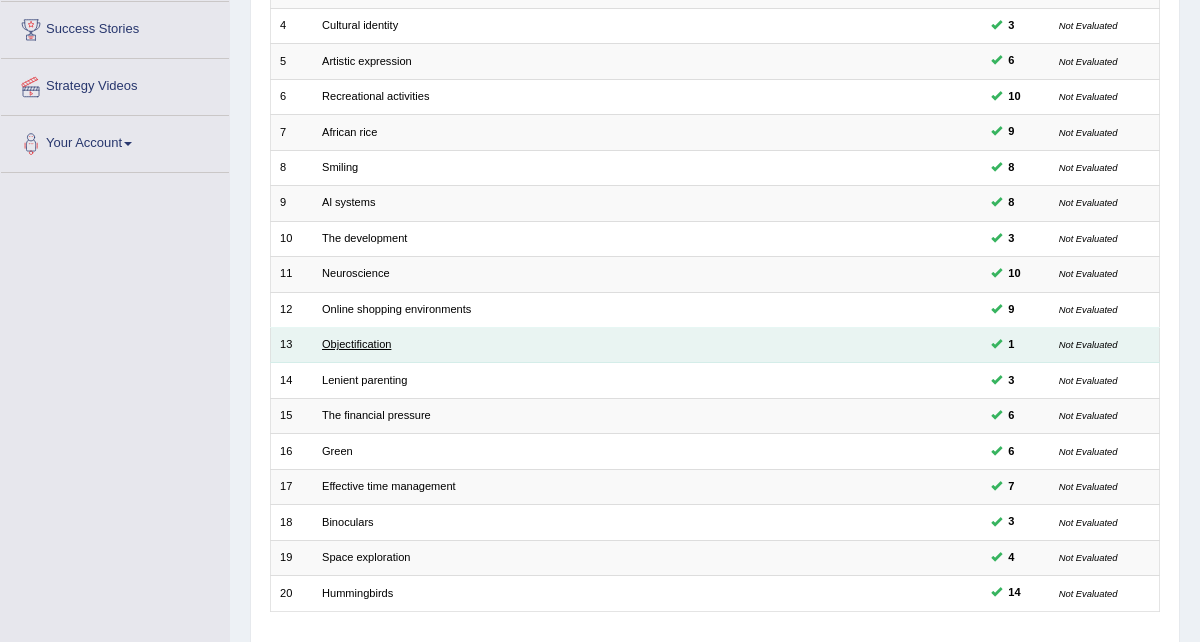 click on "Objectification" at bounding box center [356, 344] 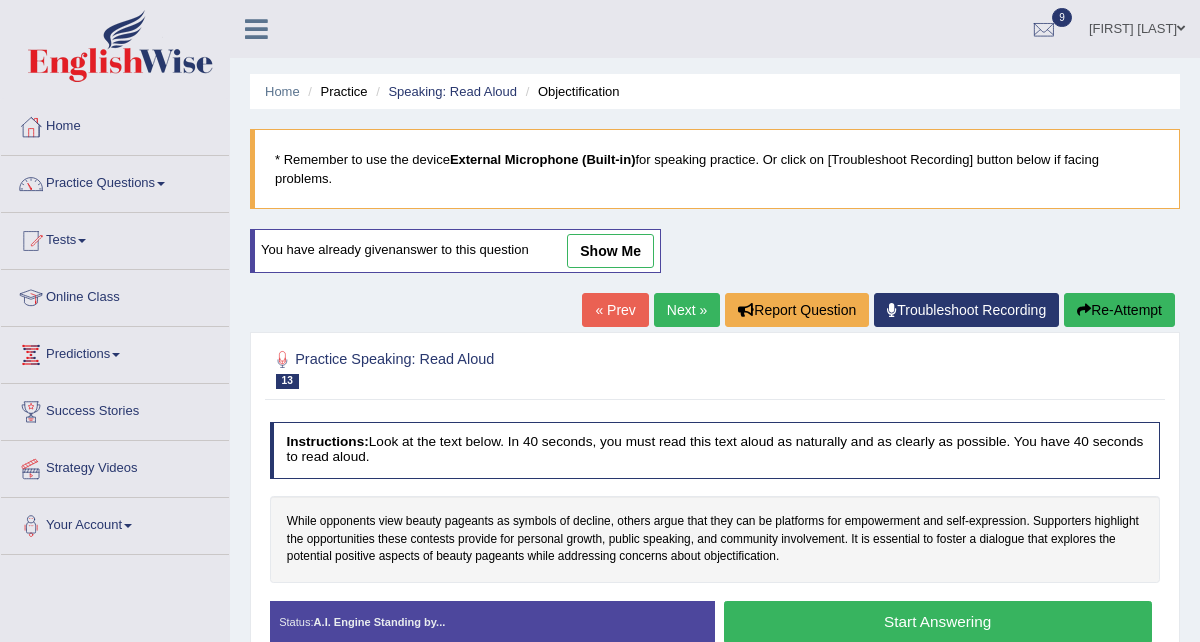 scroll, scrollTop: 0, scrollLeft: 0, axis: both 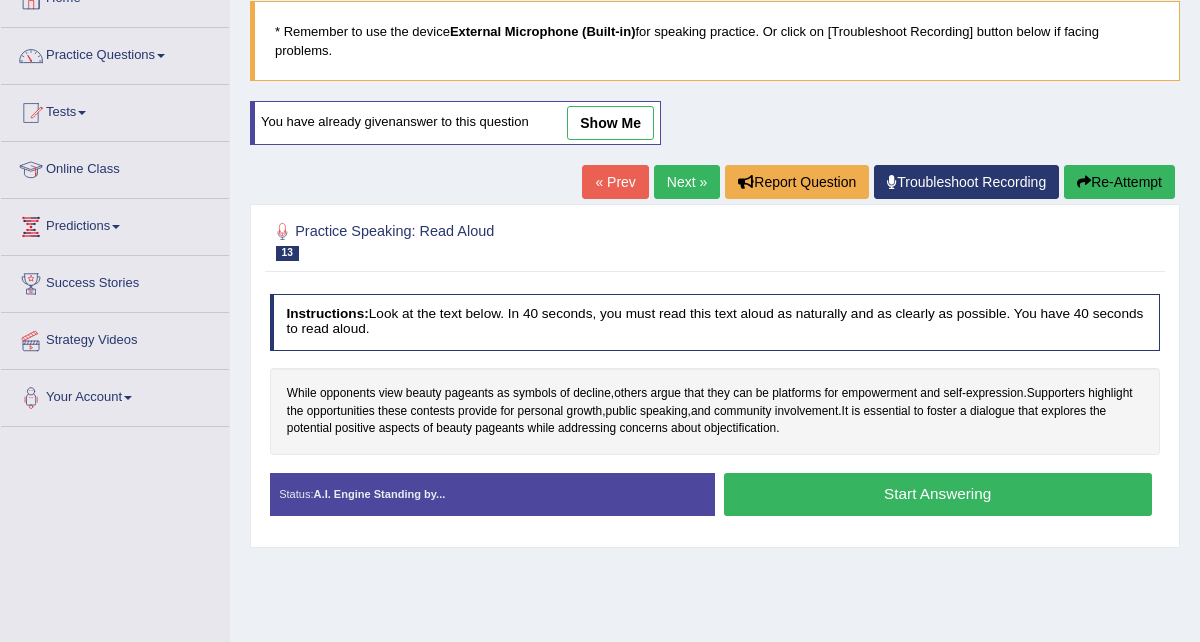 click on "show me" at bounding box center [610, 123] 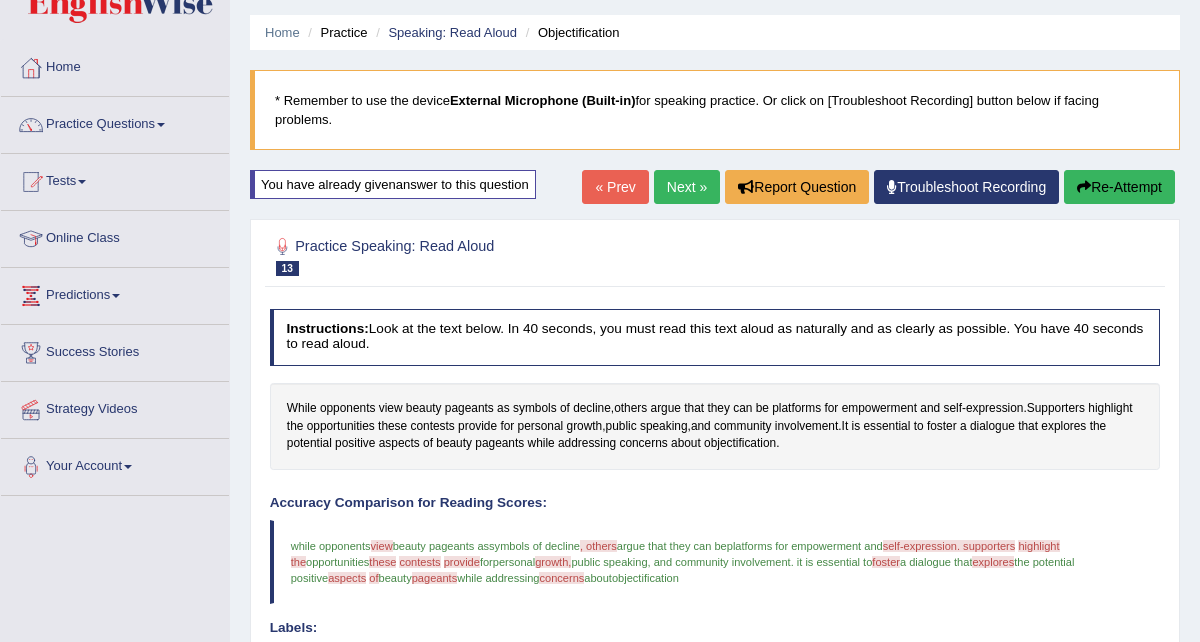 scroll, scrollTop: 0, scrollLeft: 0, axis: both 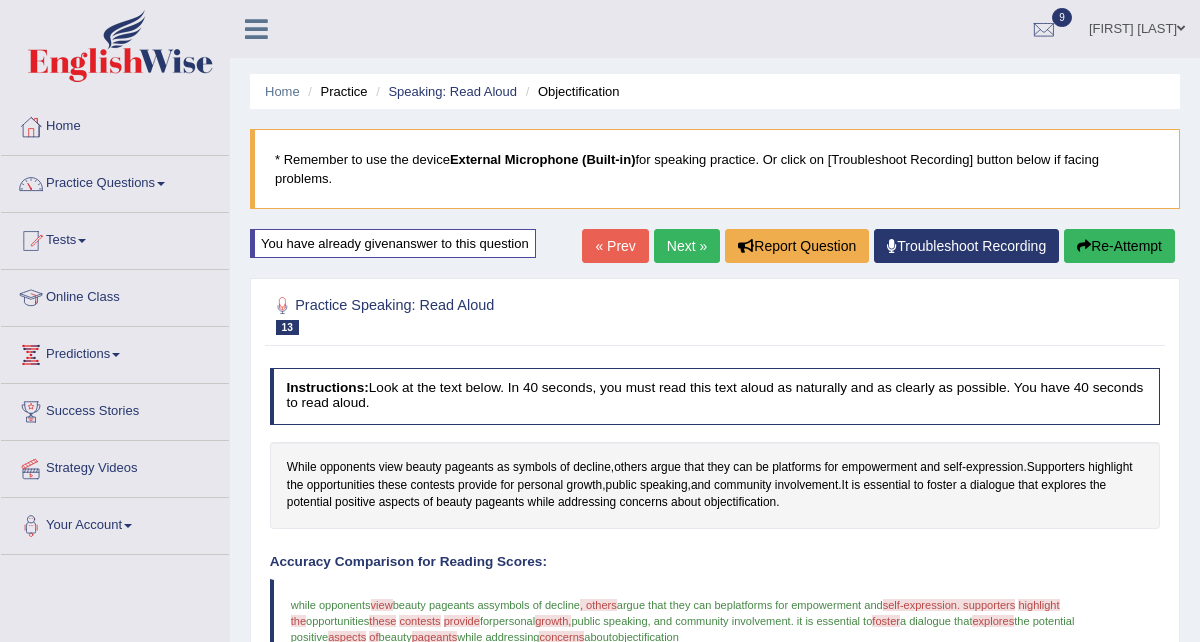 click on "Re-Attempt" at bounding box center [1119, 246] 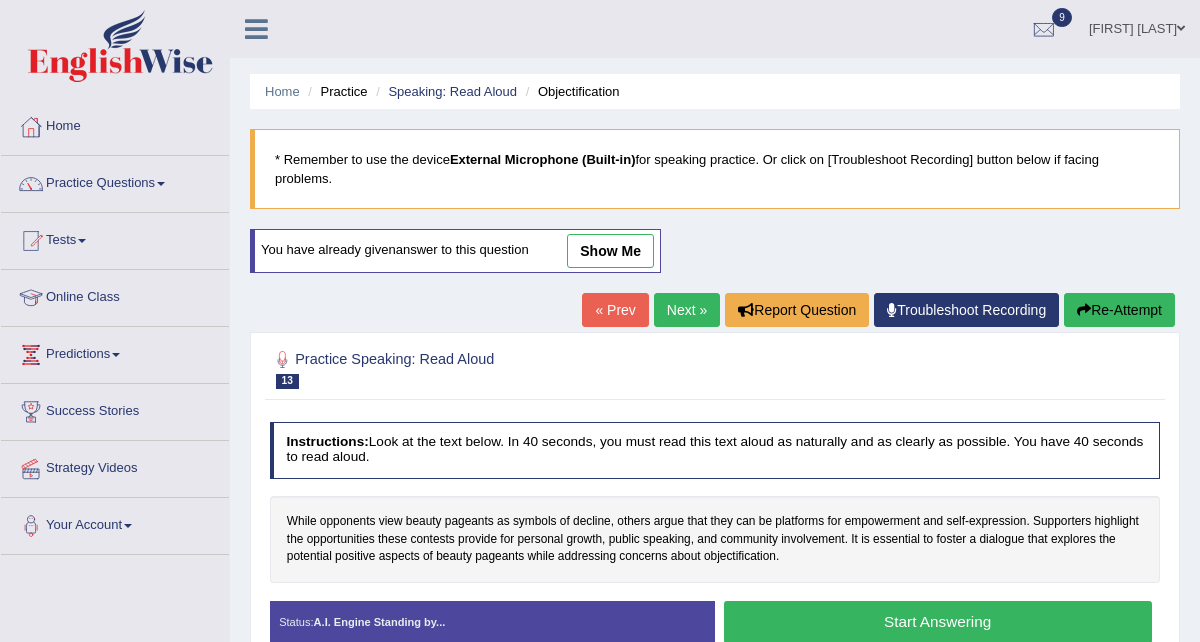 scroll, scrollTop: 36, scrollLeft: 0, axis: vertical 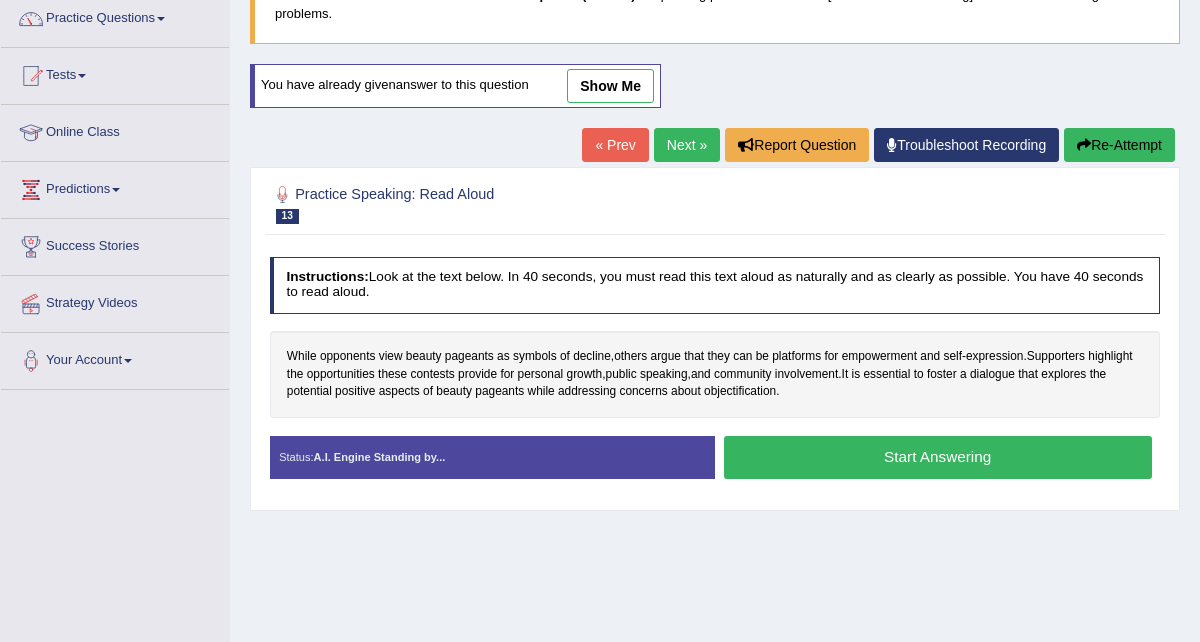 click on "Start Answering" at bounding box center (938, 457) 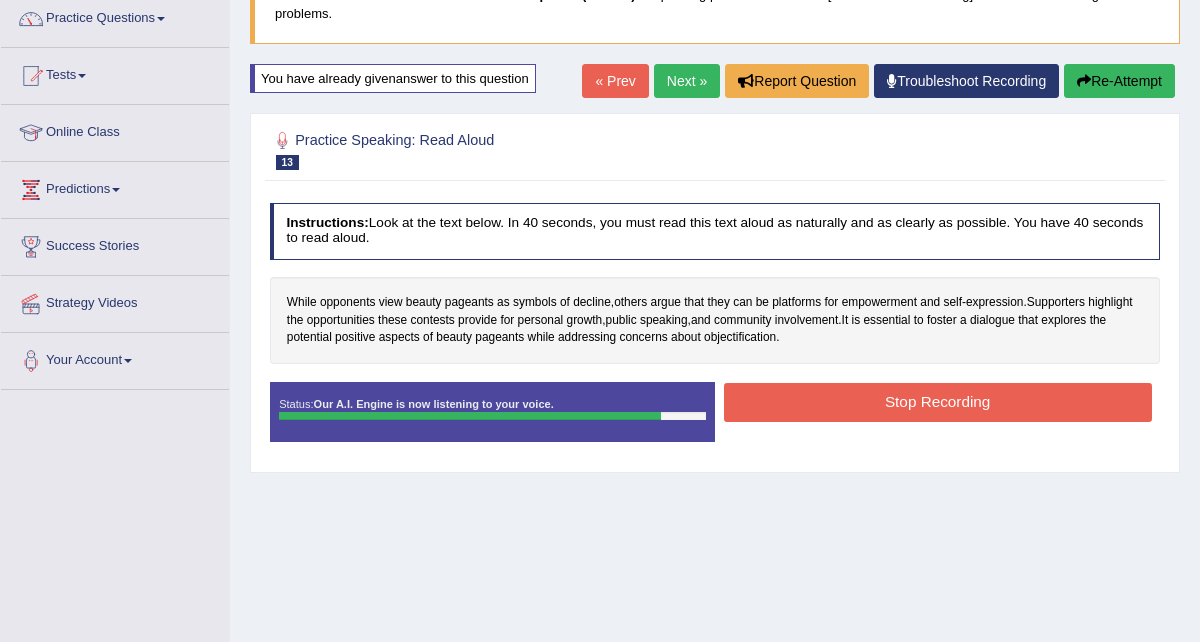 click on "Stop Recording" at bounding box center (938, 402) 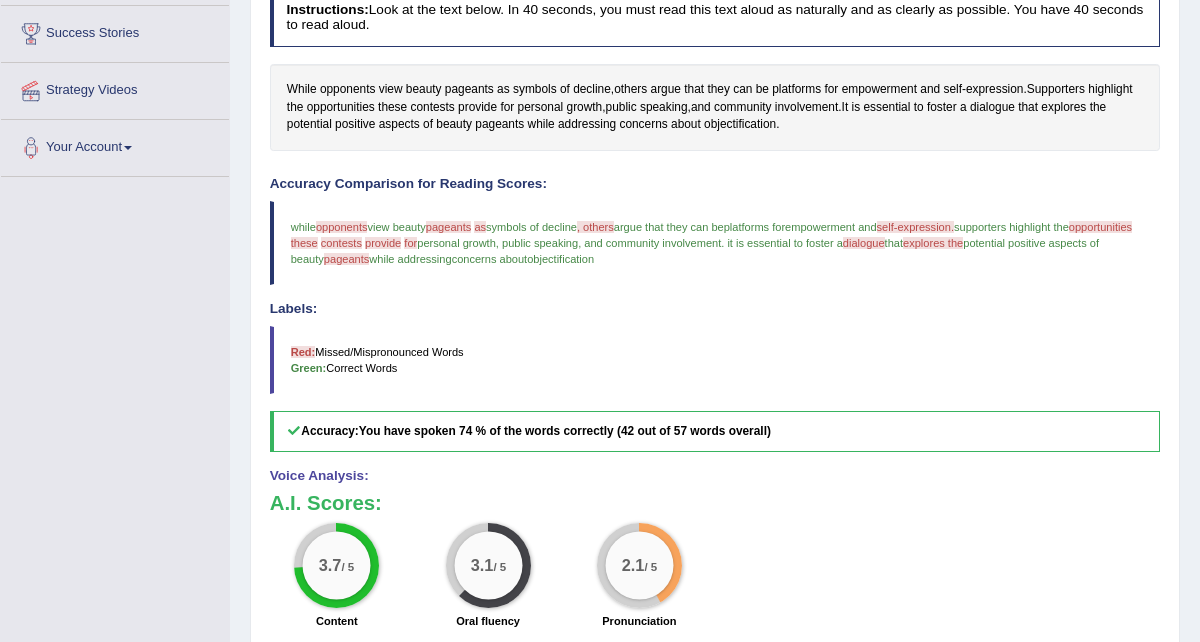 scroll, scrollTop: 381, scrollLeft: 0, axis: vertical 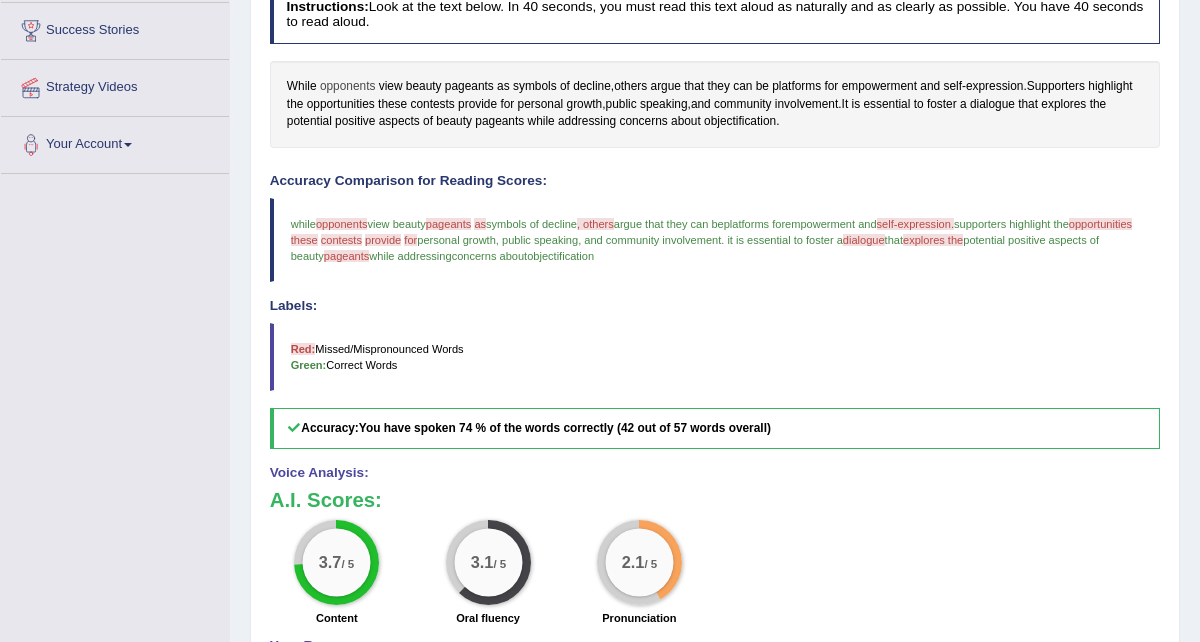 click on "opponents" at bounding box center (348, 87) 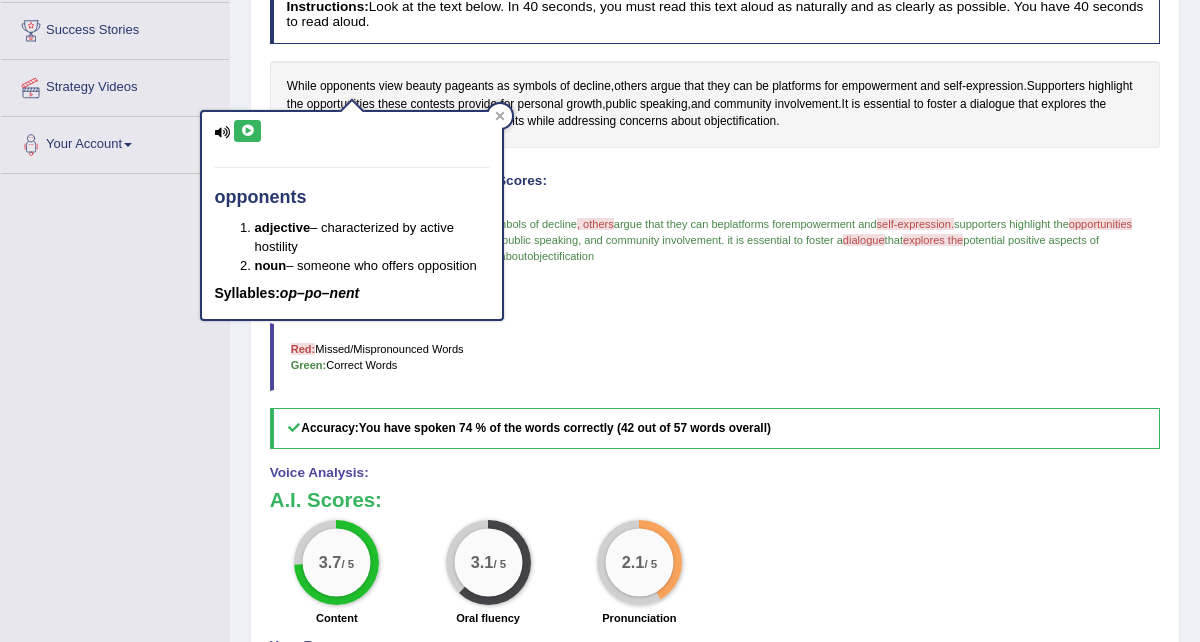 click at bounding box center (247, 131) 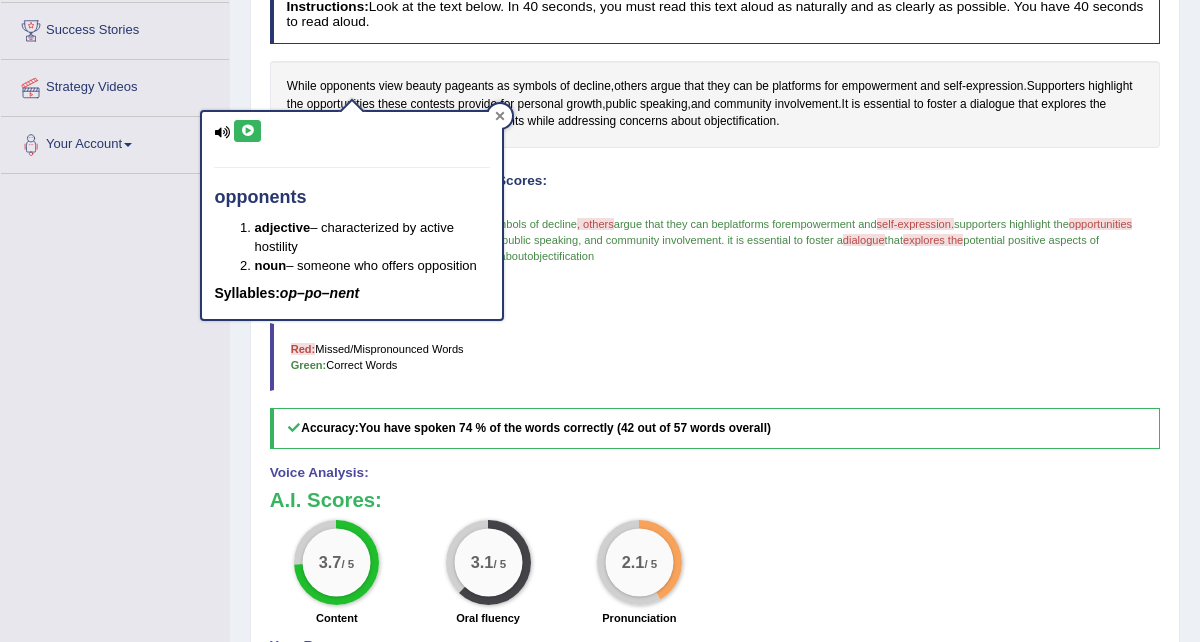 click at bounding box center [500, 116] 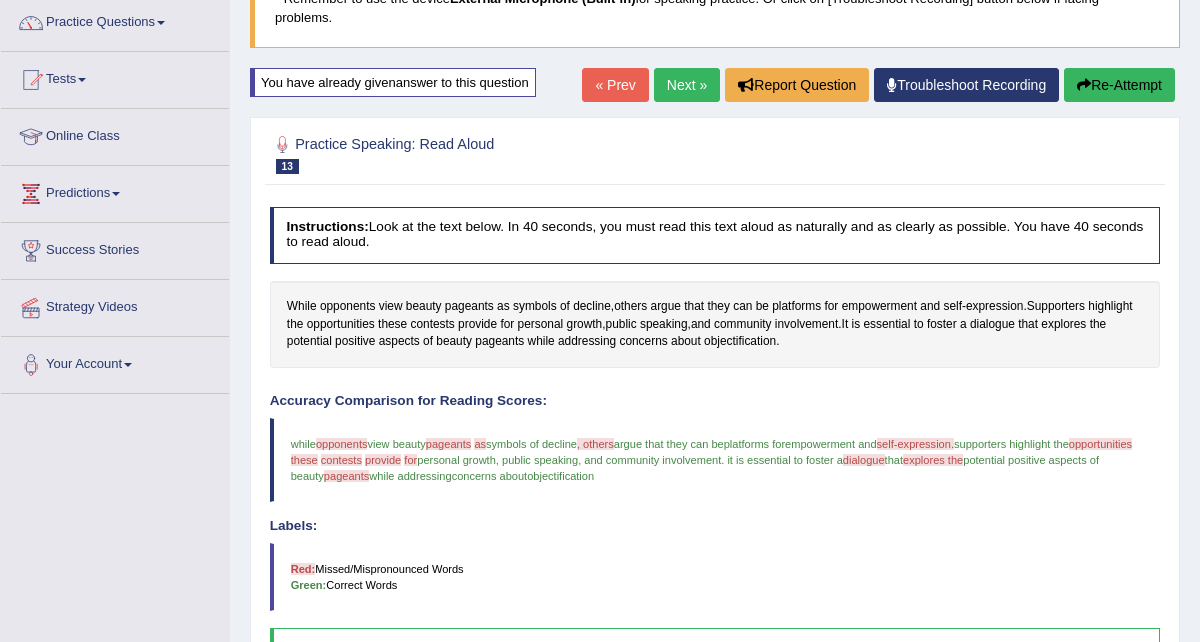 scroll, scrollTop: 142, scrollLeft: 0, axis: vertical 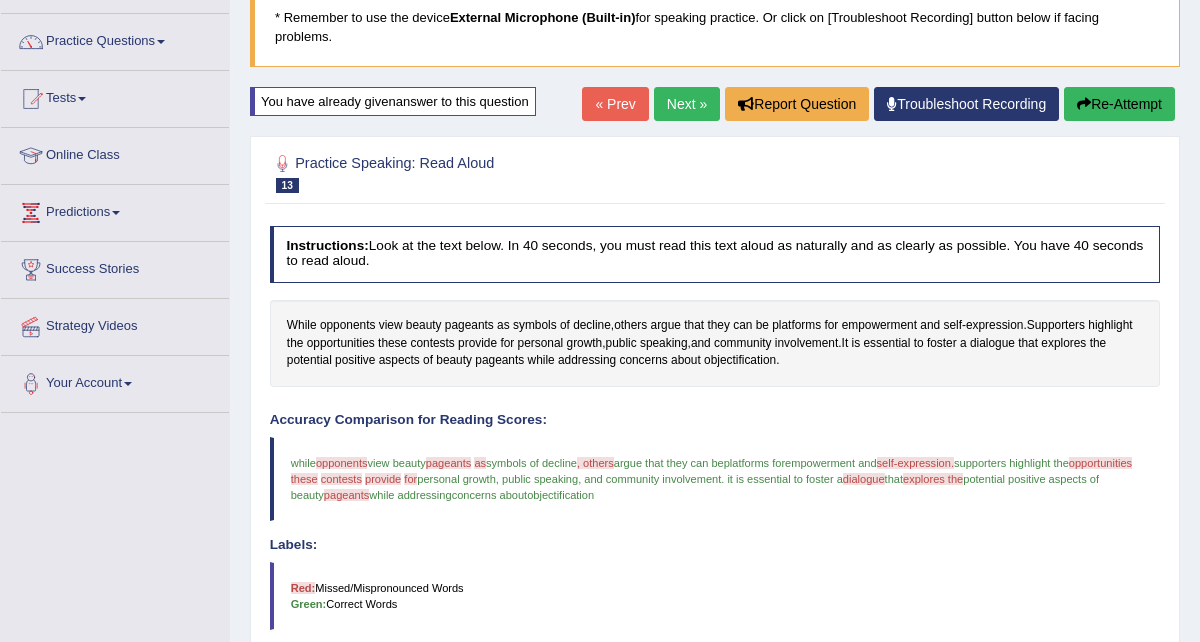 click at bounding box center (1084, 104) 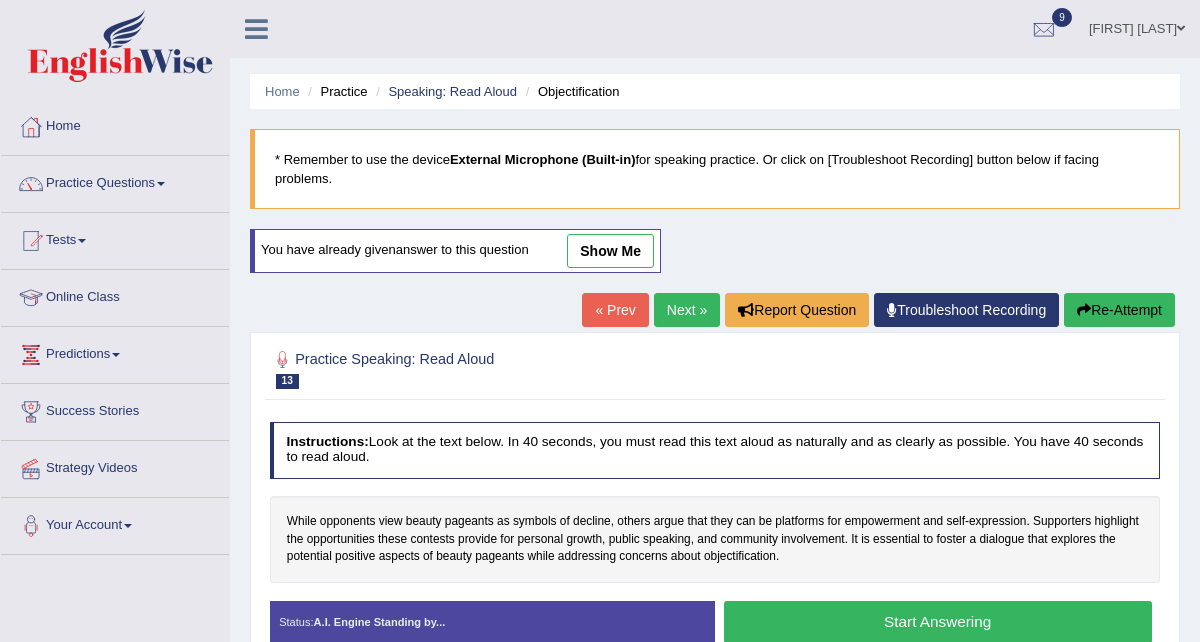 scroll, scrollTop: 360, scrollLeft: 0, axis: vertical 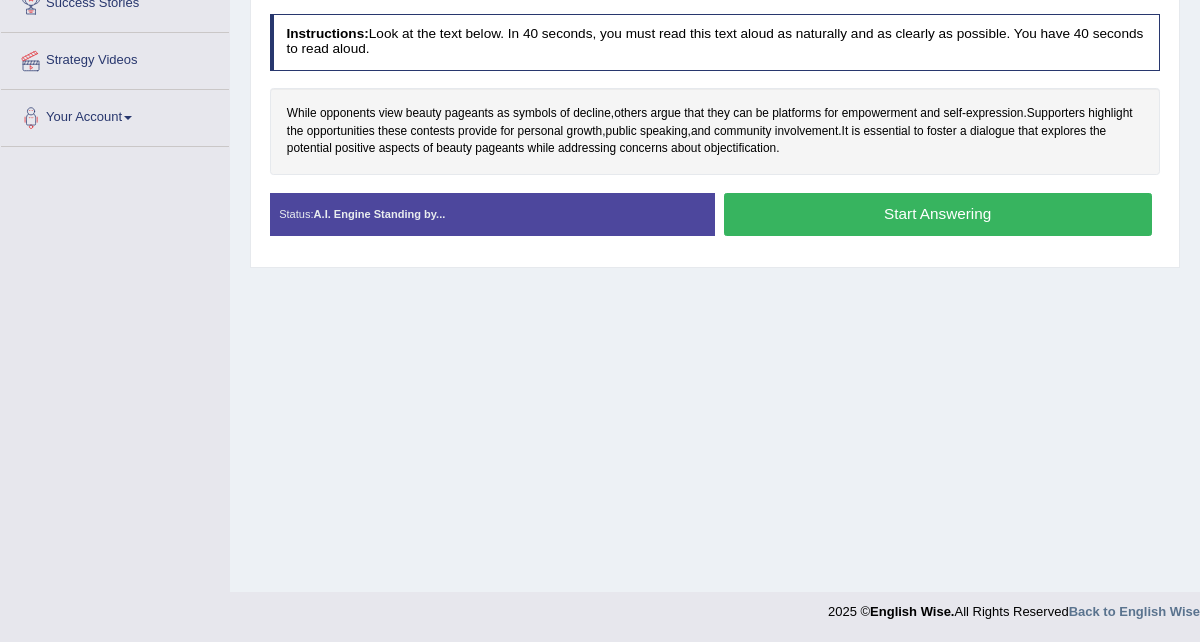 click on "Start Answering" at bounding box center (938, 214) 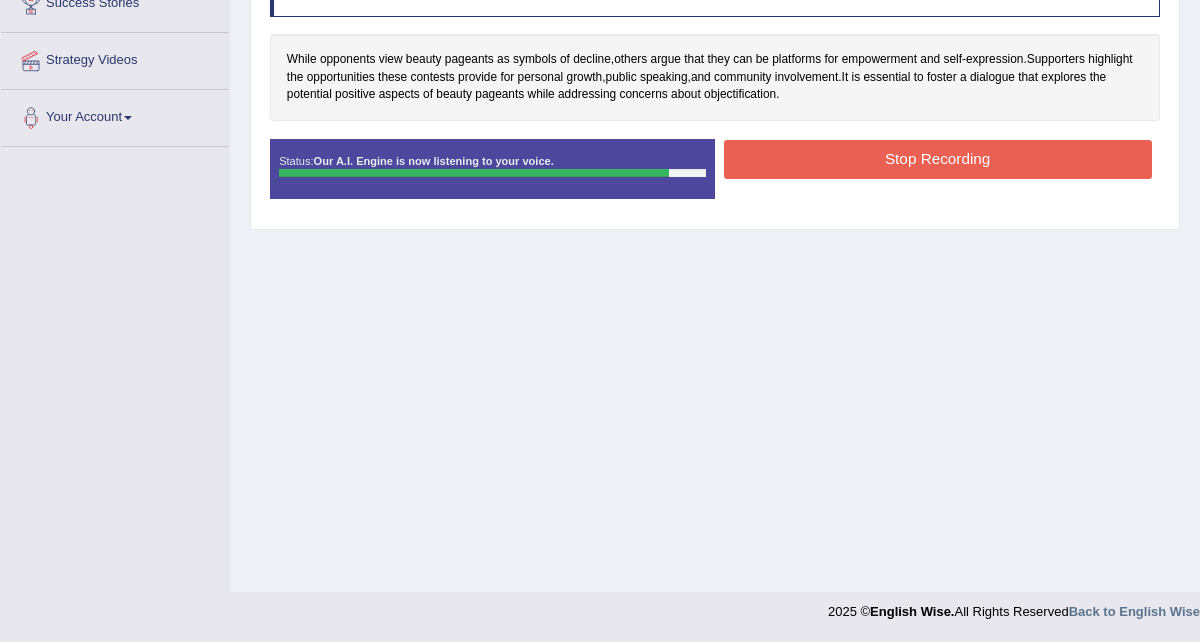 click on "Stop Recording" at bounding box center [938, 159] 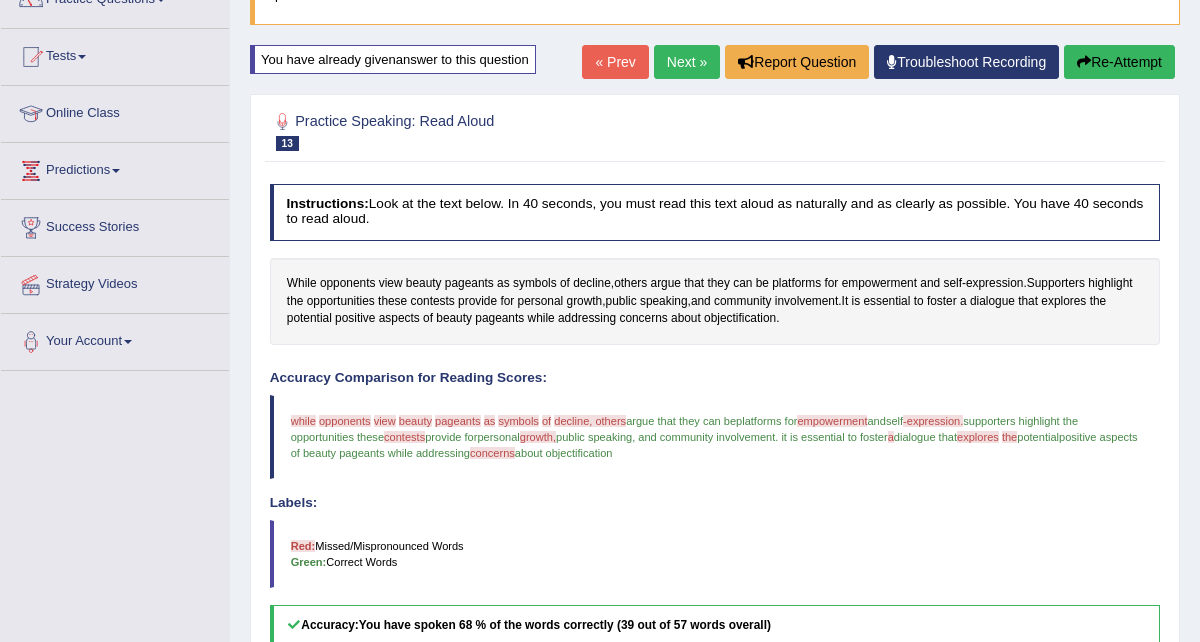scroll, scrollTop: 178, scrollLeft: 0, axis: vertical 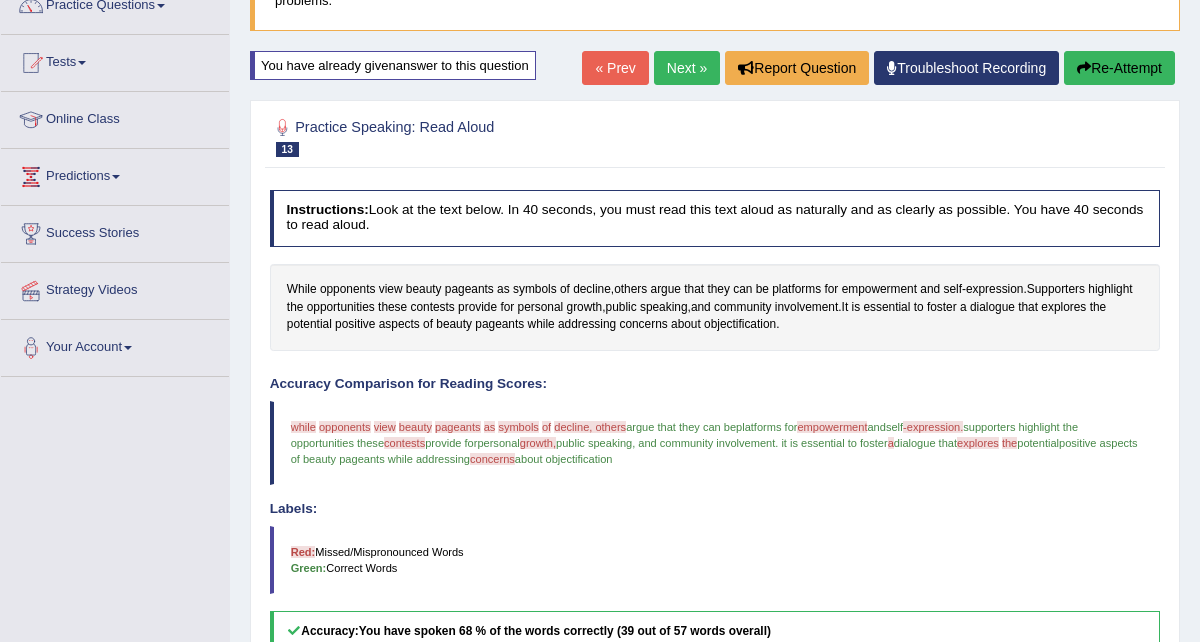 click on "Re-Attempt" at bounding box center [1119, 68] 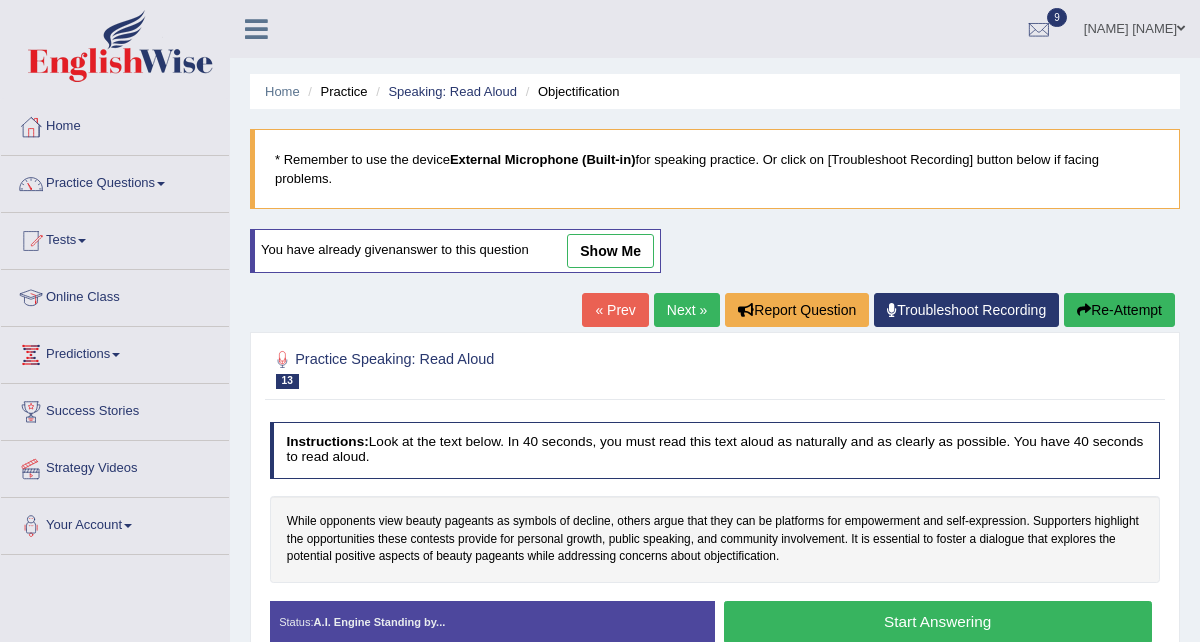 scroll, scrollTop: 189, scrollLeft: 0, axis: vertical 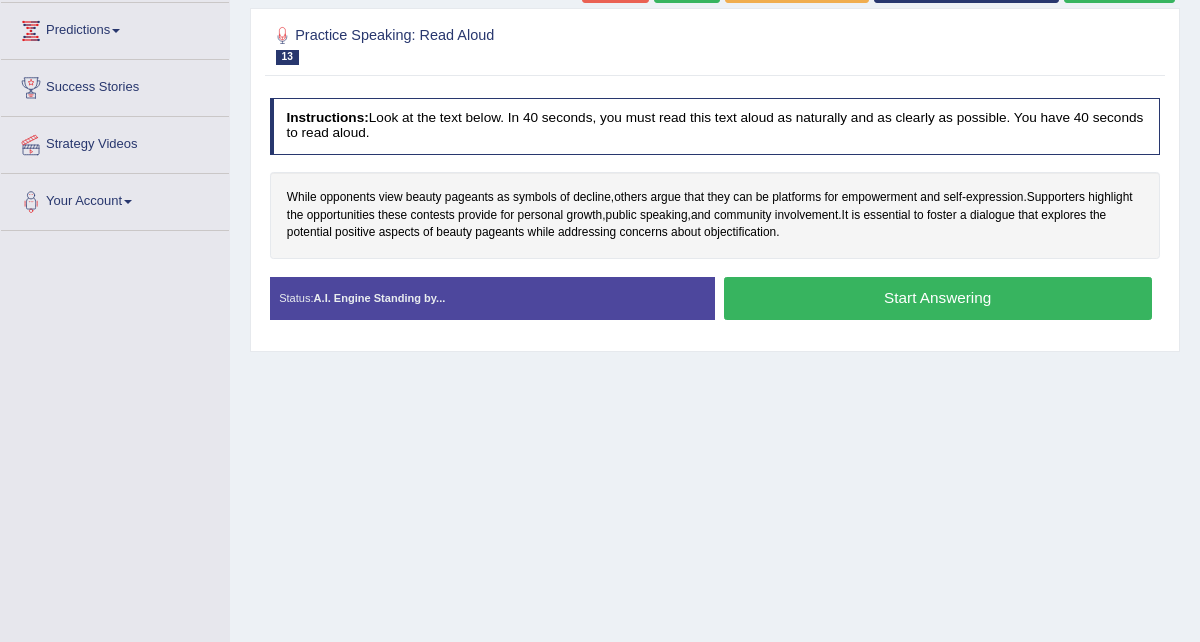 click on "Start Answering" at bounding box center [938, 298] 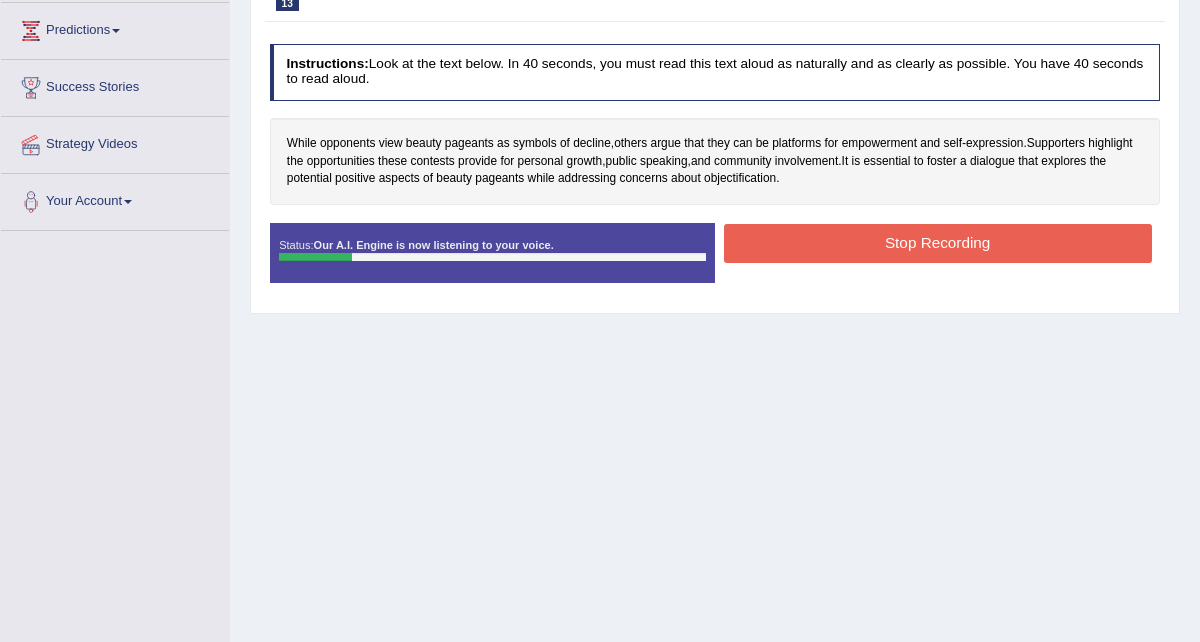 click on "Stop Recording" at bounding box center (938, 243) 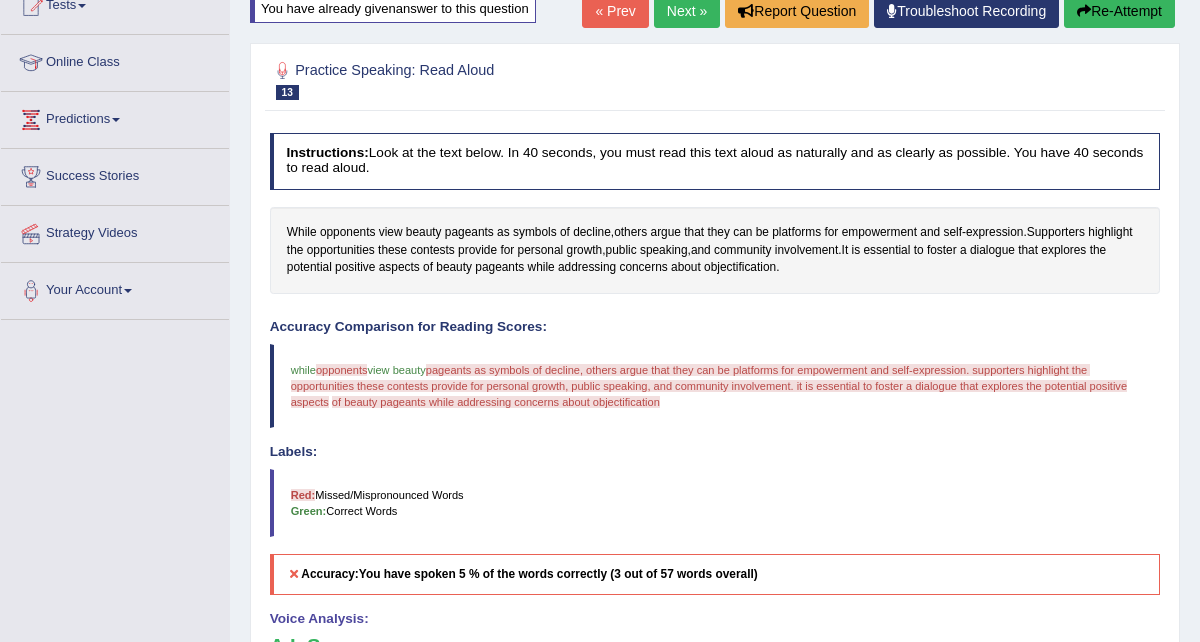 scroll, scrollTop: 173, scrollLeft: 0, axis: vertical 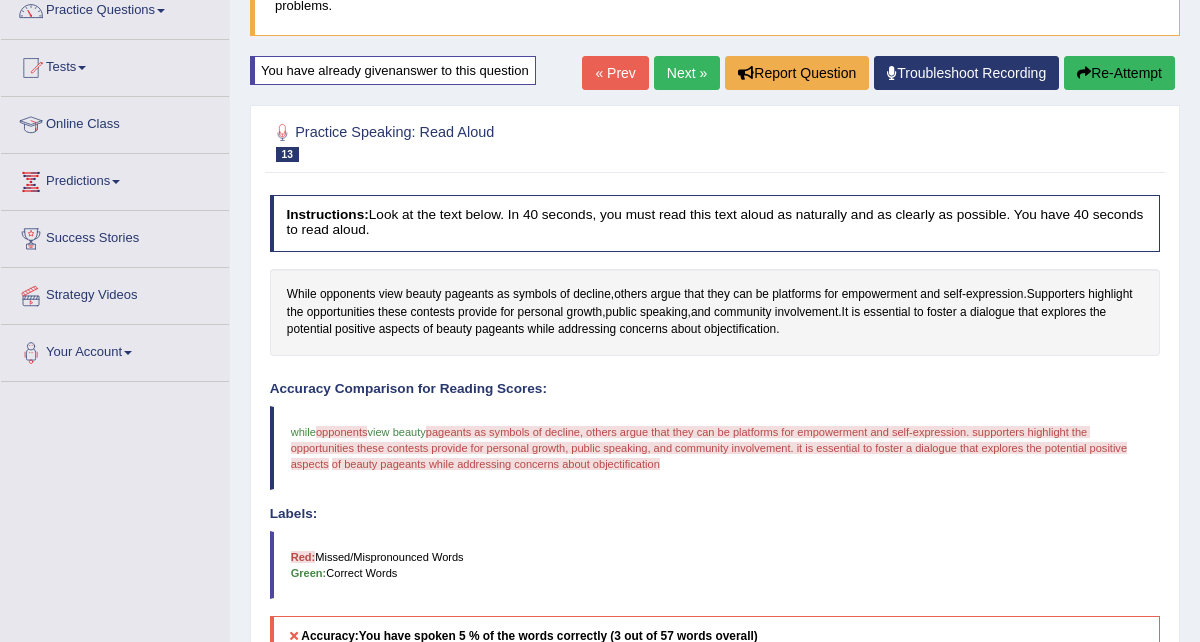 click on "Re-Attempt" at bounding box center [1119, 73] 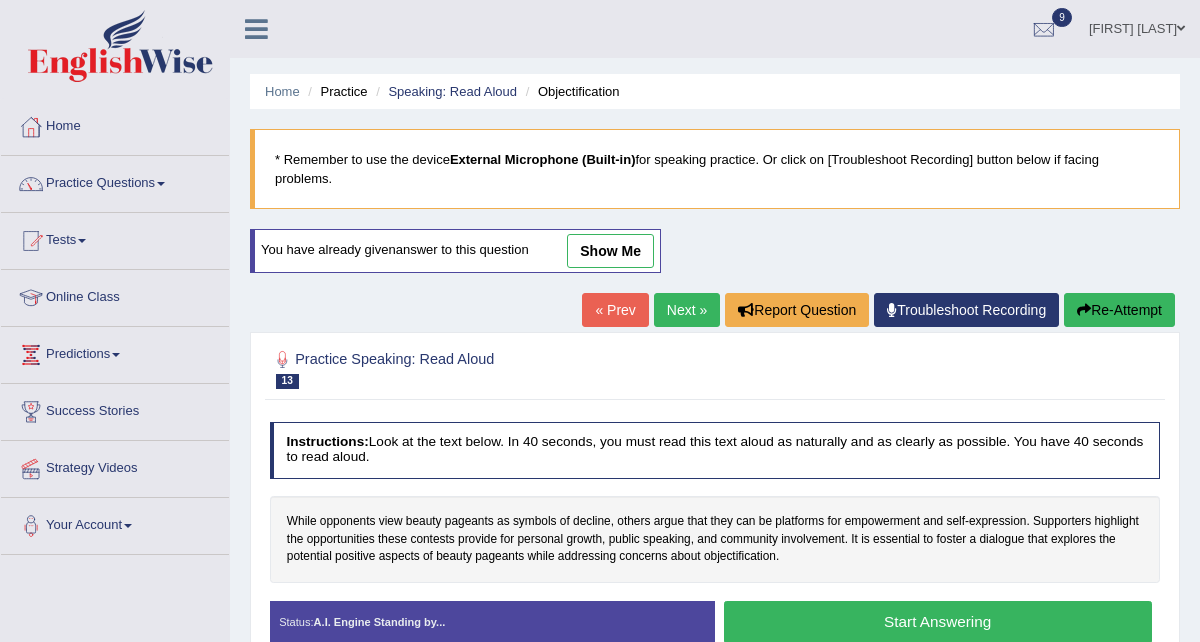 scroll, scrollTop: 173, scrollLeft: 0, axis: vertical 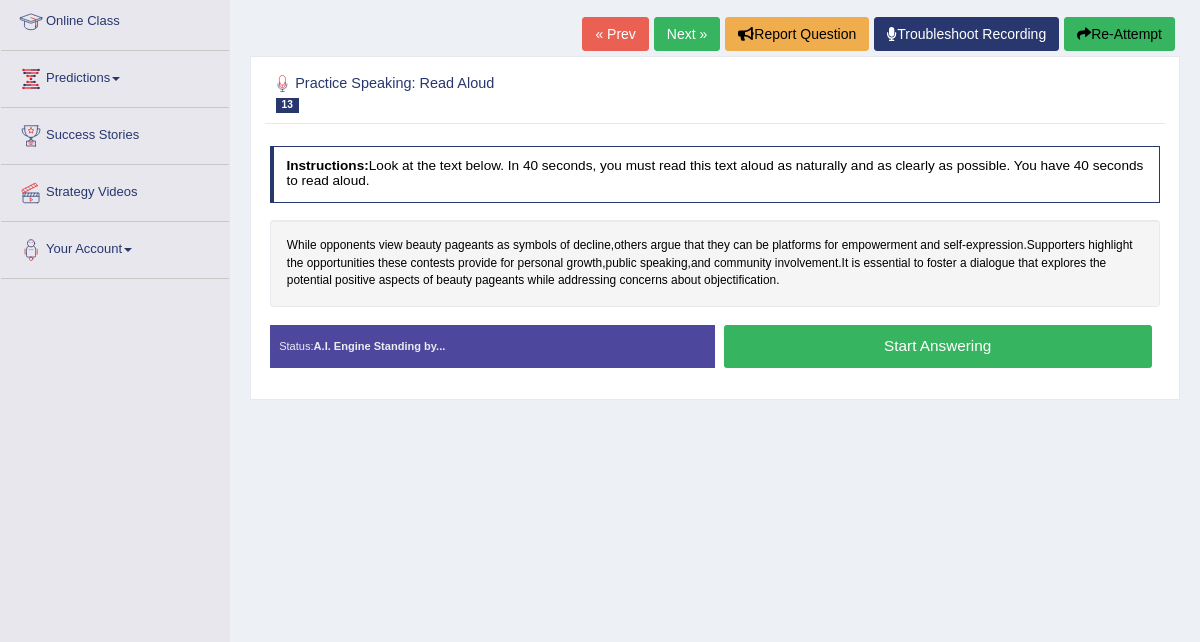 click on "Start Answering" at bounding box center (938, 346) 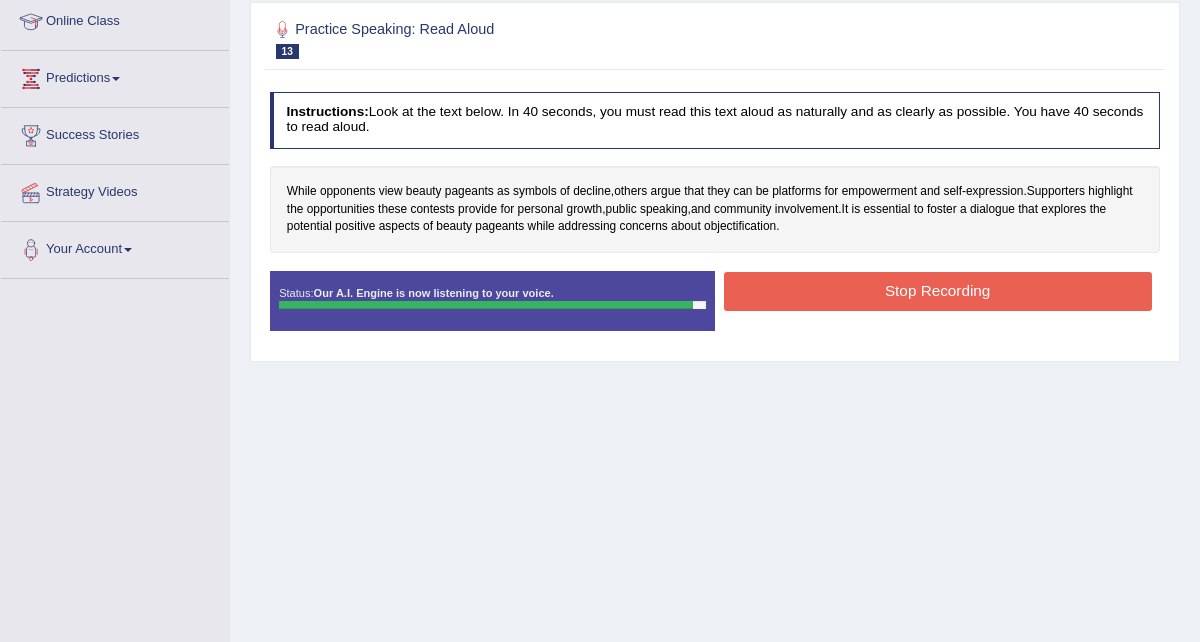 click on "Stop Recording" at bounding box center (938, 291) 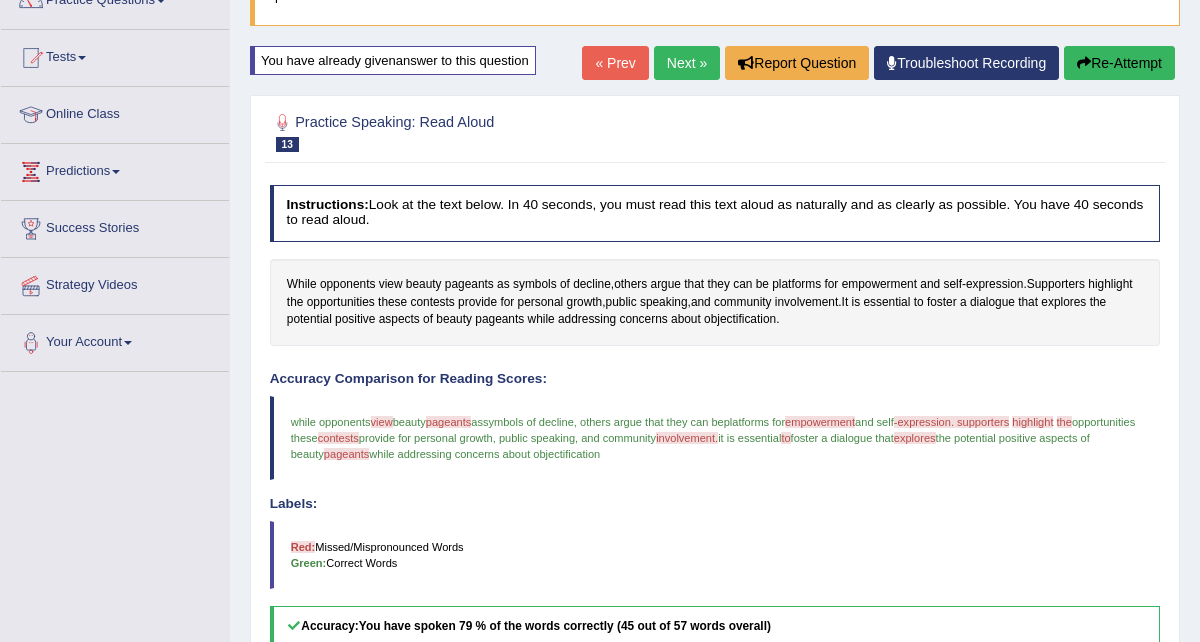 scroll, scrollTop: 0, scrollLeft: 0, axis: both 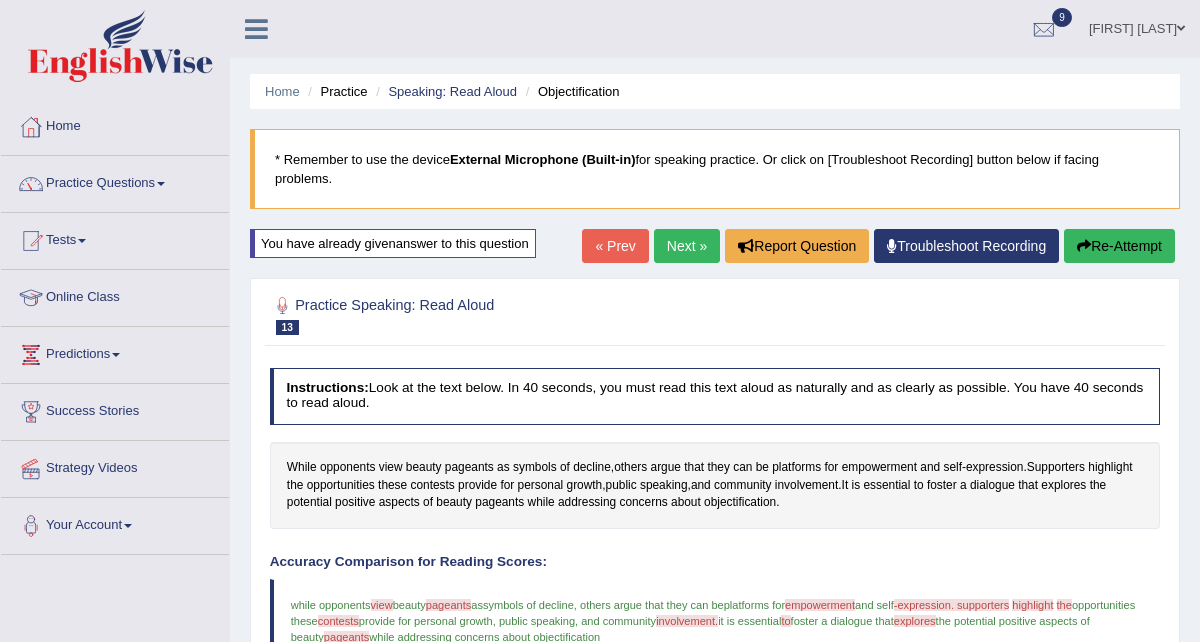 click on "Next »" at bounding box center [687, 246] 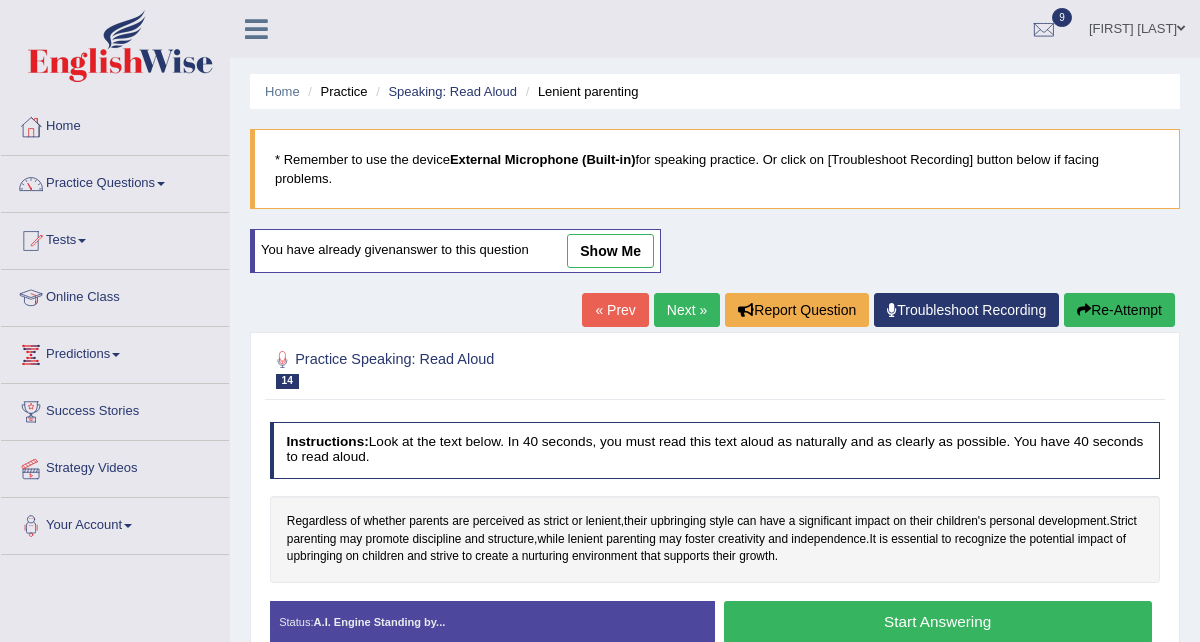 scroll, scrollTop: 0, scrollLeft: 0, axis: both 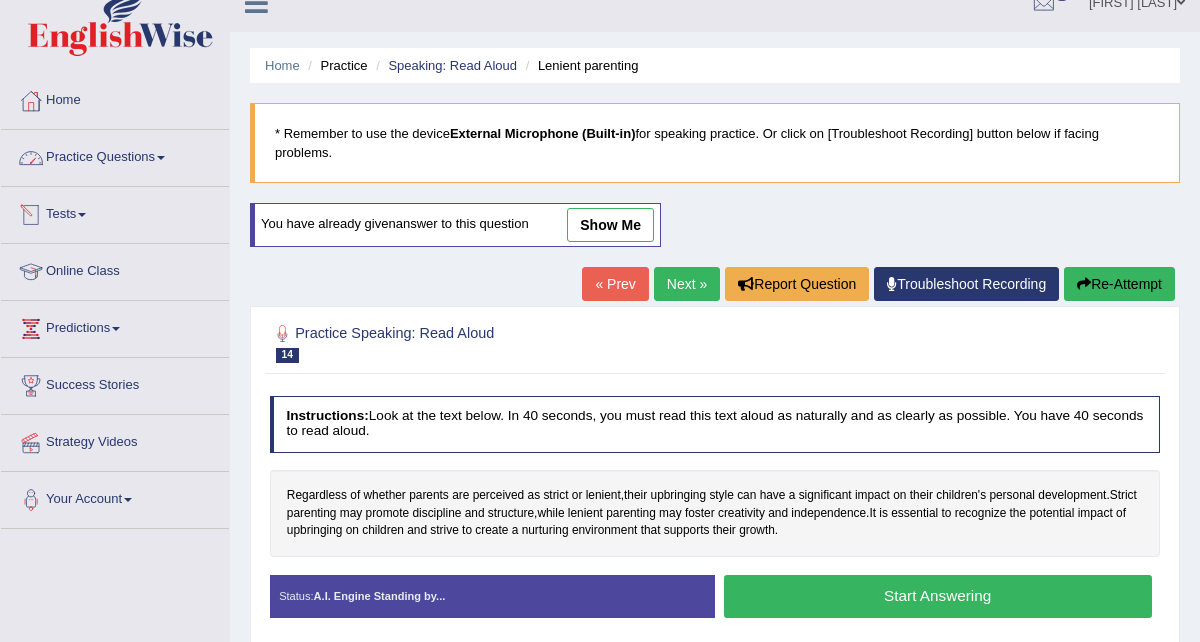 click on "Practice Questions" at bounding box center [115, 155] 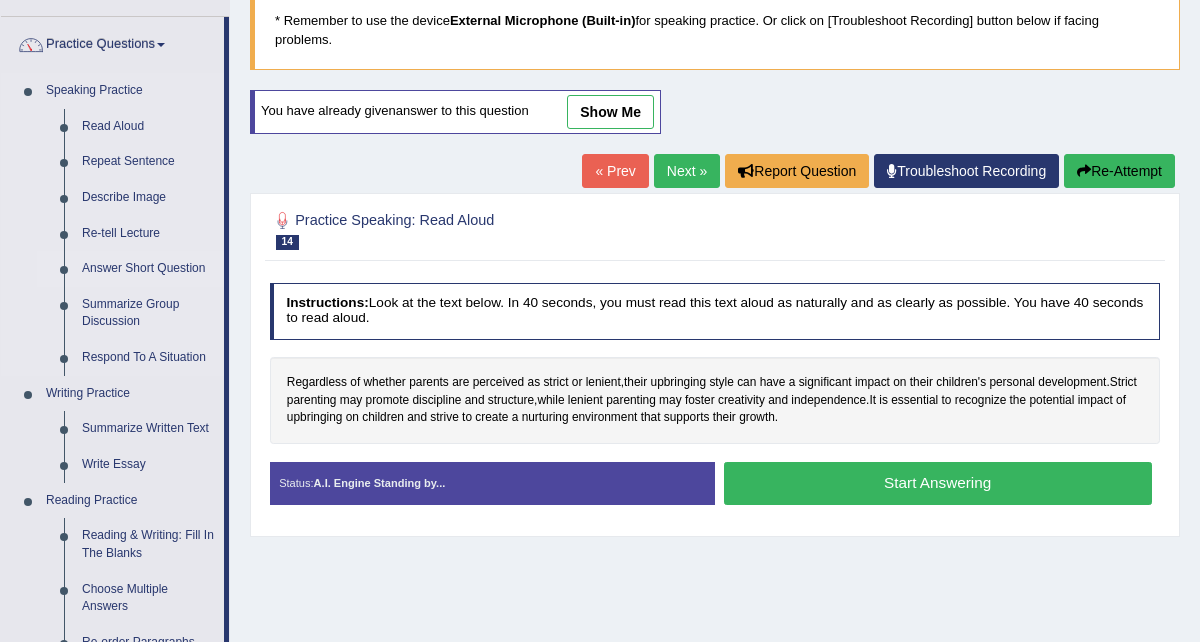 scroll, scrollTop: 154, scrollLeft: 0, axis: vertical 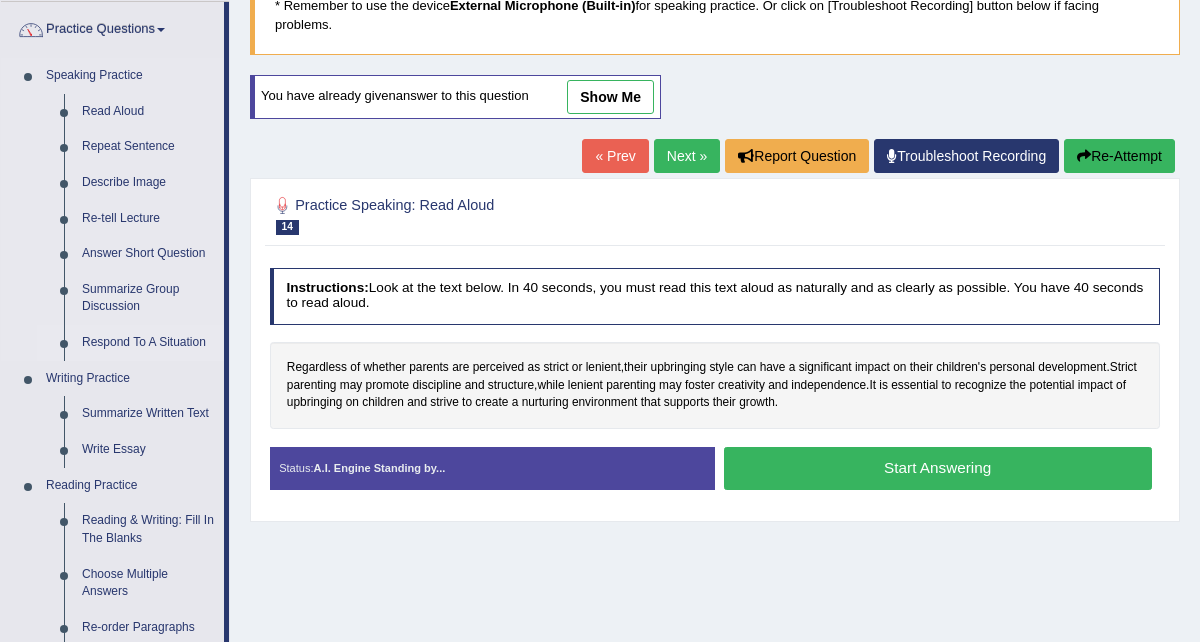 click on "Respond To A Situation" at bounding box center (148, 343) 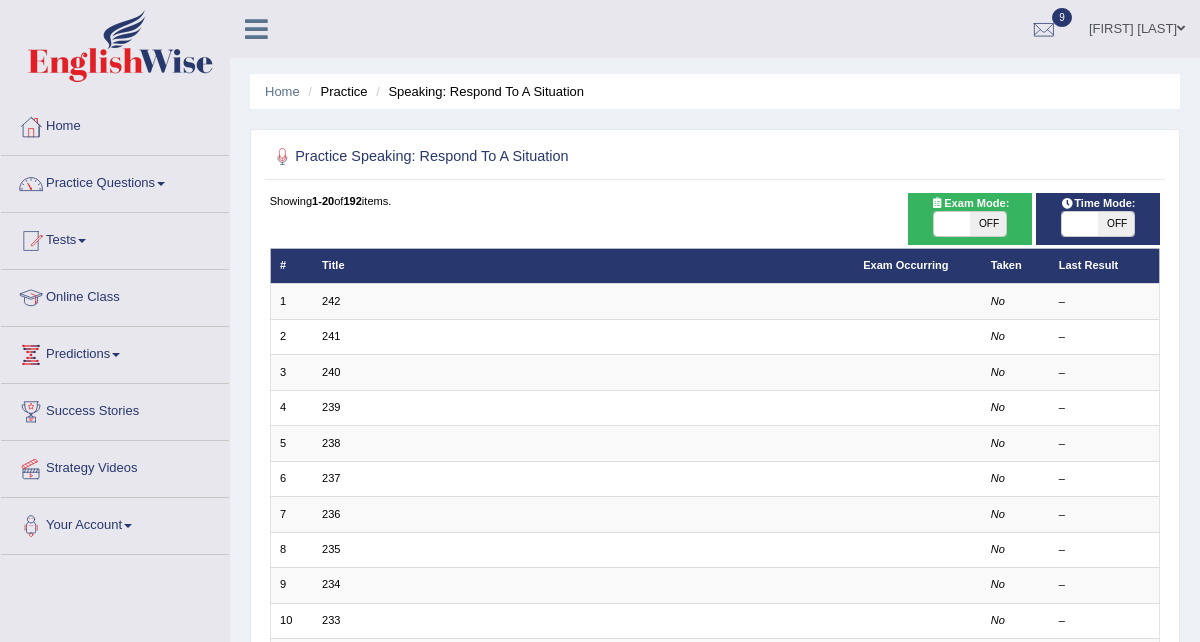 scroll, scrollTop: 0, scrollLeft: 0, axis: both 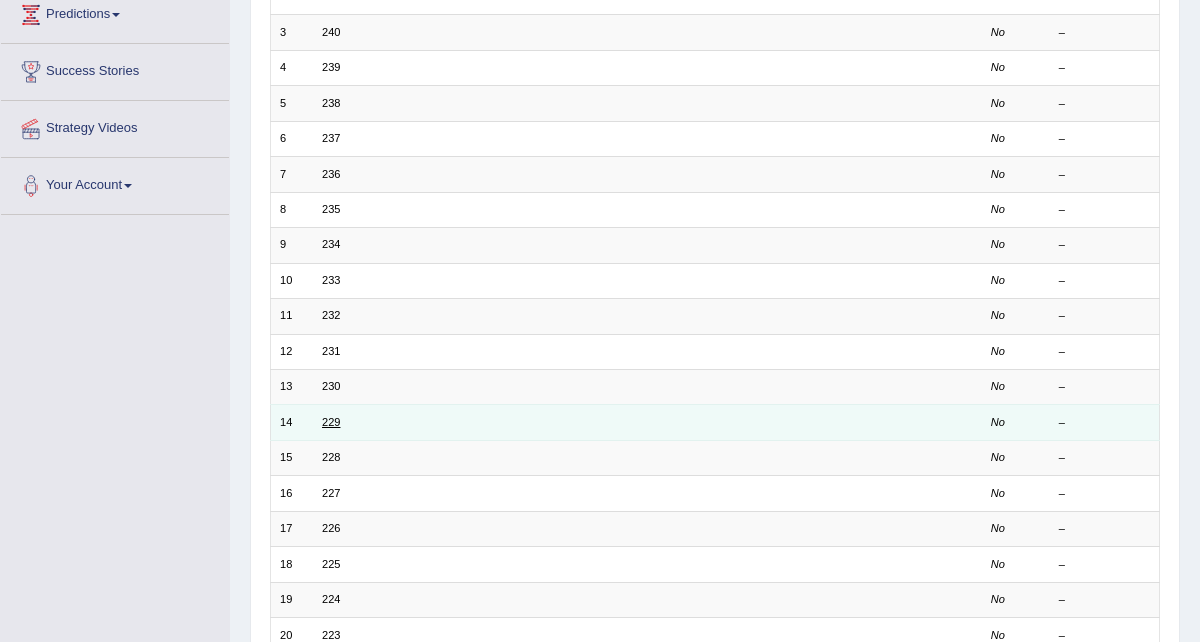 click on "229" at bounding box center [331, 422] 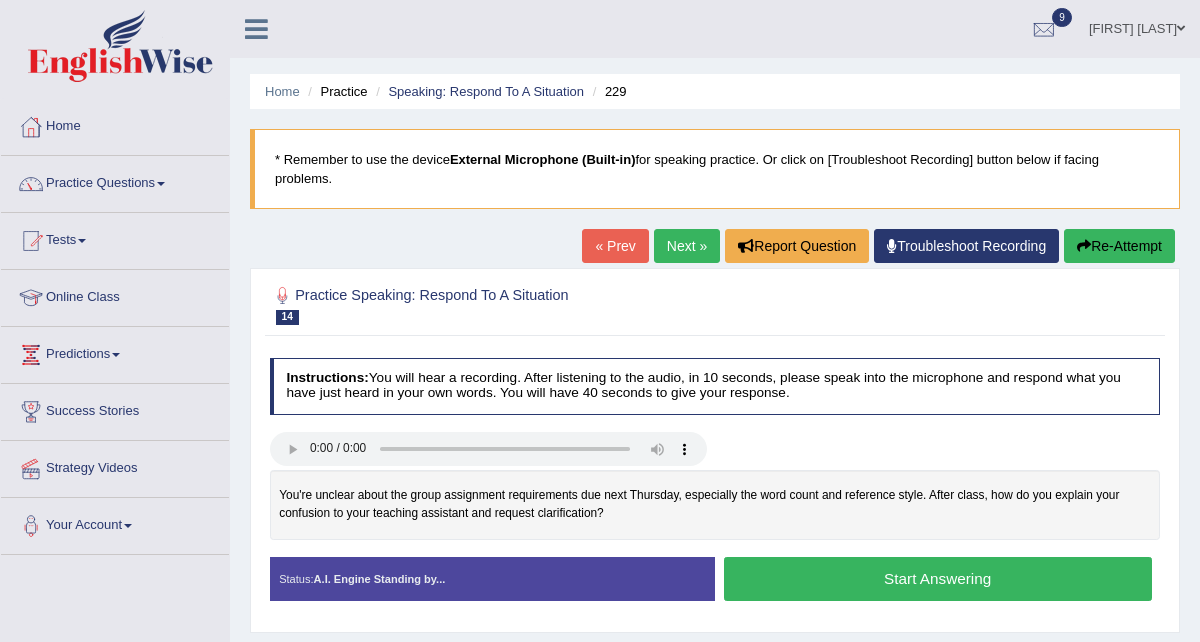 scroll, scrollTop: 0, scrollLeft: 0, axis: both 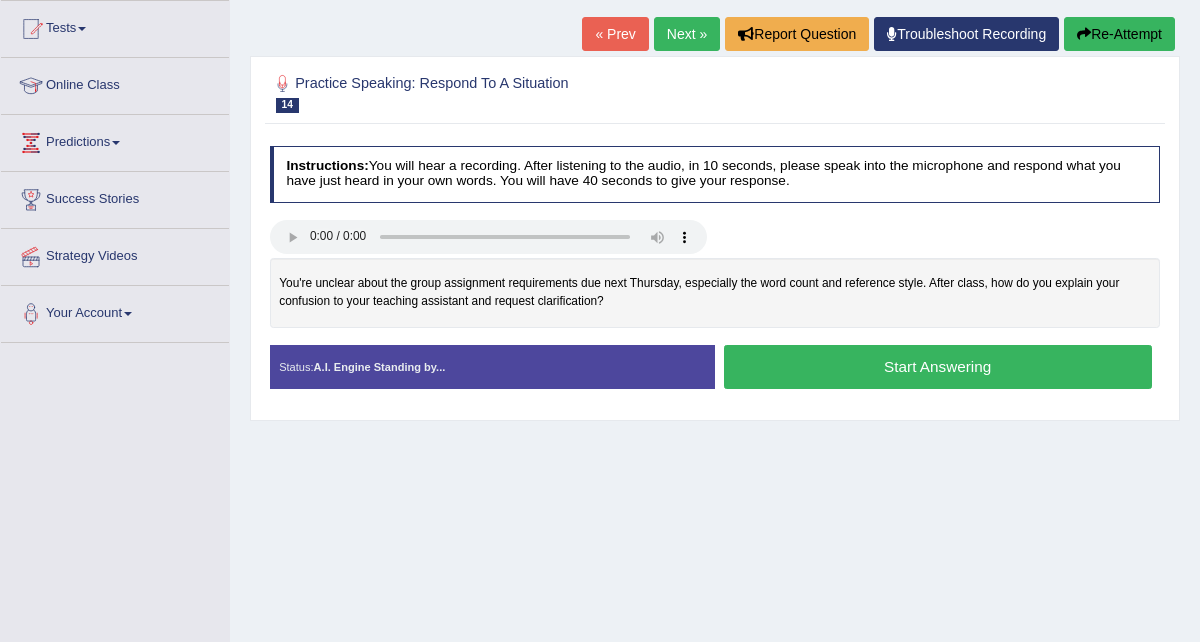 click on "Start Answering" at bounding box center [938, 366] 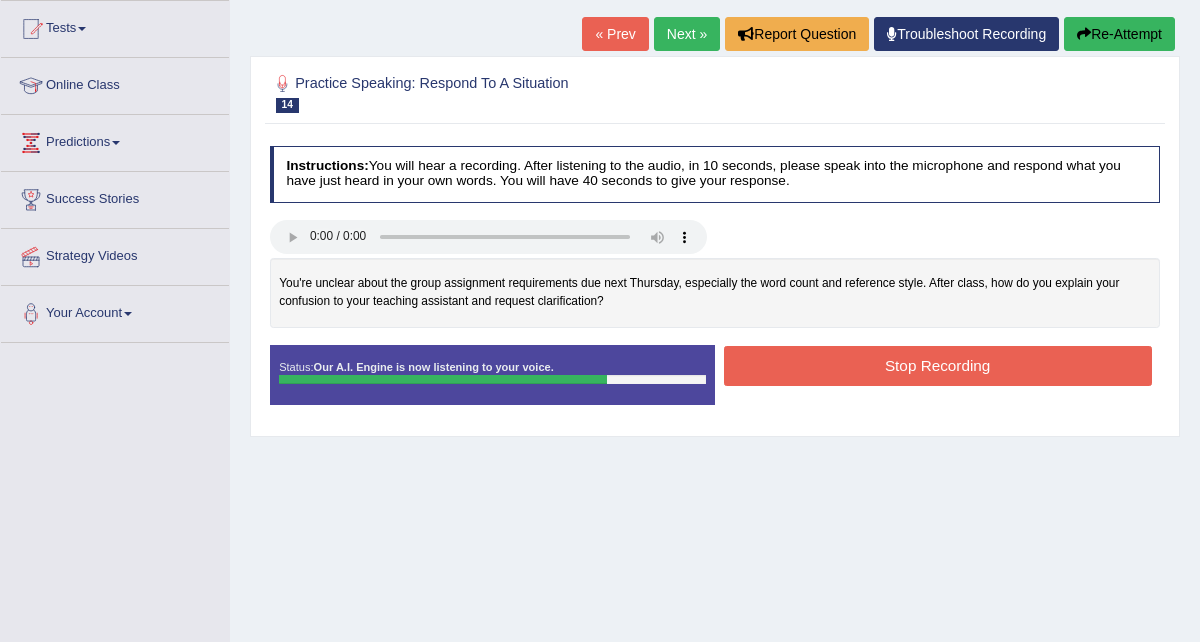 click on "Stop Recording" at bounding box center [938, 365] 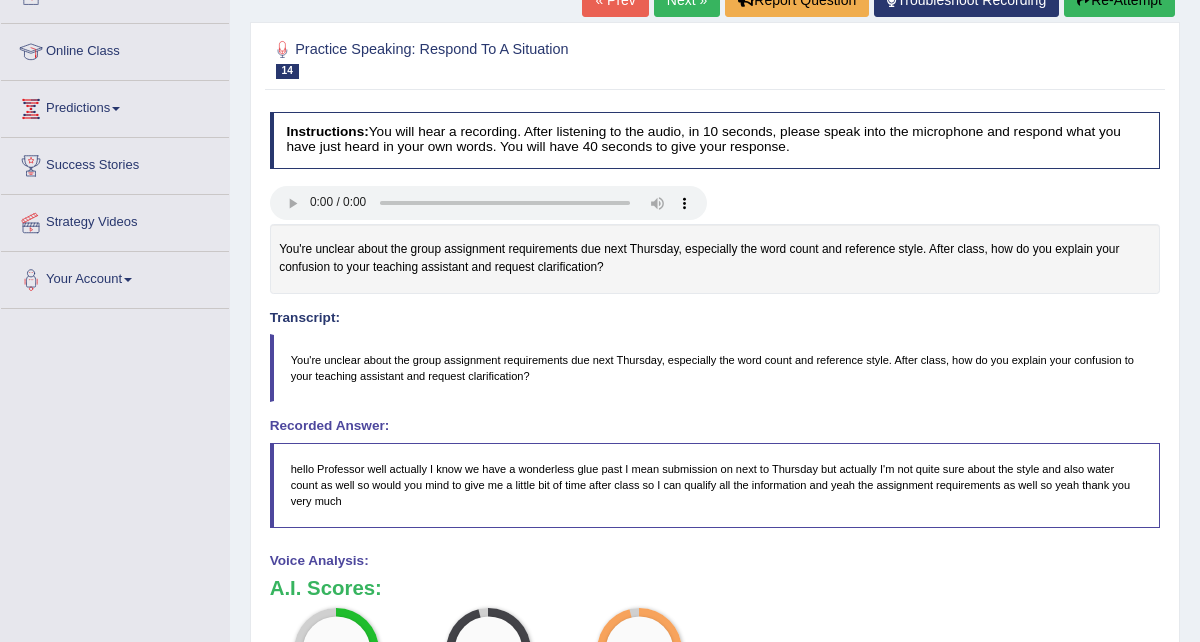 scroll, scrollTop: 235, scrollLeft: 0, axis: vertical 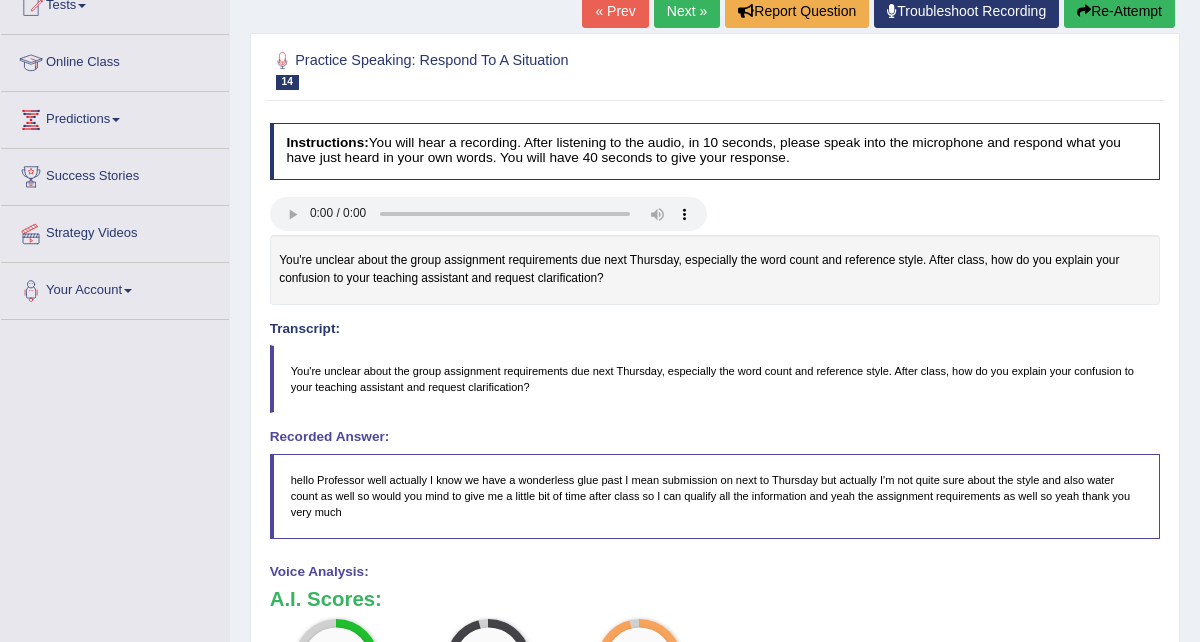 click on "Re-Attempt" at bounding box center (1119, 11) 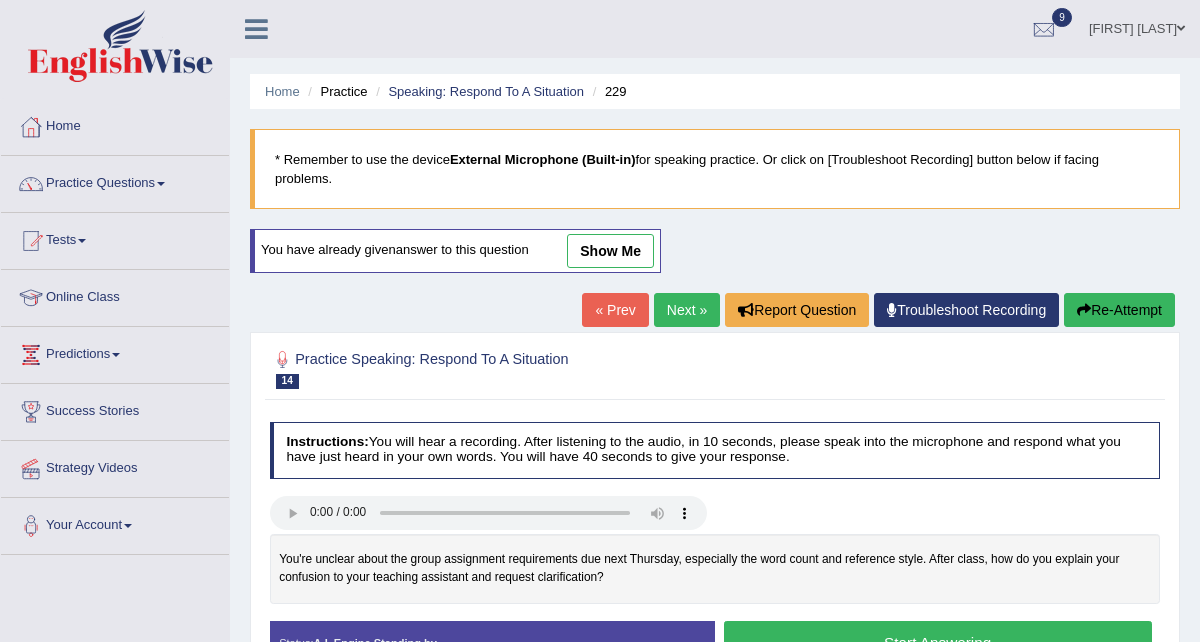 scroll, scrollTop: 285, scrollLeft: 0, axis: vertical 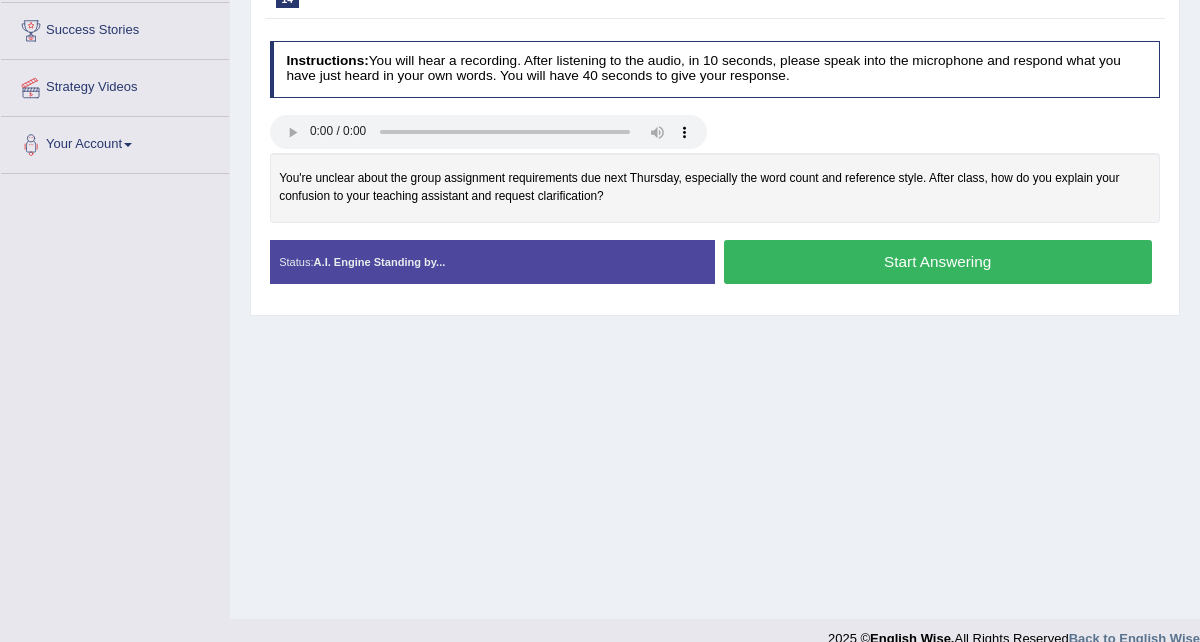 click on "Start Answering" at bounding box center (938, 261) 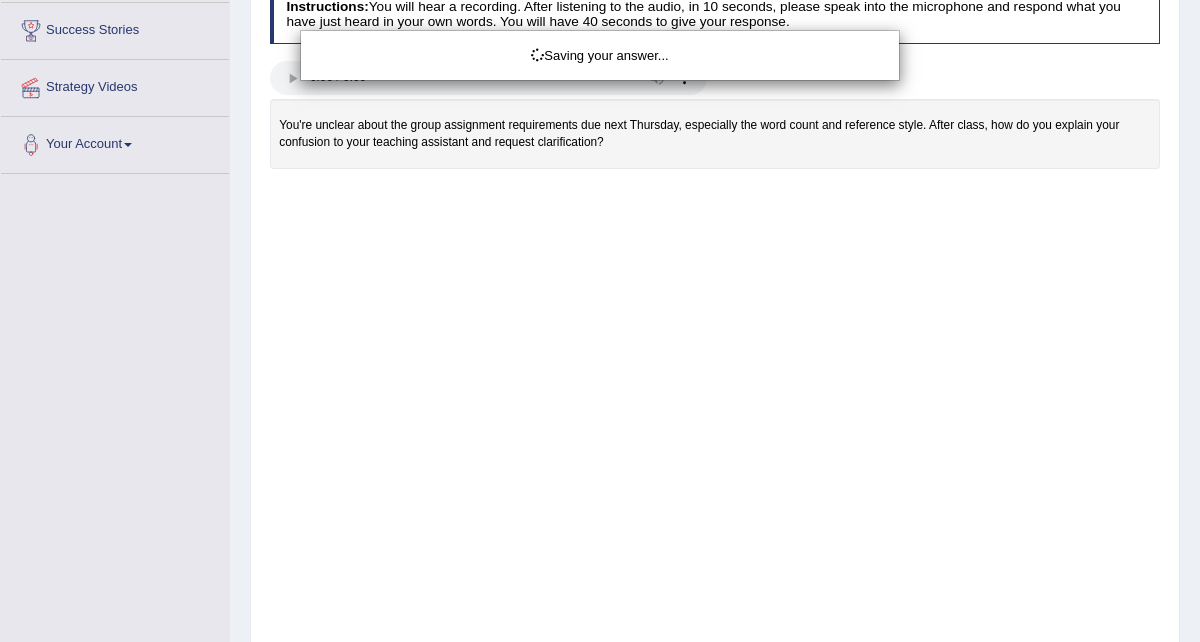 click on "Toggle navigation
Home
Practice Questions   Speaking Practice Read Aloud
Repeat Sentence
Describe Image
Re-tell Lecture
Answer Short Question
Summarize Group Discussion
Respond To A Situation
Writing Practice  Summarize Written Text
Write Essay
Reading Practice  Reading & Writing: Fill In The Blanks
Choose Multiple Answers
Re-order Paragraphs
Fill In The Blanks
Choose Single Answer
Listening Practice  Summarize Spoken Text
Highlight Incorrect Words
Highlight Correct Summary
Select Missing Word
Choose Single Answer
Choose Multiple Answers
Fill In The Blanks
Write From Dictation
Pronunciation
Tests  Take Practice Sectional Test" at bounding box center [600, -60] 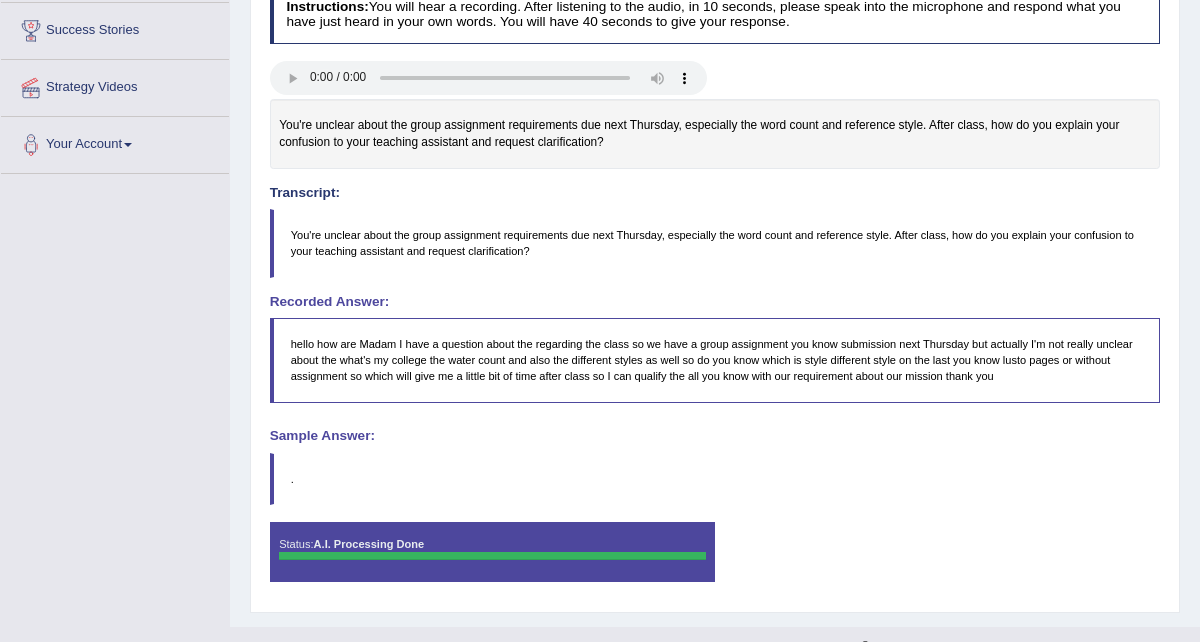 scroll, scrollTop: 409, scrollLeft: 0, axis: vertical 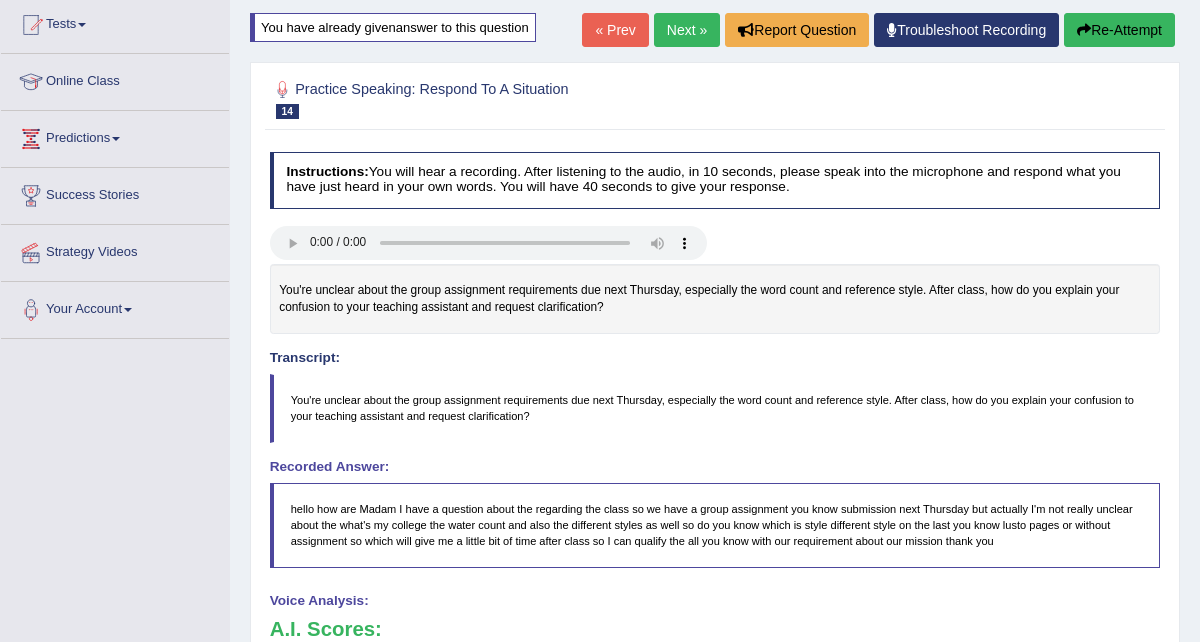 click on "« Prev" at bounding box center (615, 30) 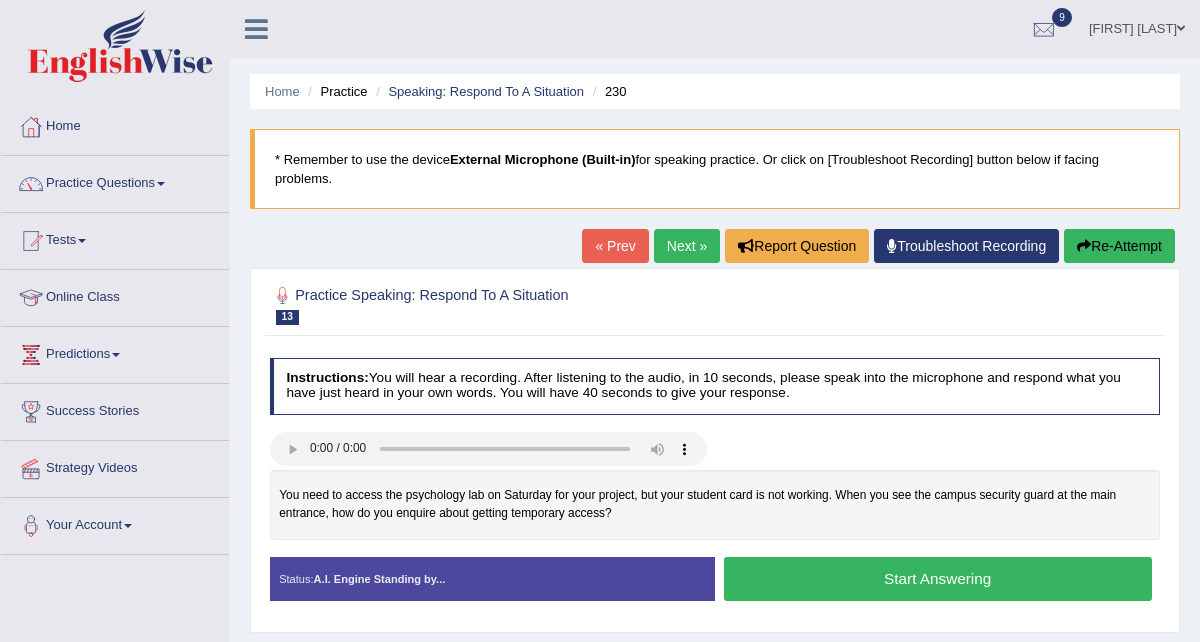 scroll, scrollTop: 0, scrollLeft: 0, axis: both 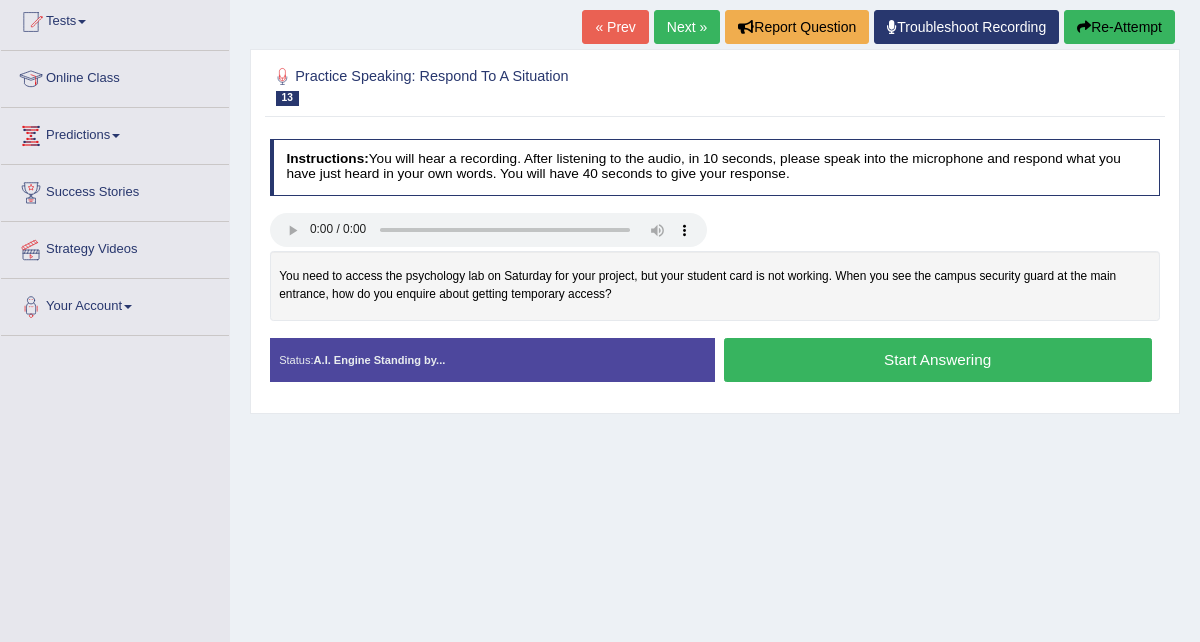 click on "Start Answering" at bounding box center (938, 359) 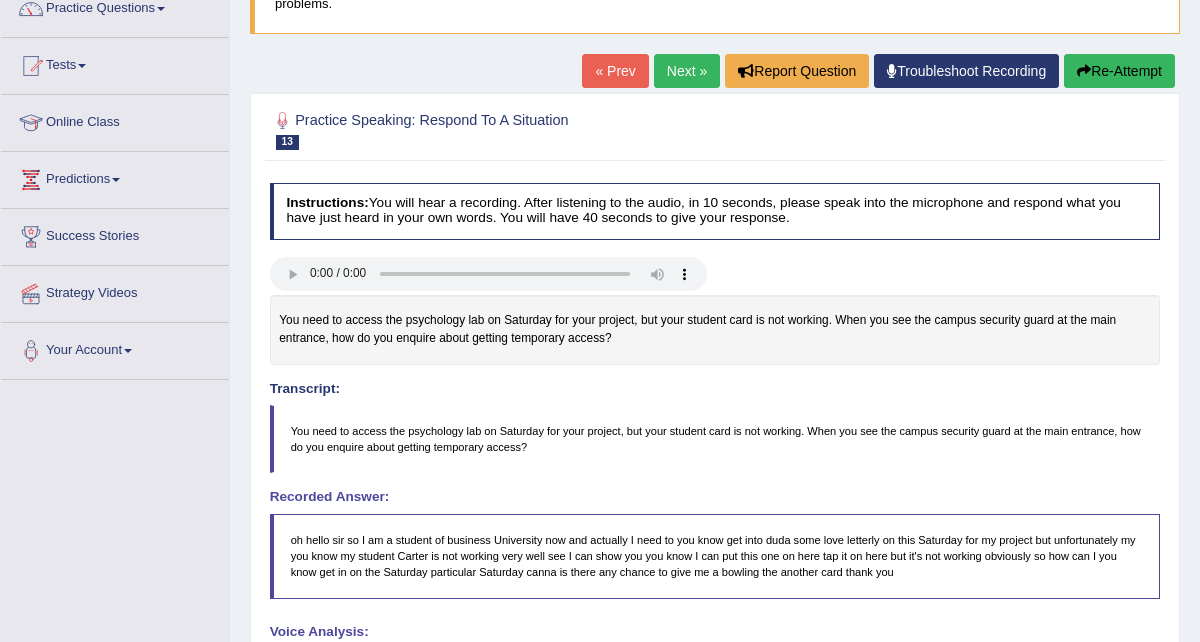 scroll, scrollTop: 124, scrollLeft: 0, axis: vertical 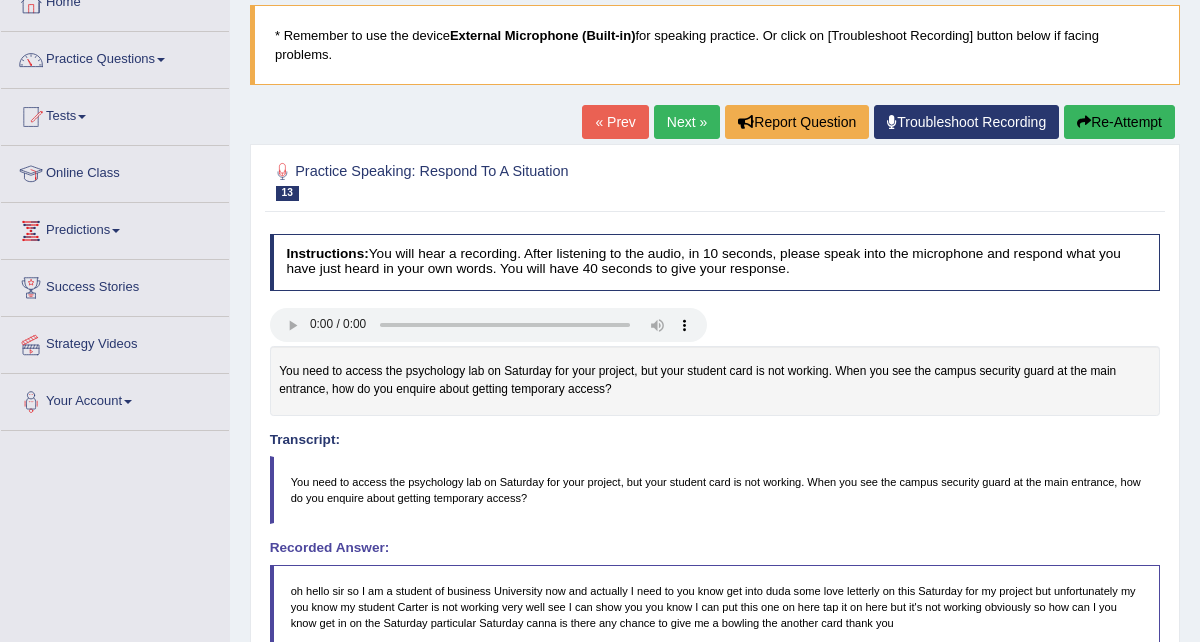 click on "« Prev" at bounding box center [615, 122] 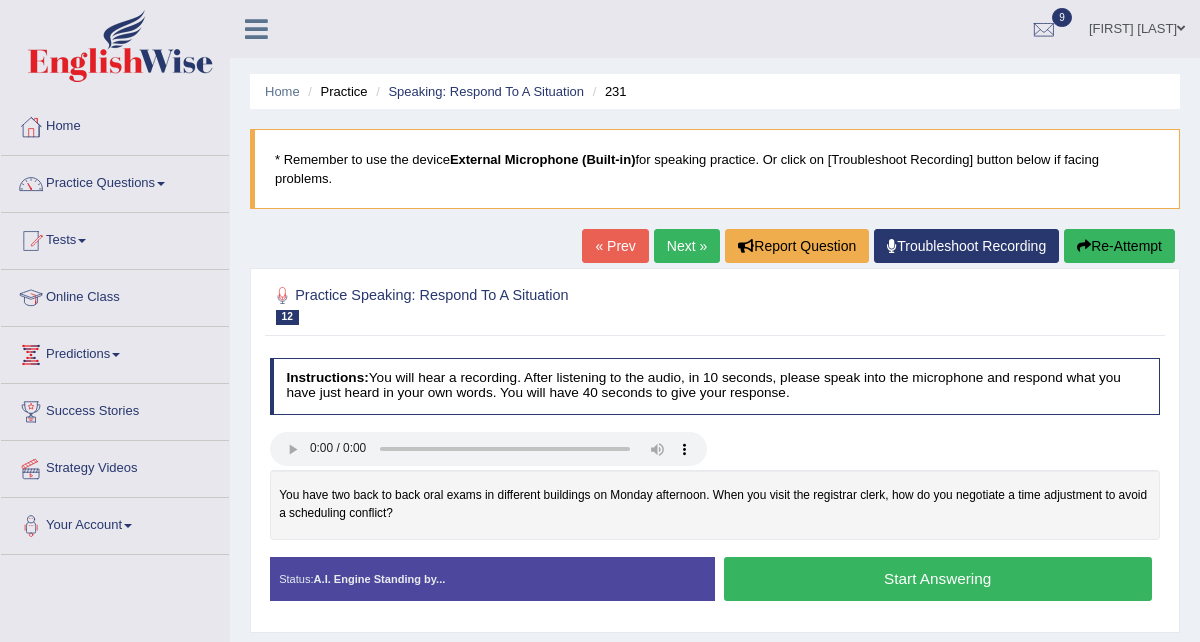 scroll, scrollTop: 0, scrollLeft: 0, axis: both 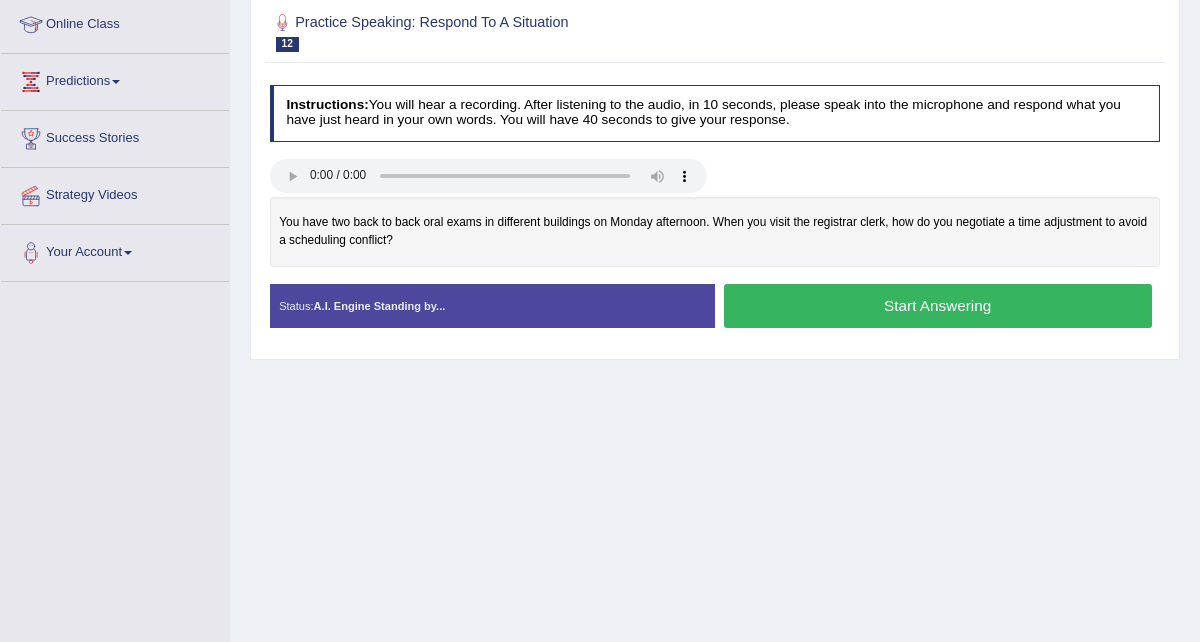 click on "Start Answering" at bounding box center [938, 305] 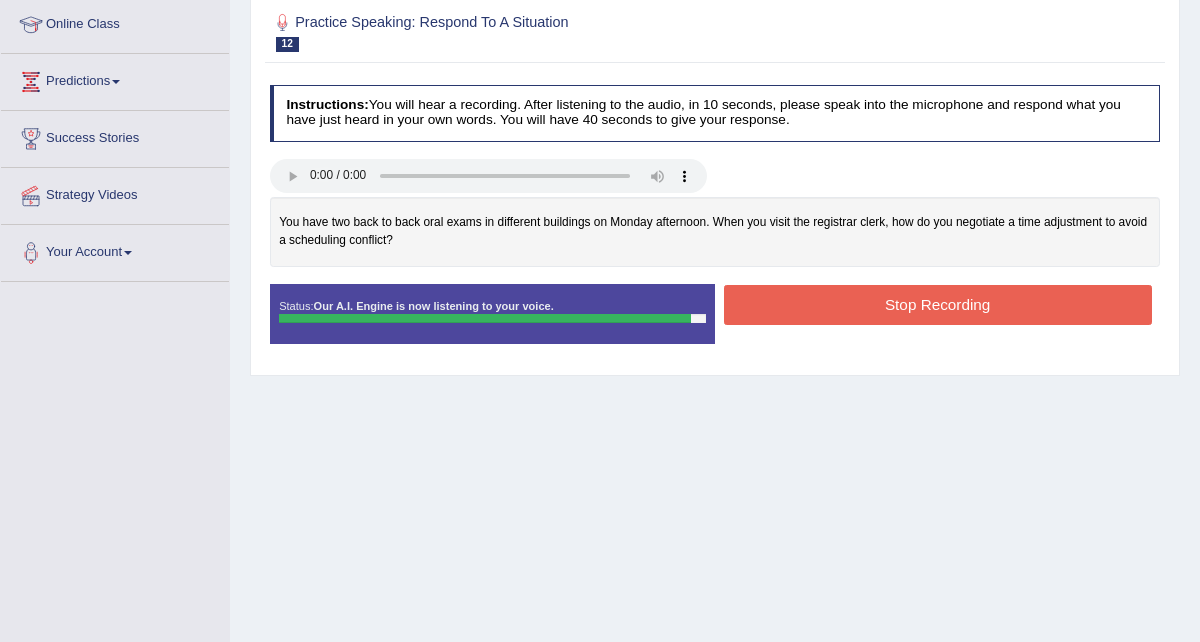 click on "Stop Recording" at bounding box center [938, 304] 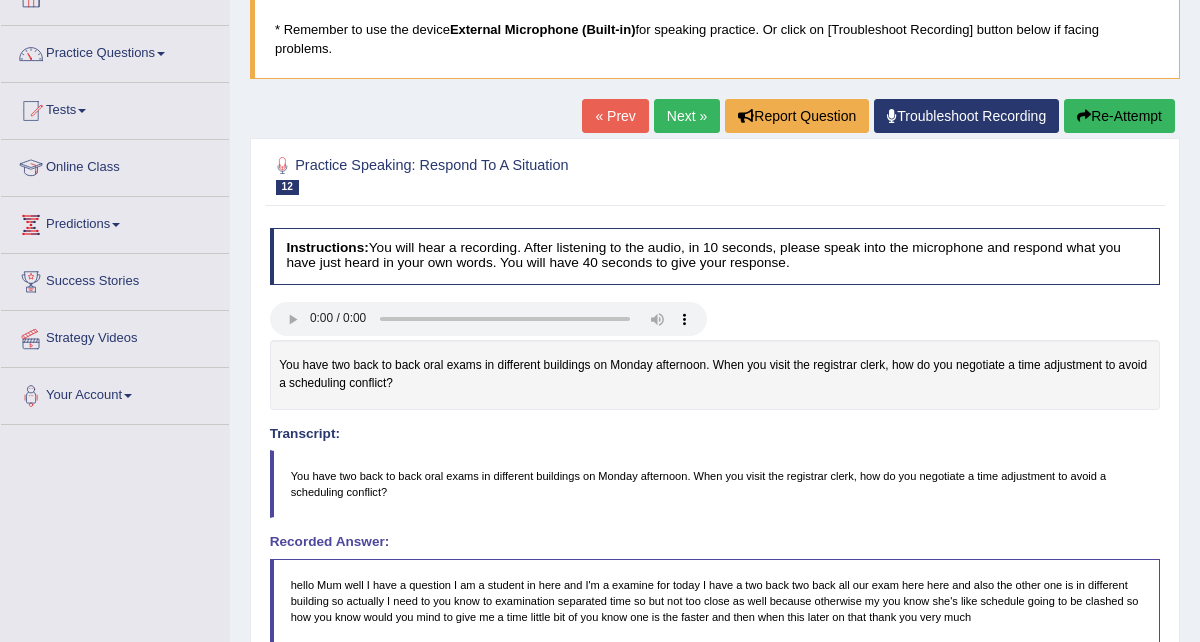 scroll, scrollTop: 128, scrollLeft: 0, axis: vertical 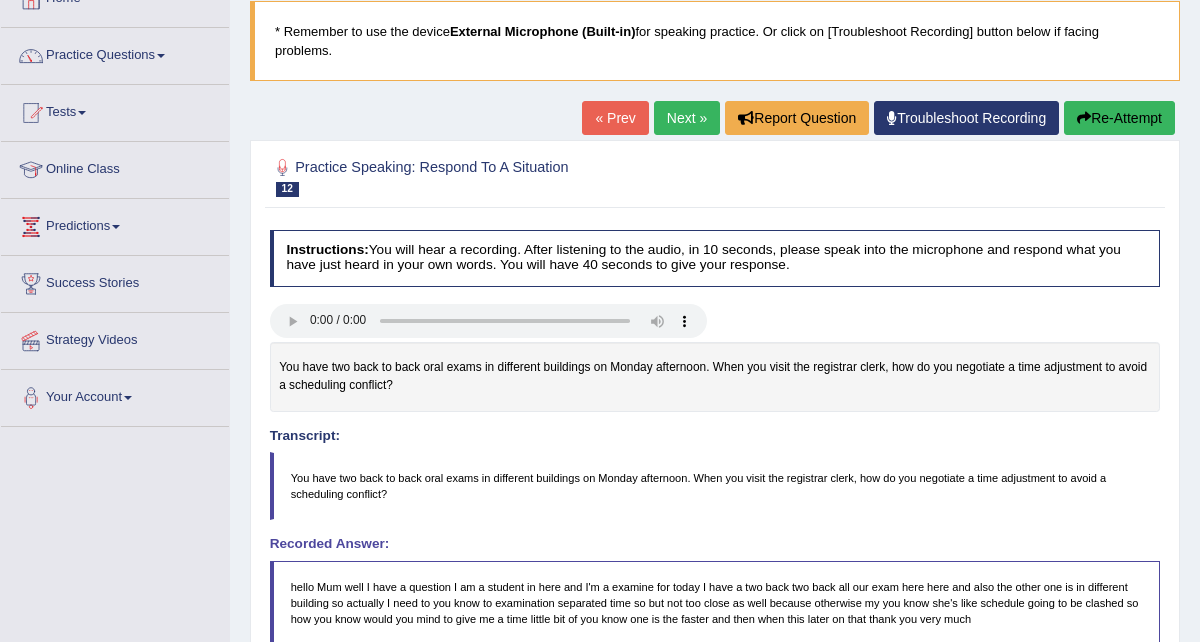 click on "« Prev" at bounding box center [615, 118] 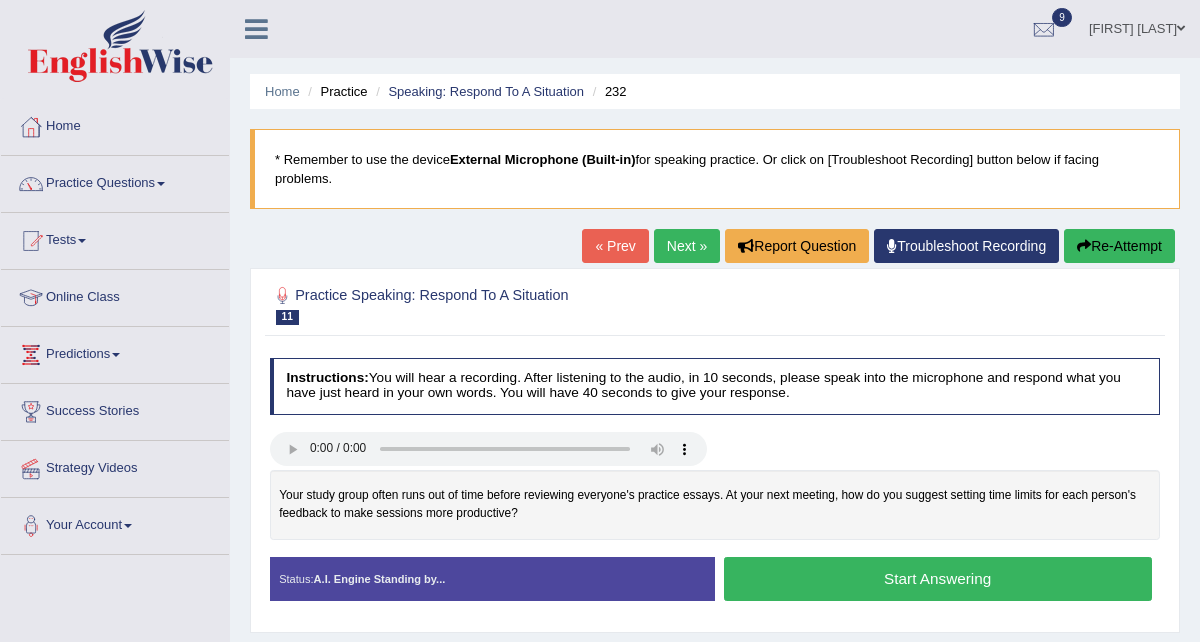 scroll, scrollTop: 0, scrollLeft: 0, axis: both 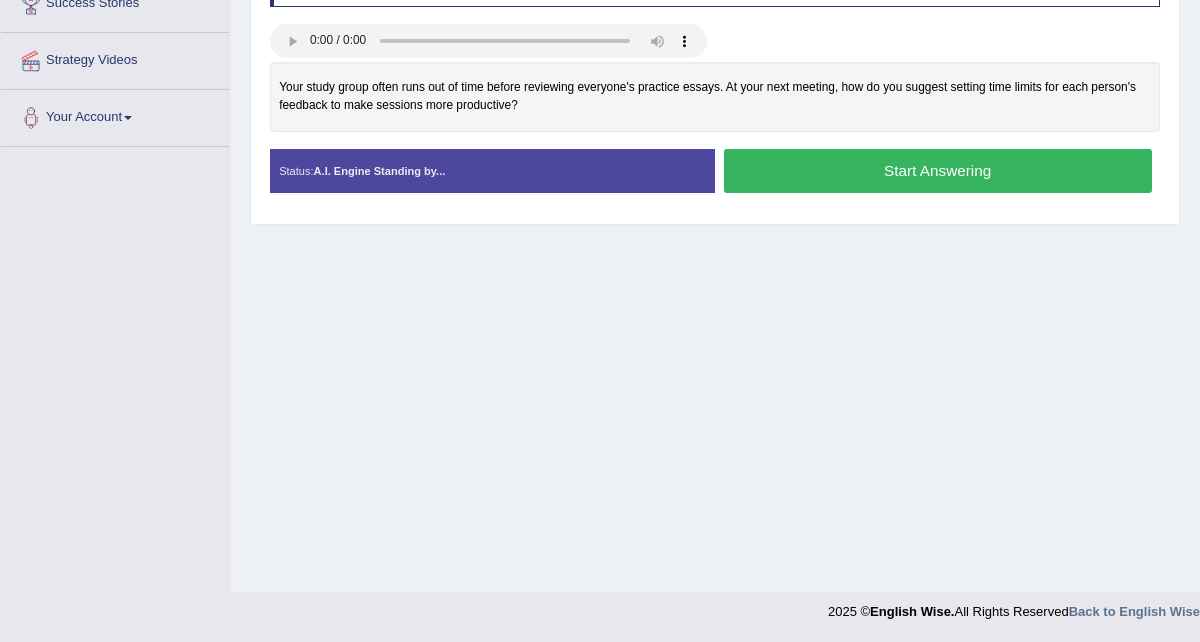 click on "Start Answering" at bounding box center [938, 170] 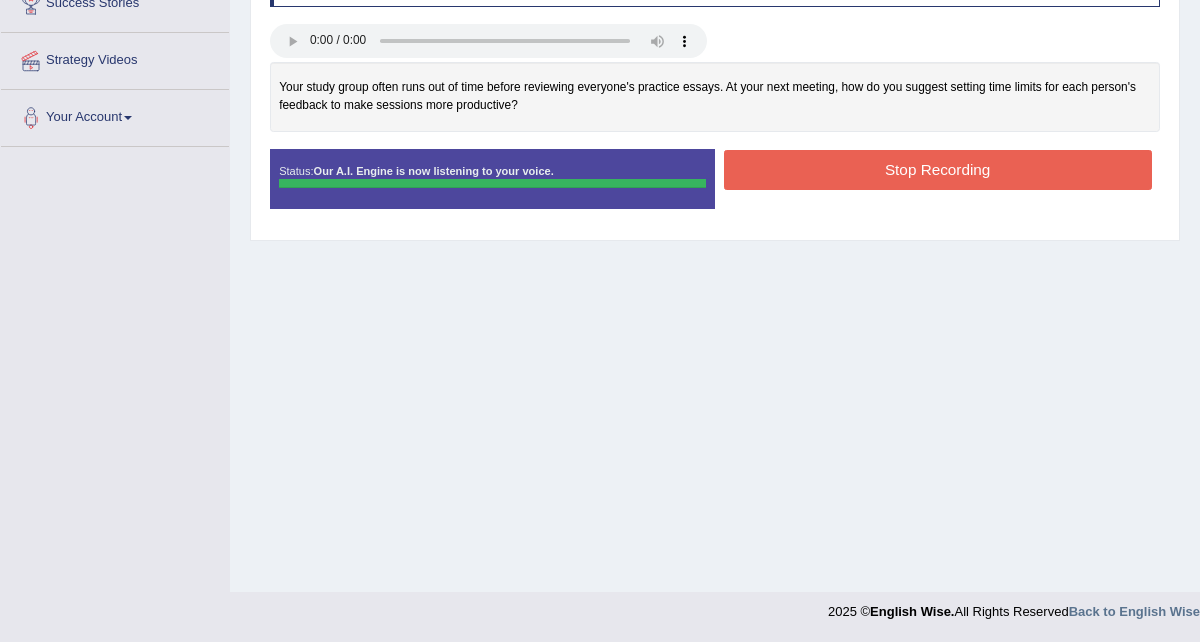 click on "Instructions:  You will hear a recording. After listening to the audio, in 10 seconds, please speak into the microphone and respond what you have just heard in your own words. You will have 40 seconds to give your response.
Your study group often runs out of time before reviewing everyone's practice essays. At your next meeting, how do you suggest setting time limits for each person's feedback to make sessions more productive? Transcript: Your study group often runs out of time before reviewing everyone's practice essays. At your next meeting, how do you suggest setting time limits for each person's feedback to make sessions more productive? Recorded Answer: Created with Highcharts 7.1.2 Too low Too high Time Pitch meter: 0 10 20 30 40 Created with Highcharts 7.1.2 Great Too slow Too fast Time Speech pace meter: 0 10 20 30 40 Spoken Keywords: Voice Analysis: Your Response: Sample Answer: . Status:  Our A.I. Engine is now listening to your voice. Start Answering Stop Recording" at bounding box center [714, 86] 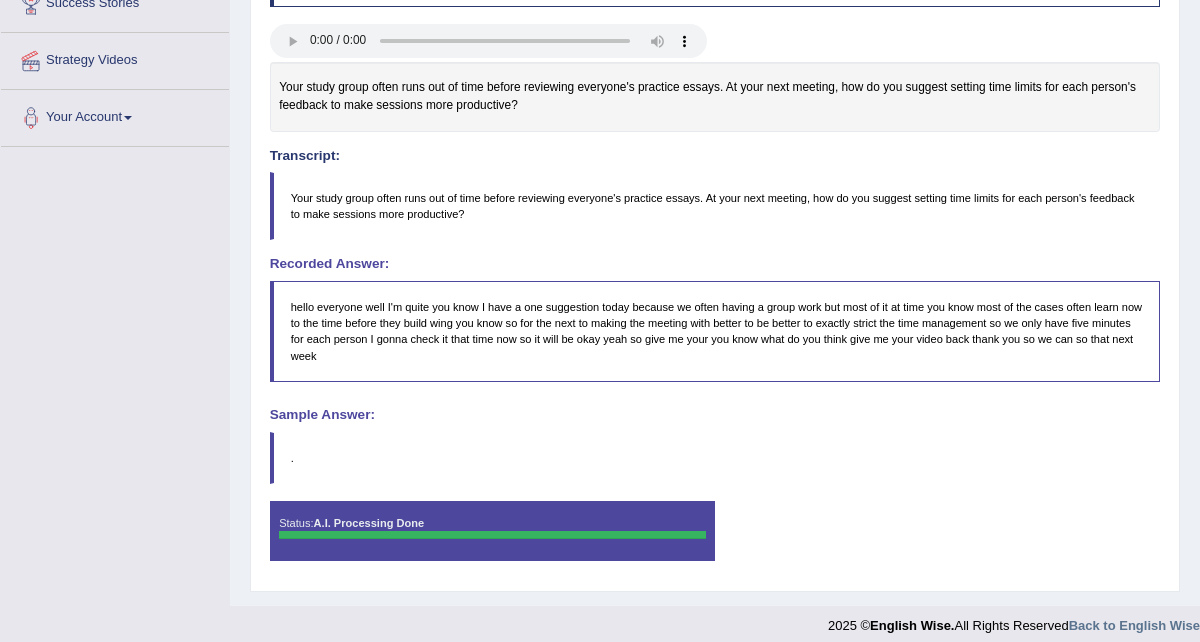scroll, scrollTop: 415, scrollLeft: 0, axis: vertical 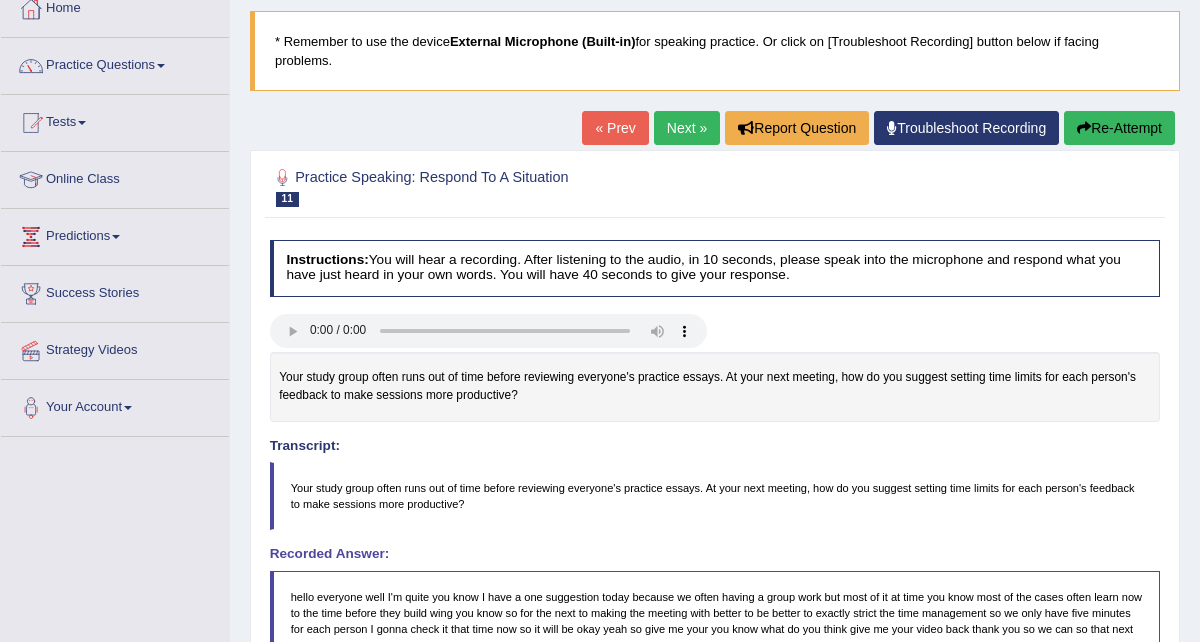 click on "« Prev" at bounding box center [615, 128] 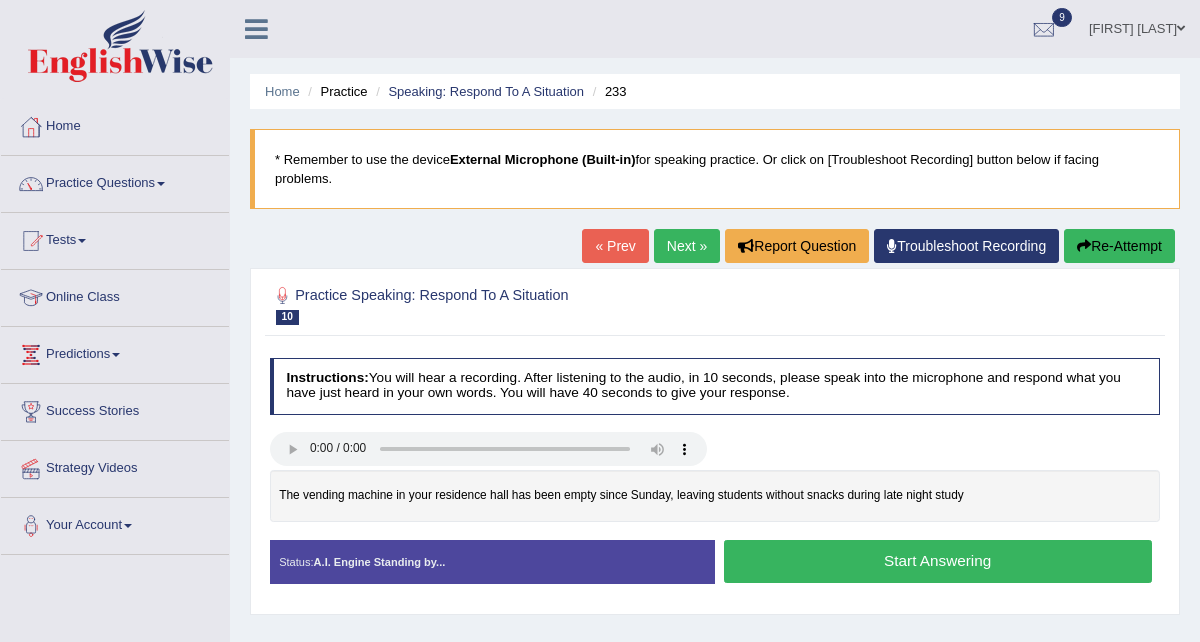 scroll, scrollTop: 0, scrollLeft: 0, axis: both 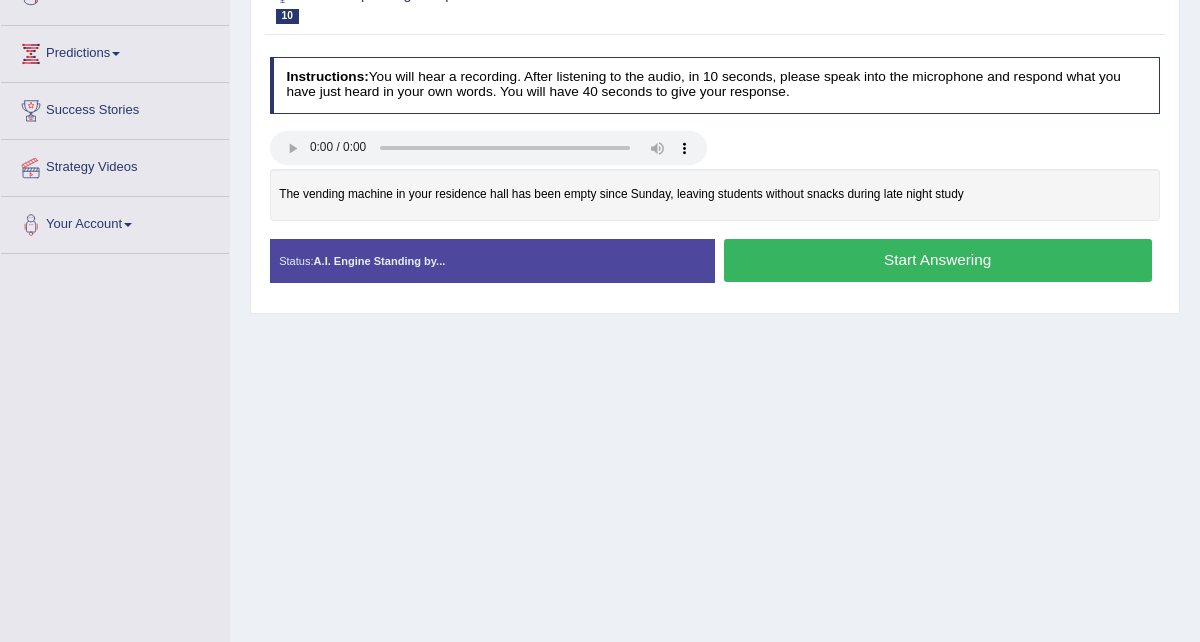 click on "Start Answering" at bounding box center [938, 260] 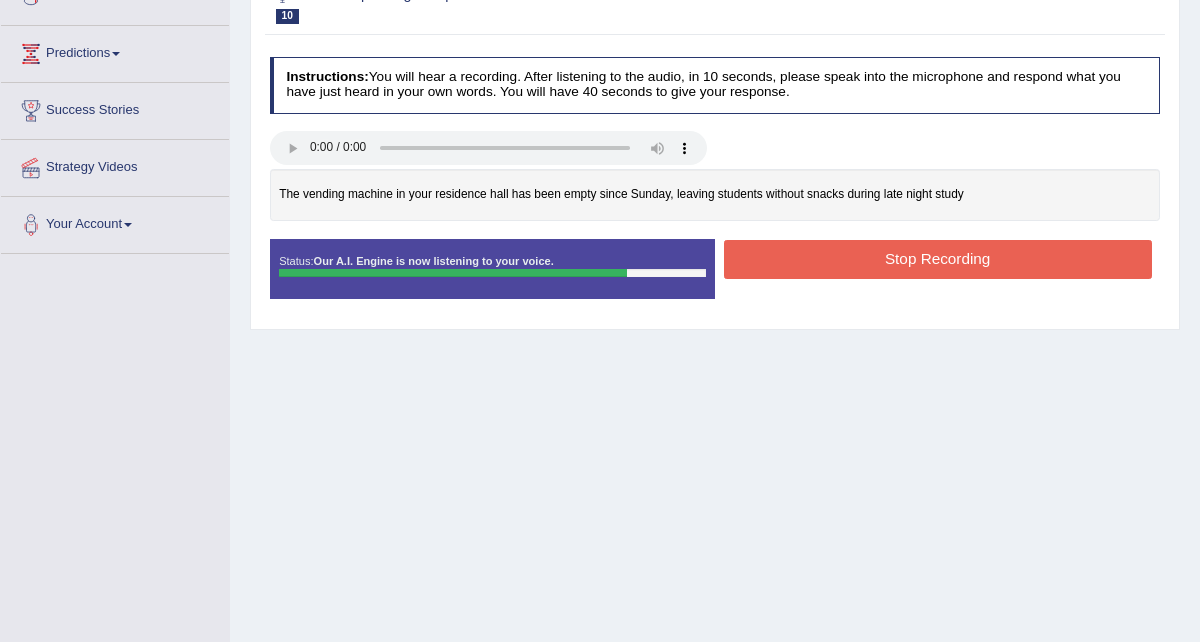 click on "Stop Recording" at bounding box center (938, 259) 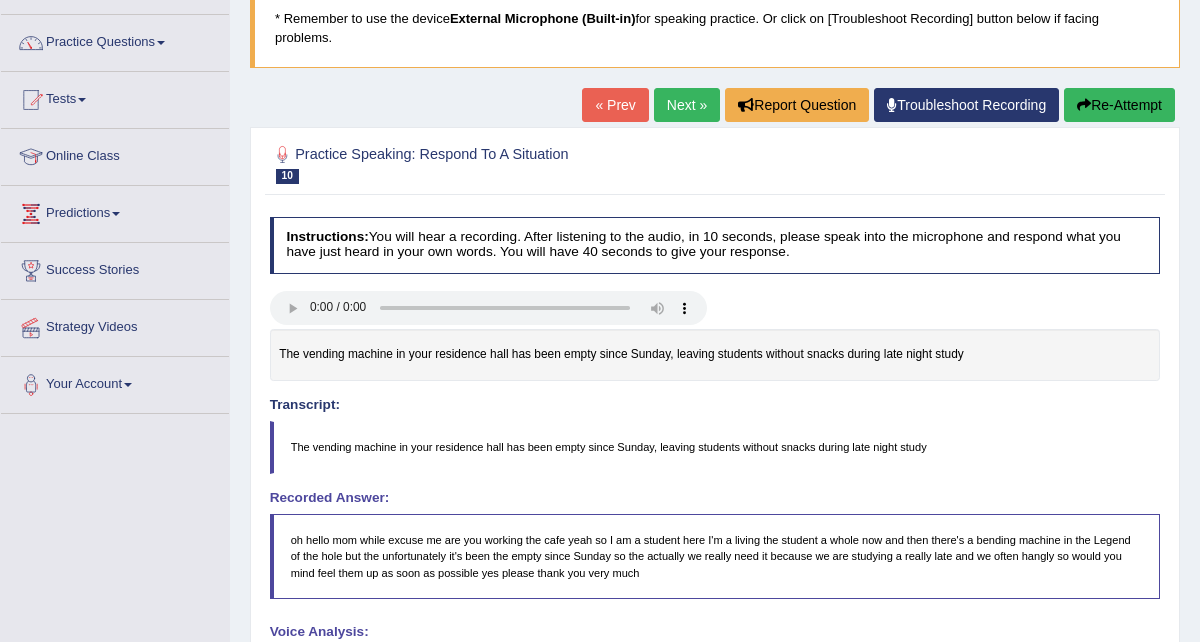scroll, scrollTop: 139, scrollLeft: 0, axis: vertical 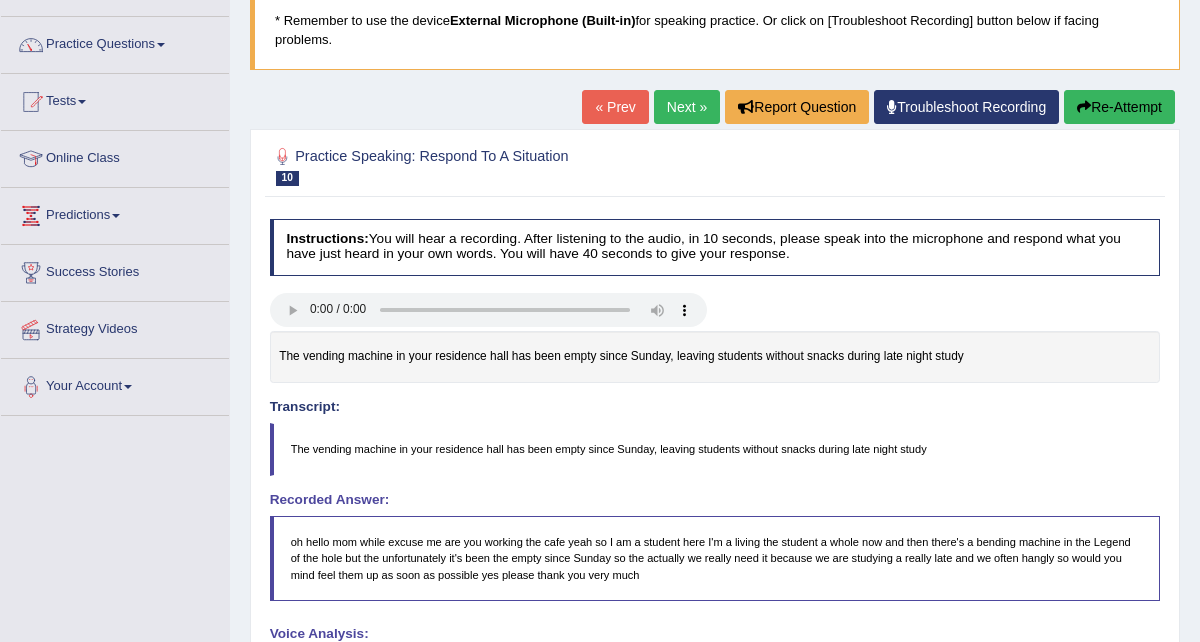 click on "« Prev" at bounding box center (615, 107) 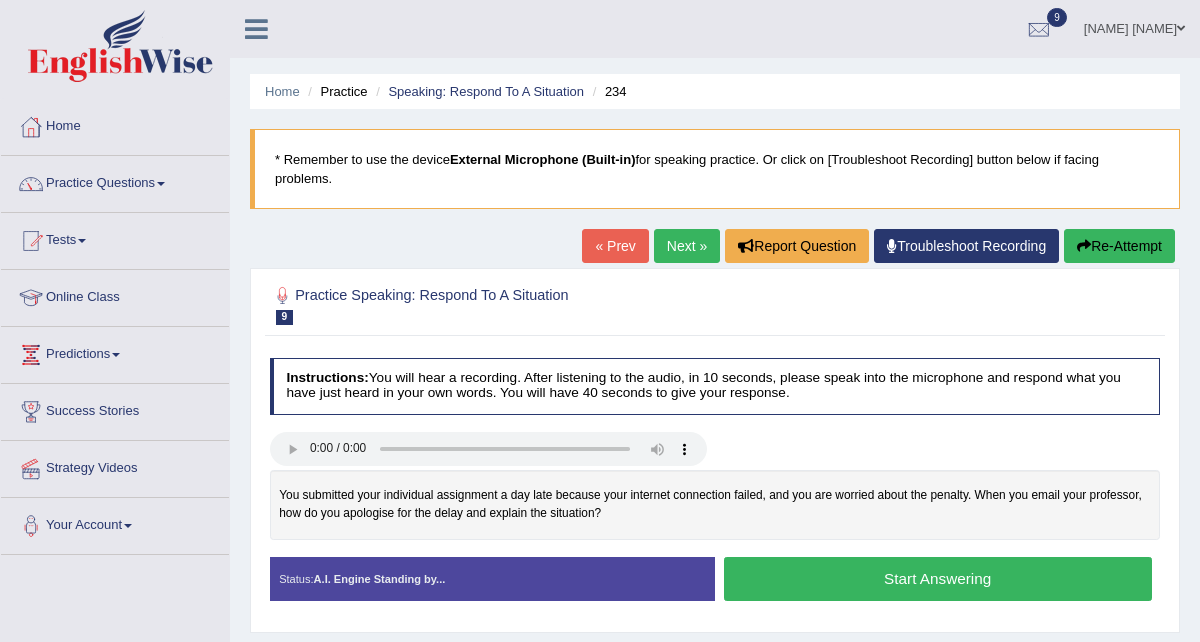 scroll, scrollTop: 141, scrollLeft: 0, axis: vertical 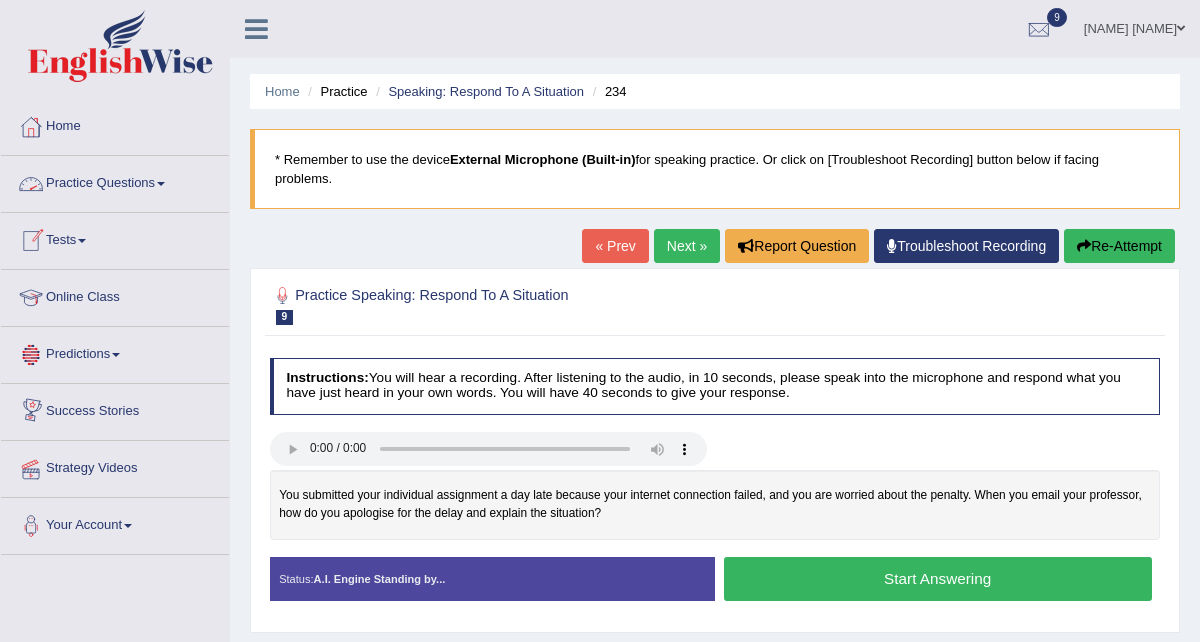 click on "Practice Questions" at bounding box center (115, 181) 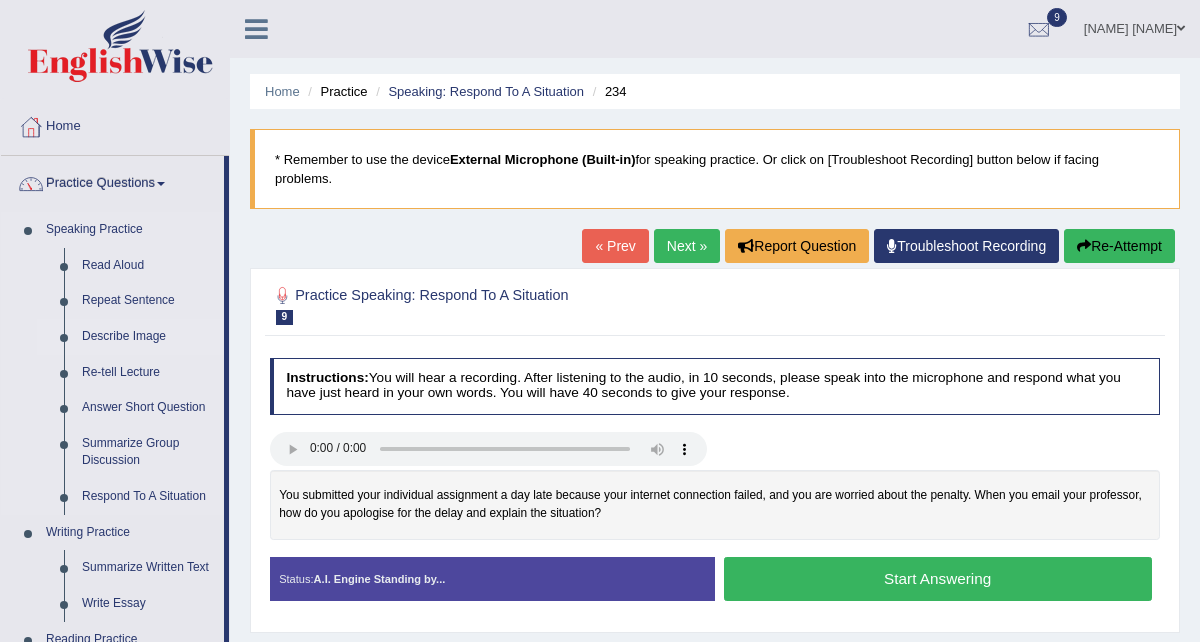 scroll, scrollTop: 19, scrollLeft: 0, axis: vertical 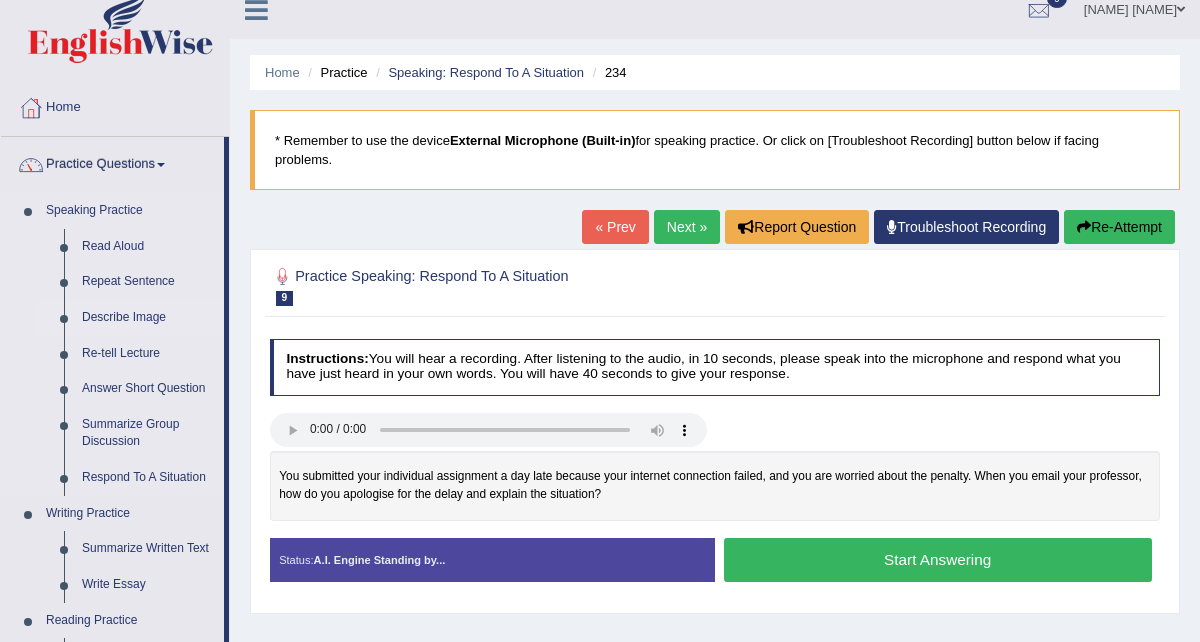 click on "Describe Image" at bounding box center (148, 318) 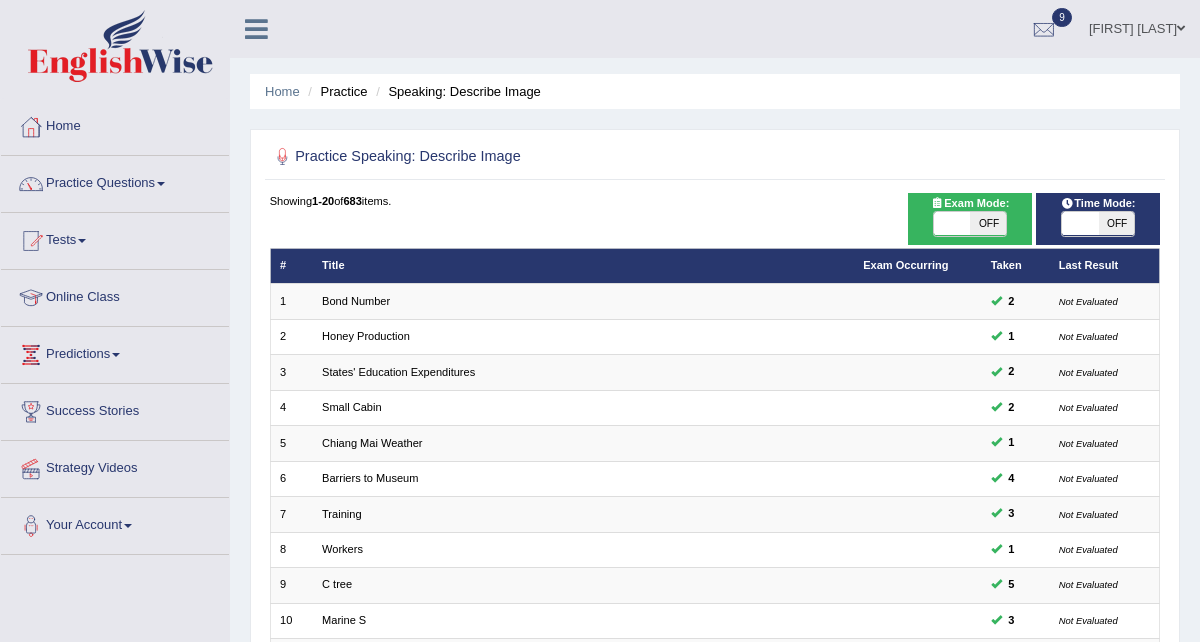 scroll, scrollTop: 0, scrollLeft: 0, axis: both 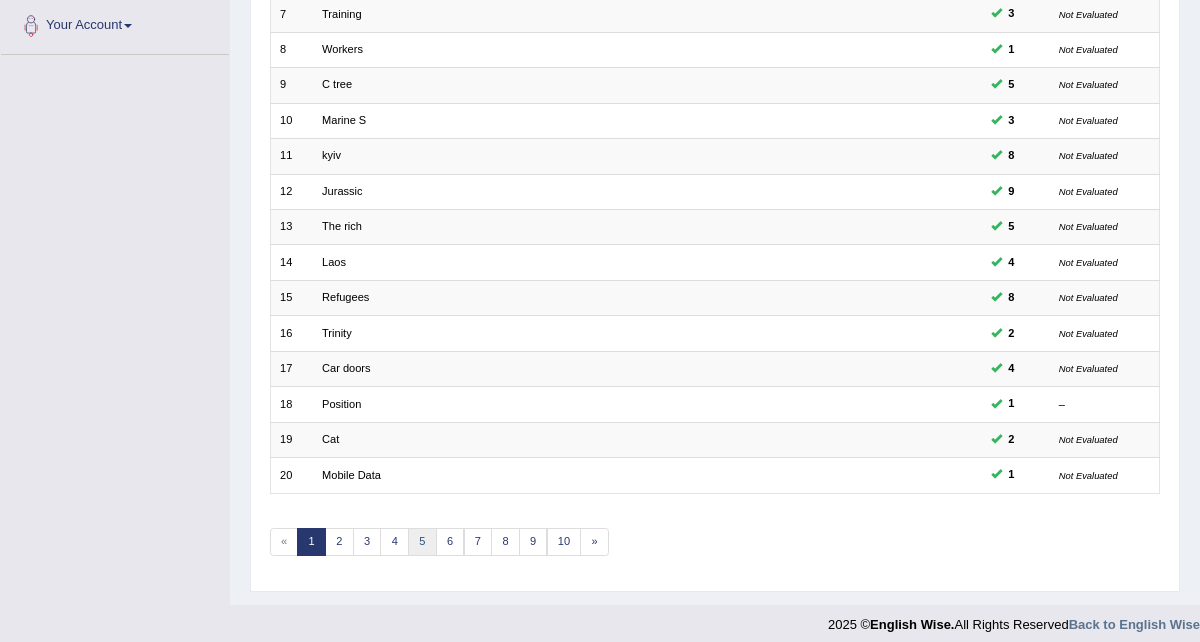 click on "5" at bounding box center (422, 542) 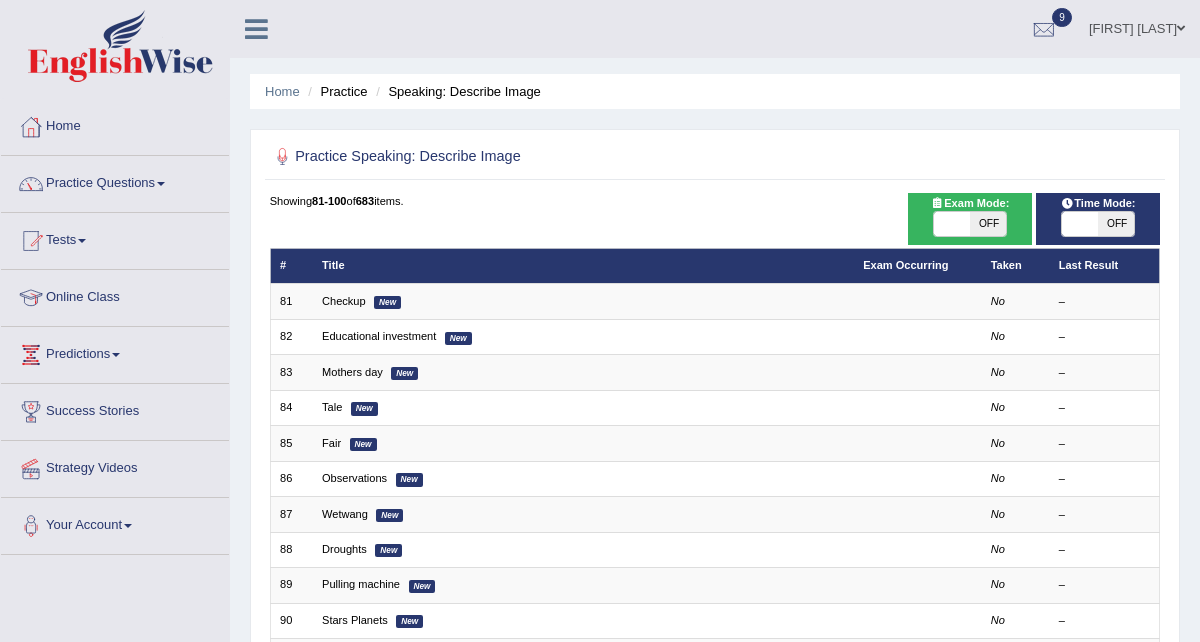 scroll, scrollTop: 0, scrollLeft: 0, axis: both 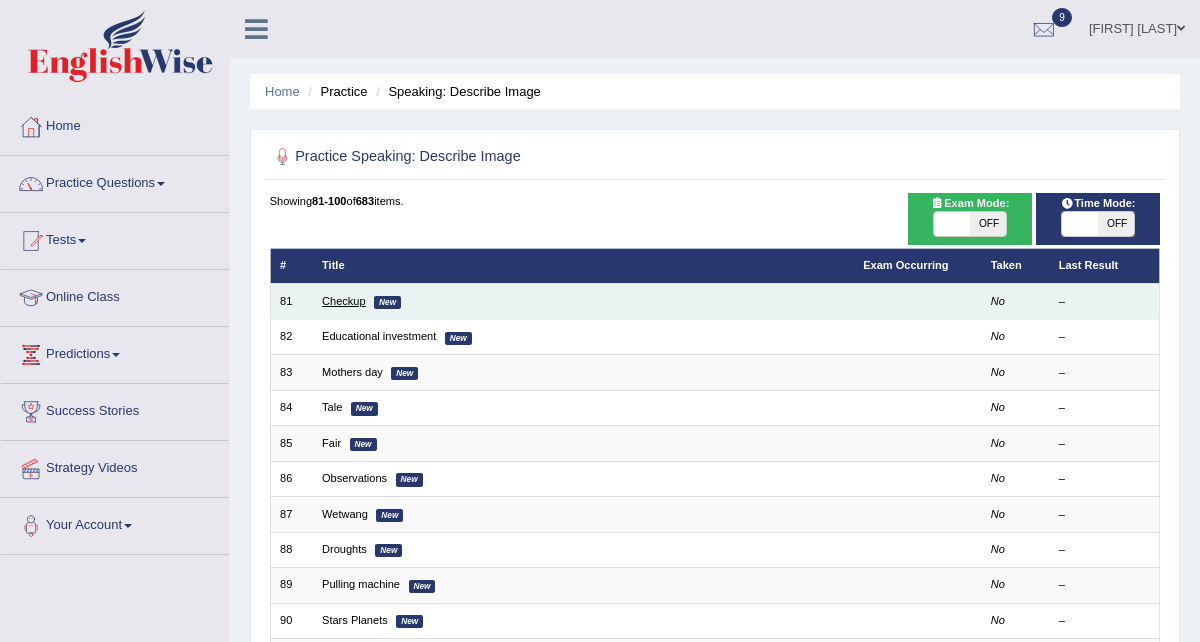 click on "Checkup" at bounding box center [344, 301] 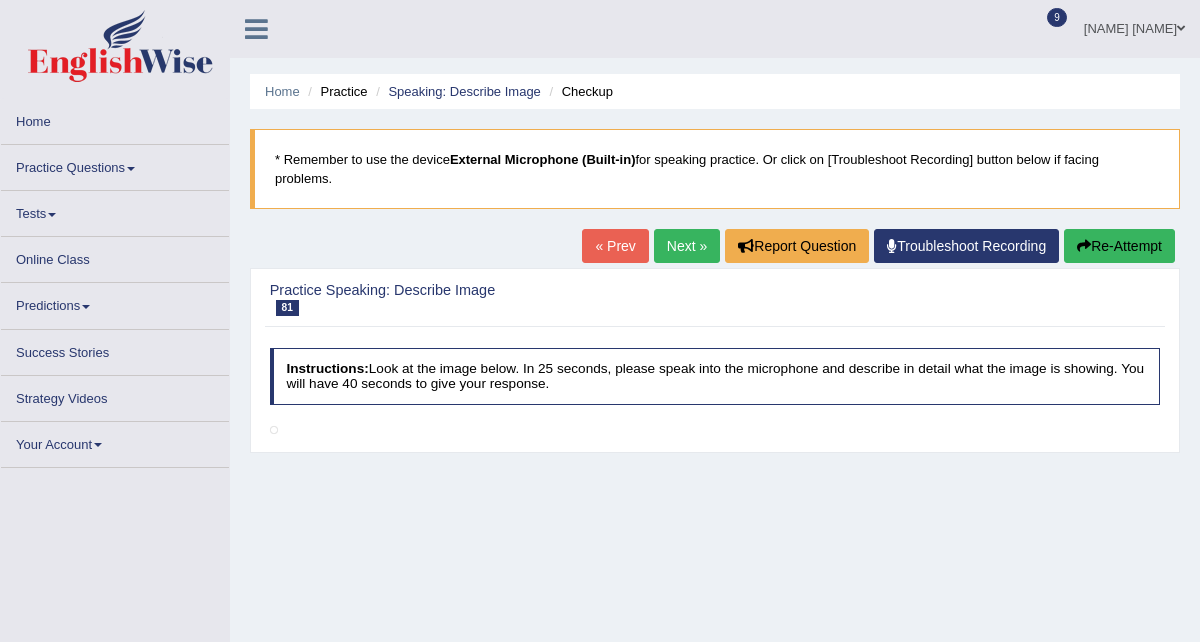 scroll, scrollTop: 76, scrollLeft: 0, axis: vertical 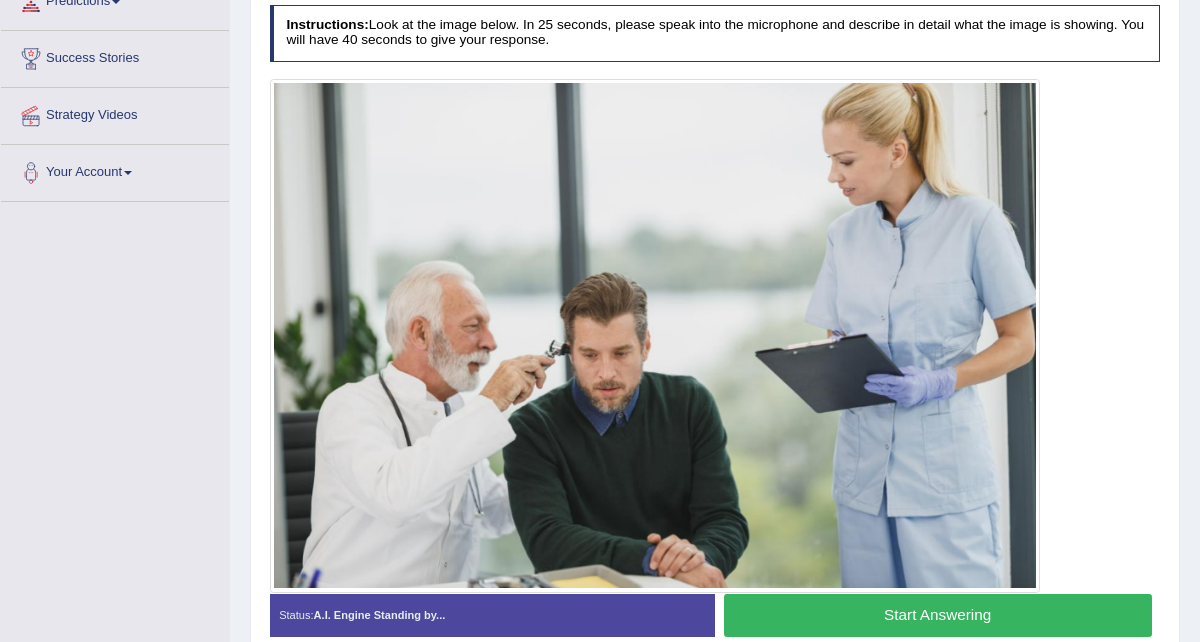 click on "Start Answering" at bounding box center [938, 615] 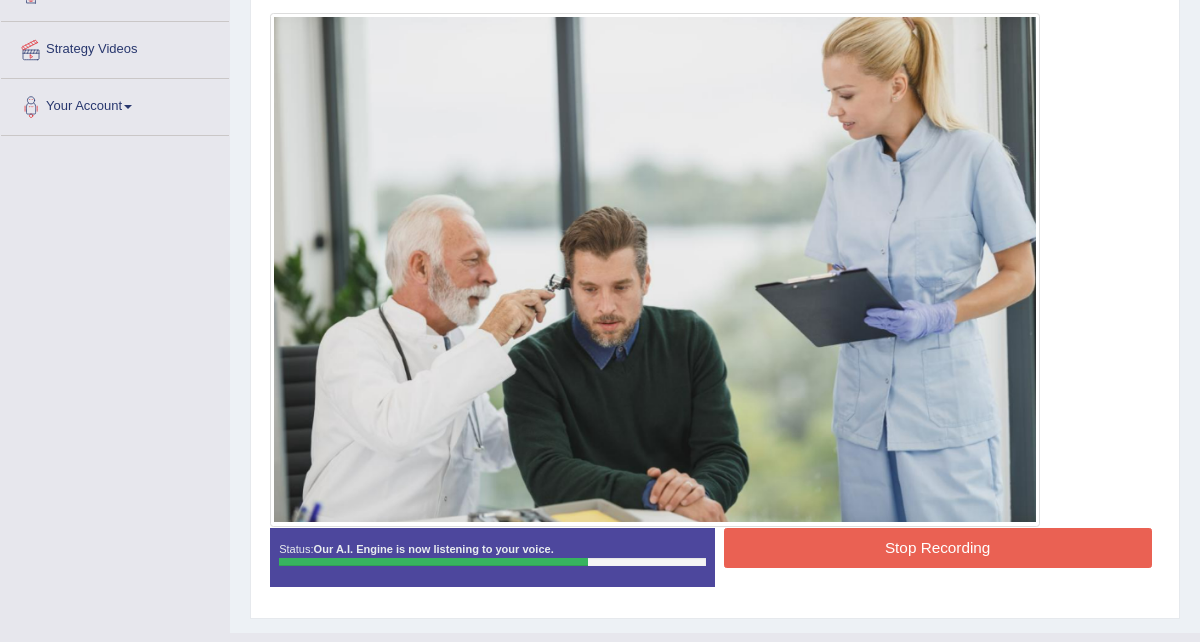 scroll, scrollTop: 400, scrollLeft: 0, axis: vertical 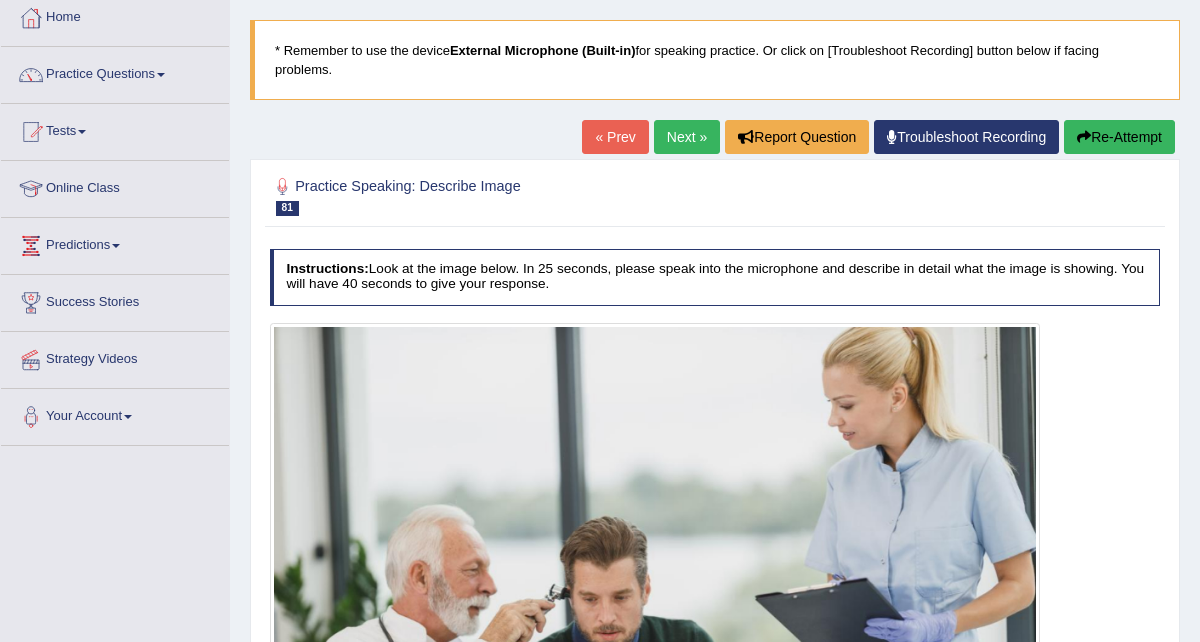 click on "« Prev" at bounding box center (615, 137) 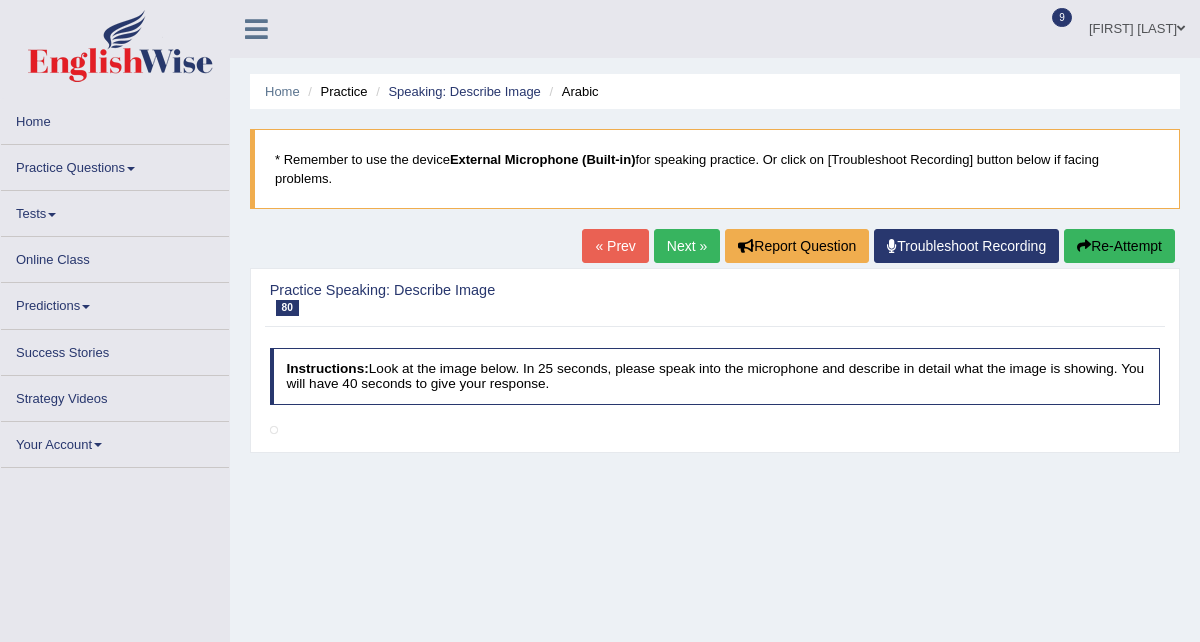 scroll, scrollTop: 0, scrollLeft: 0, axis: both 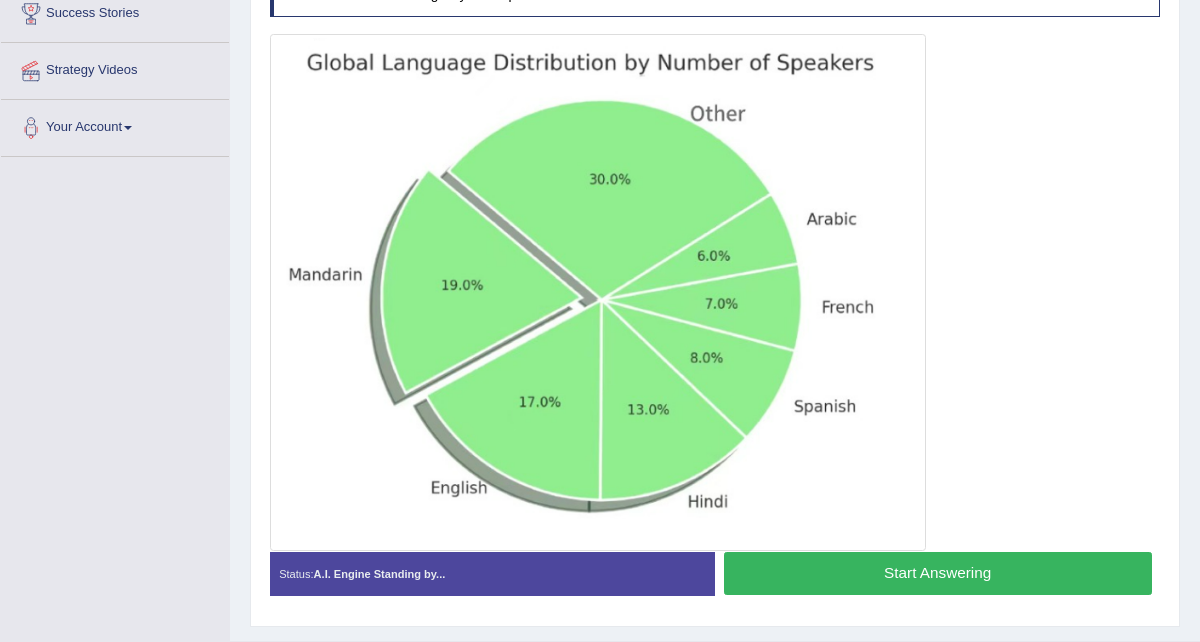click on "Start Answering" at bounding box center (938, 573) 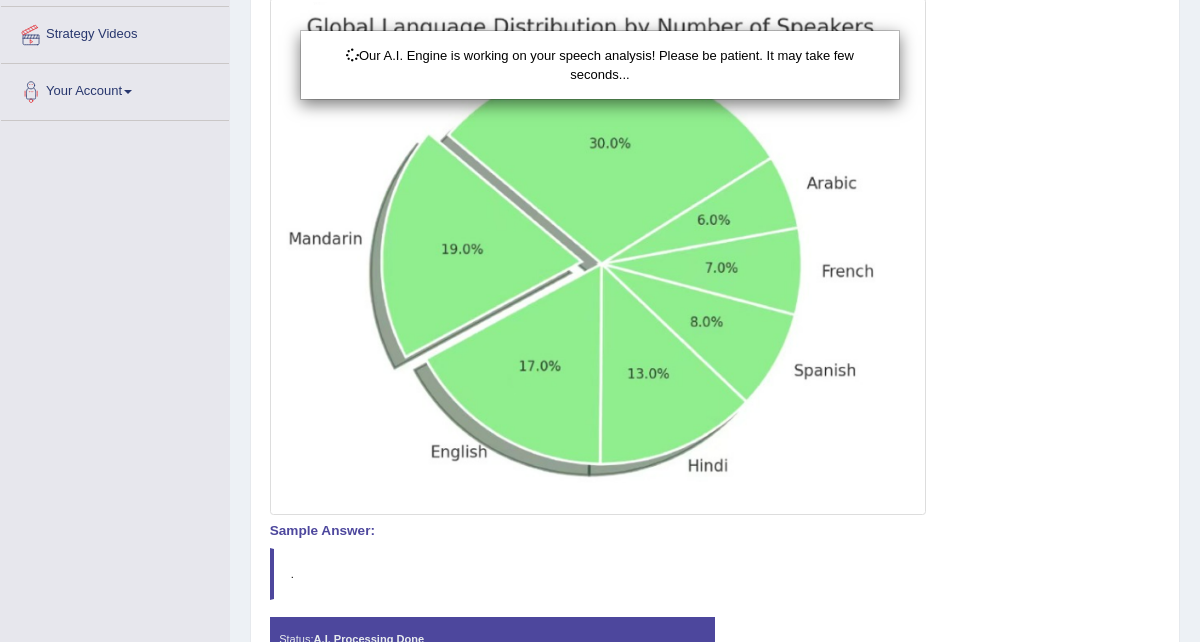 scroll, scrollTop: 560, scrollLeft: 0, axis: vertical 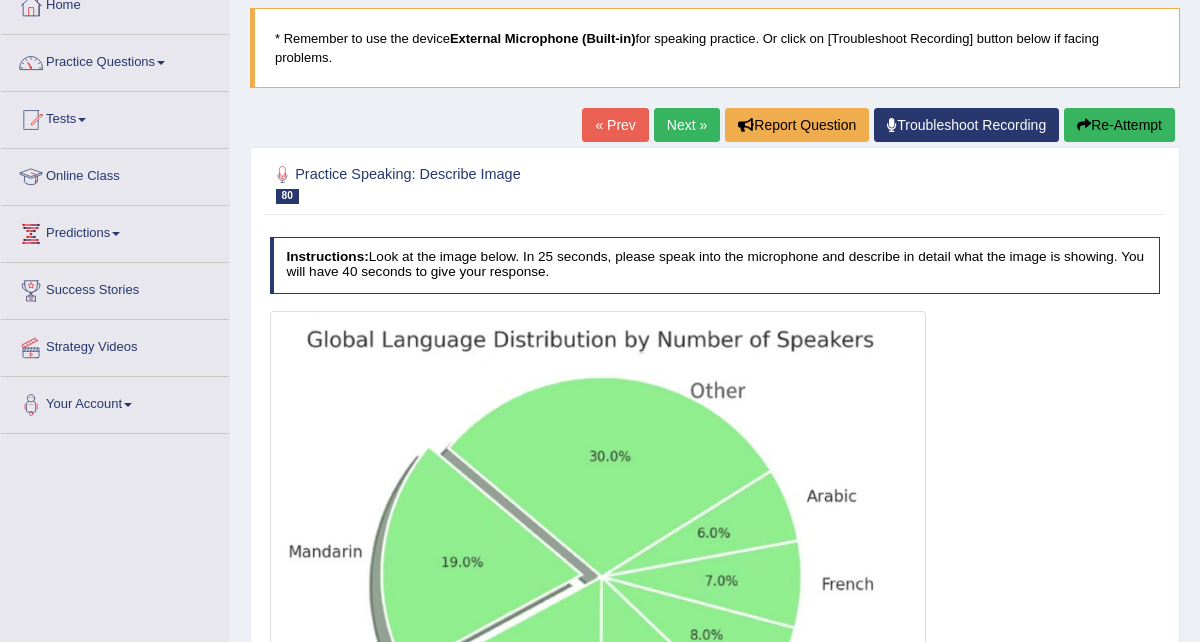 click on "Re-Attempt" at bounding box center (1119, 125) 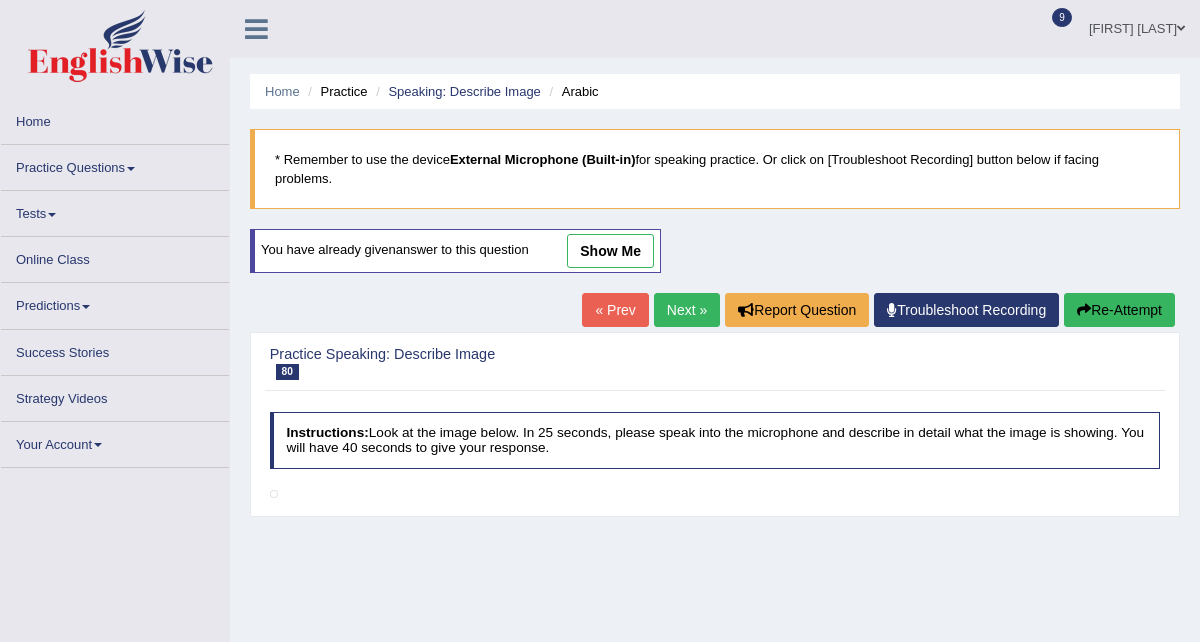 scroll, scrollTop: 385, scrollLeft: 0, axis: vertical 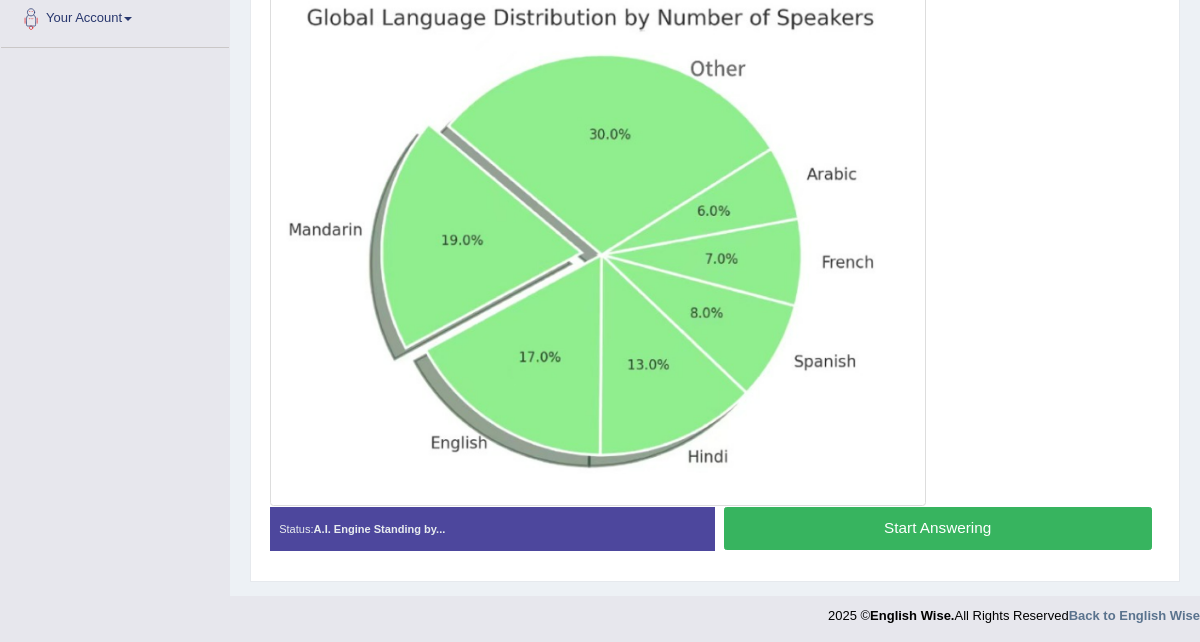 click on "Start Answering" at bounding box center (938, 528) 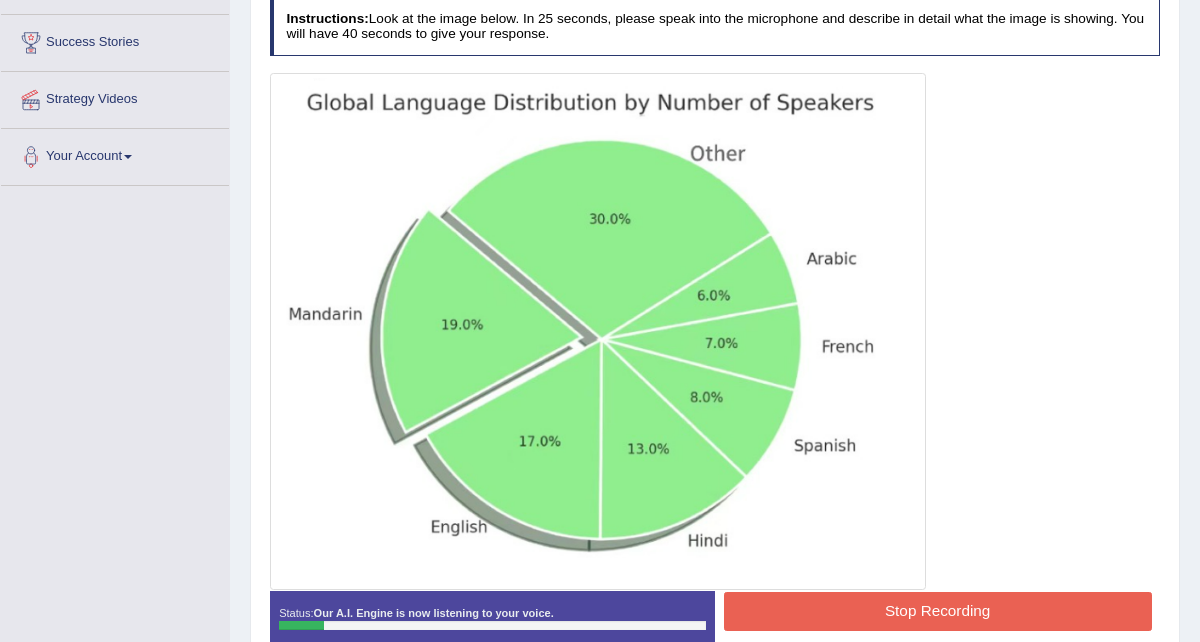 scroll, scrollTop: 383, scrollLeft: 0, axis: vertical 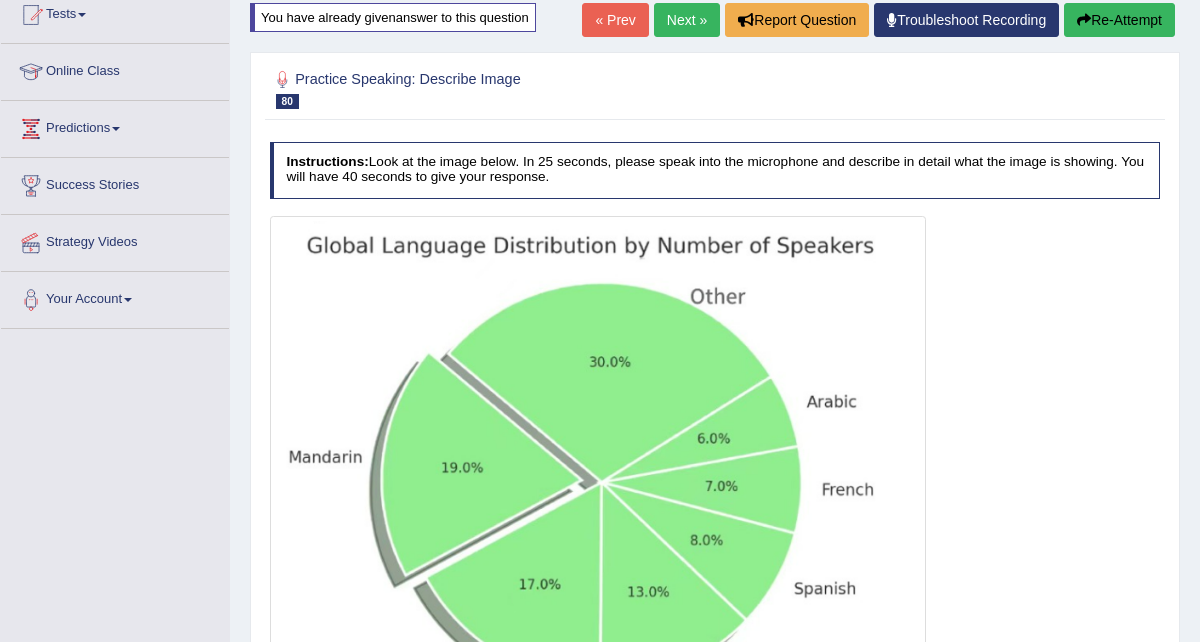 click on "Re-Attempt" at bounding box center [1119, 20] 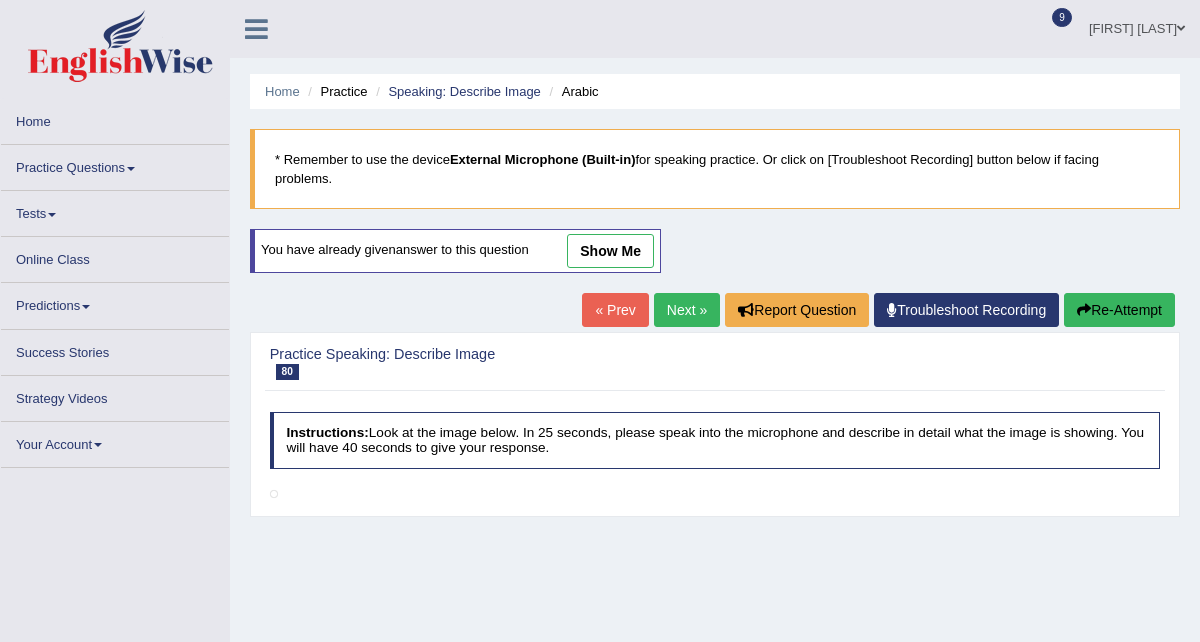 scroll, scrollTop: 398, scrollLeft: 0, axis: vertical 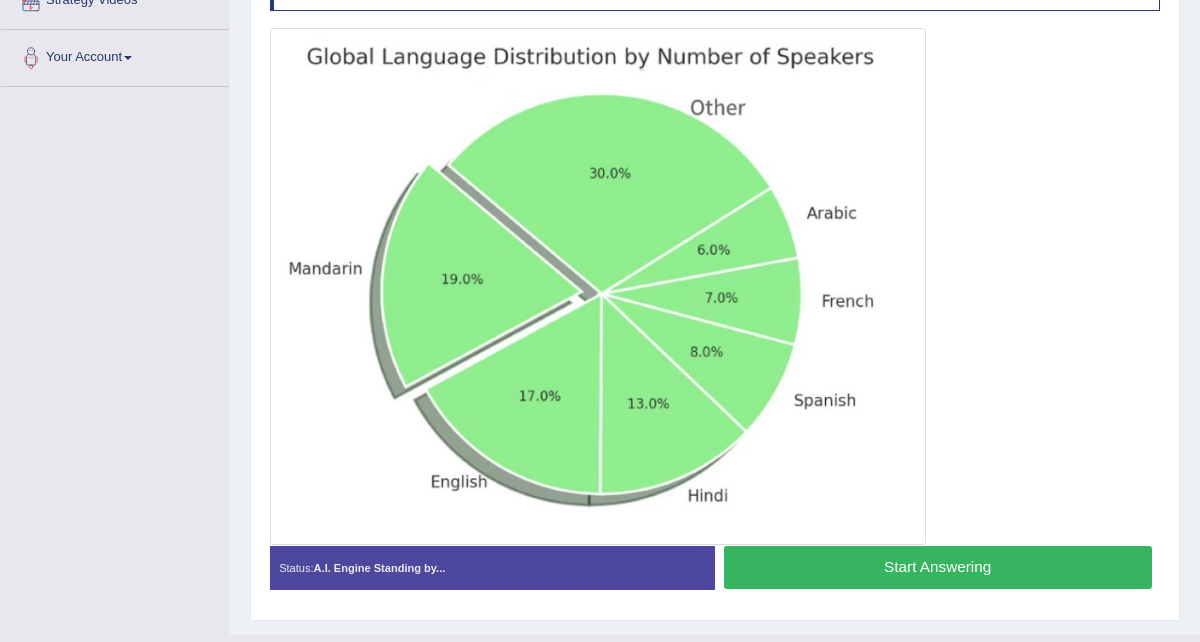 click on "Start Answering" at bounding box center (938, 567) 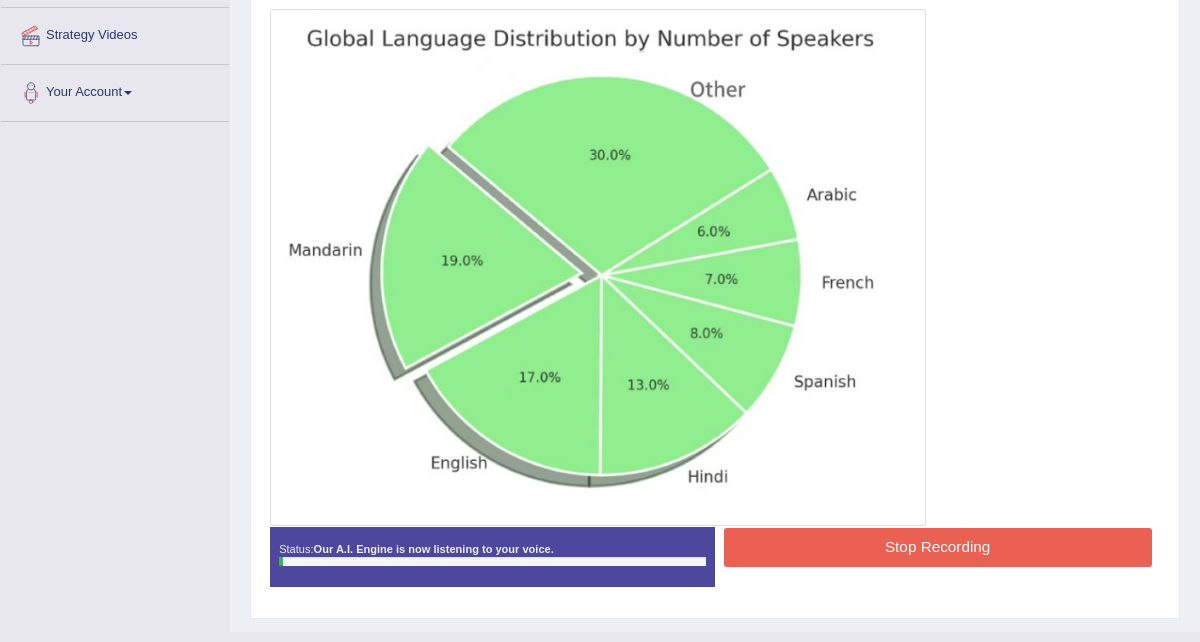 scroll, scrollTop: 421, scrollLeft: 0, axis: vertical 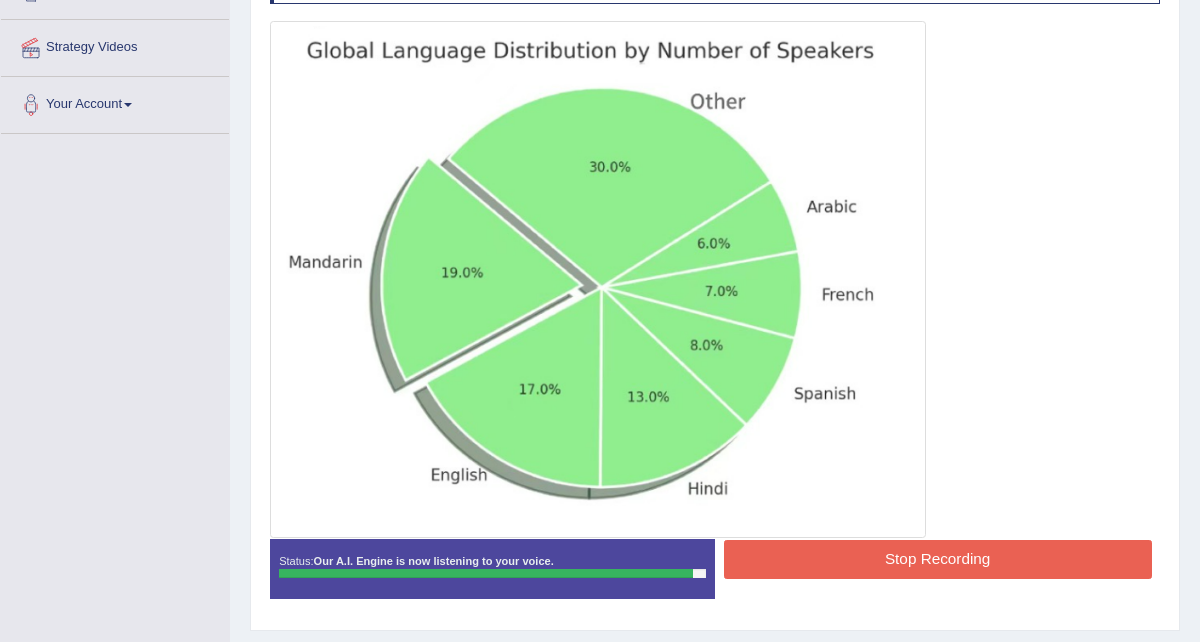 click on "Stop Recording" at bounding box center (938, 559) 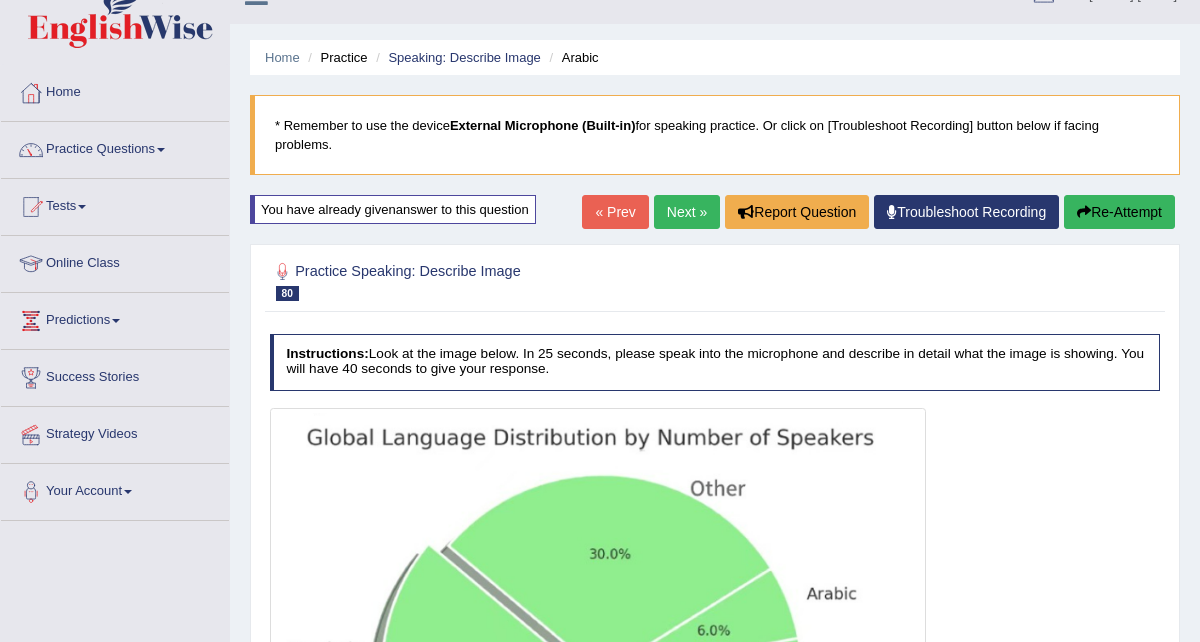 scroll, scrollTop: 17, scrollLeft: 0, axis: vertical 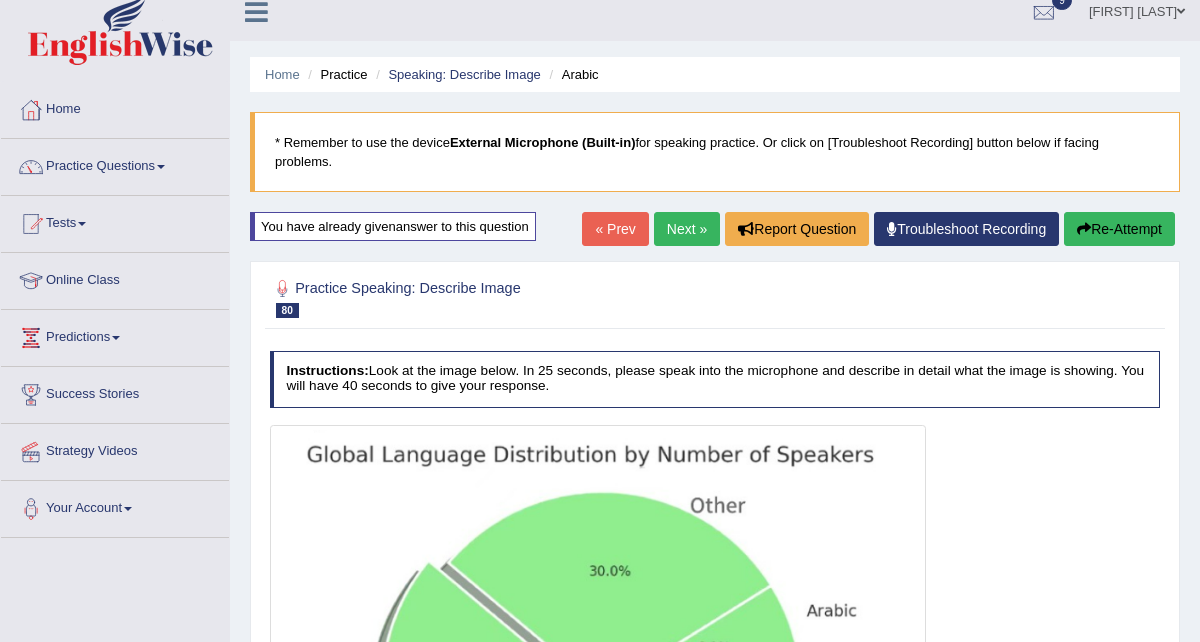 click on "« Prev" at bounding box center [615, 229] 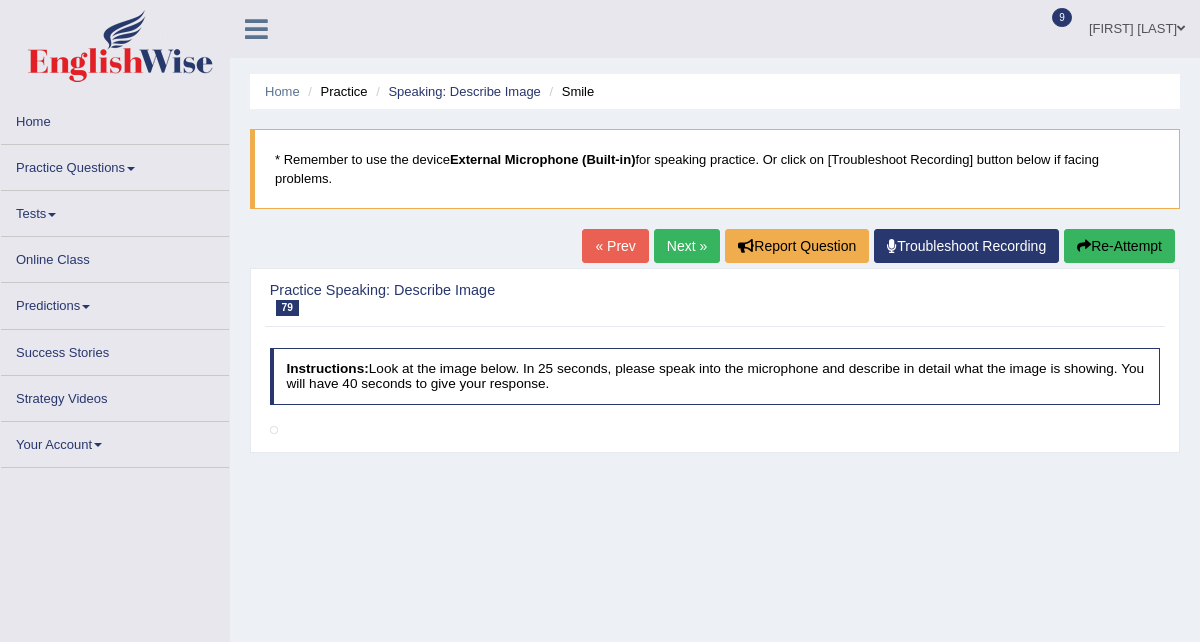scroll, scrollTop: 398, scrollLeft: 0, axis: vertical 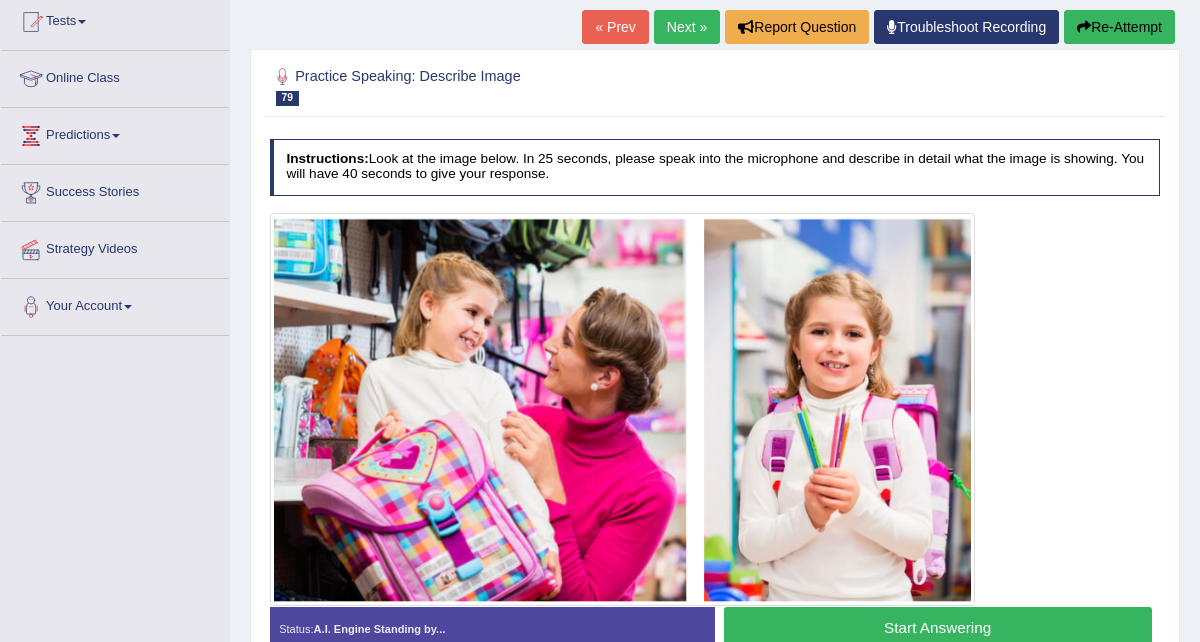 click on "« Prev" at bounding box center [615, 27] 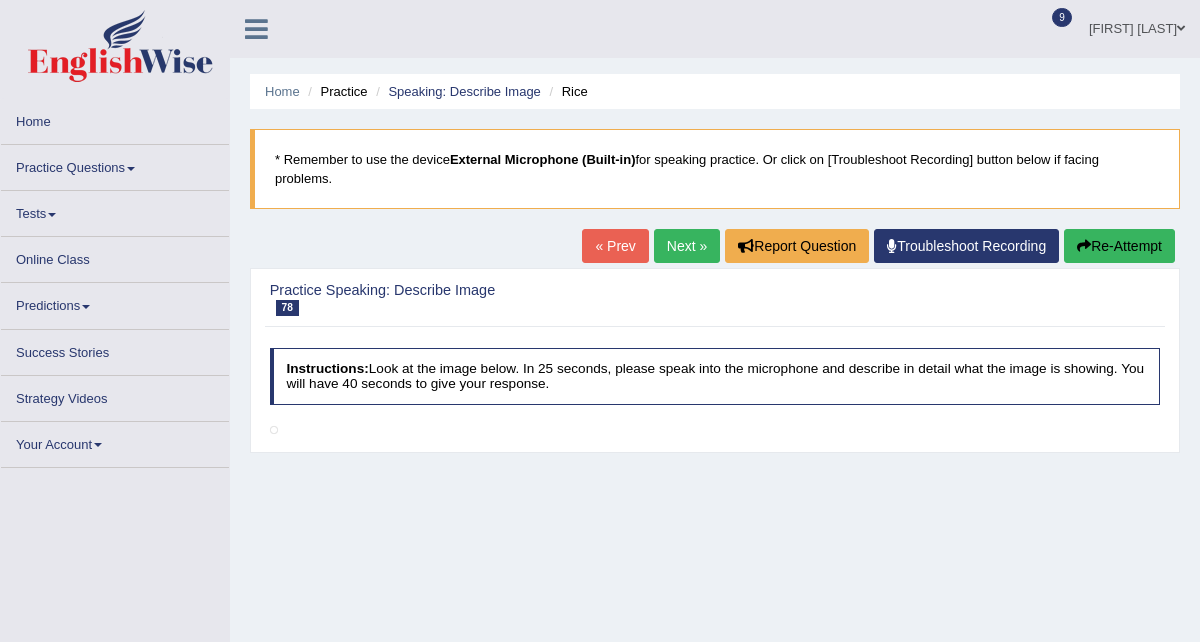 scroll, scrollTop: 82, scrollLeft: 0, axis: vertical 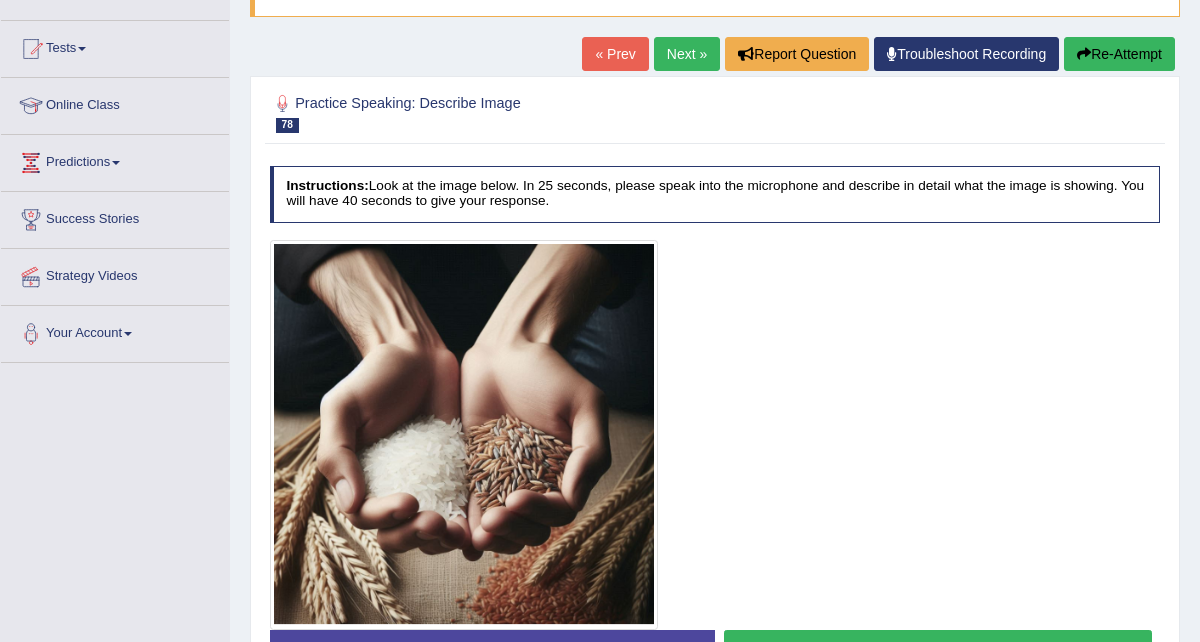 click on "« Prev" at bounding box center [615, 54] 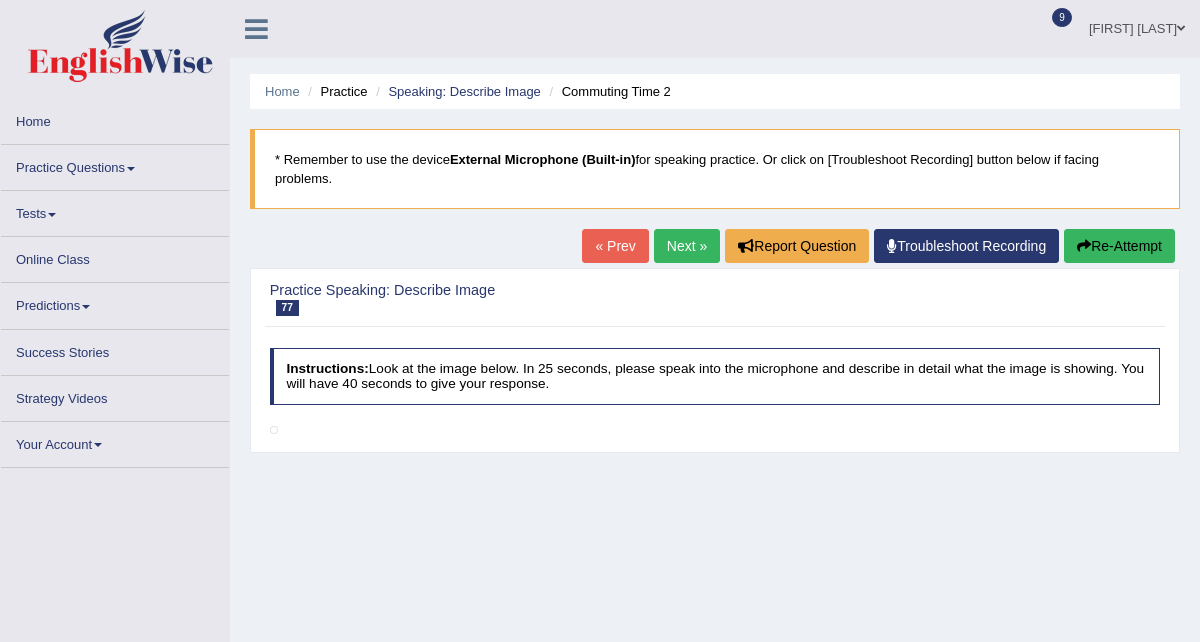 scroll, scrollTop: 0, scrollLeft: 0, axis: both 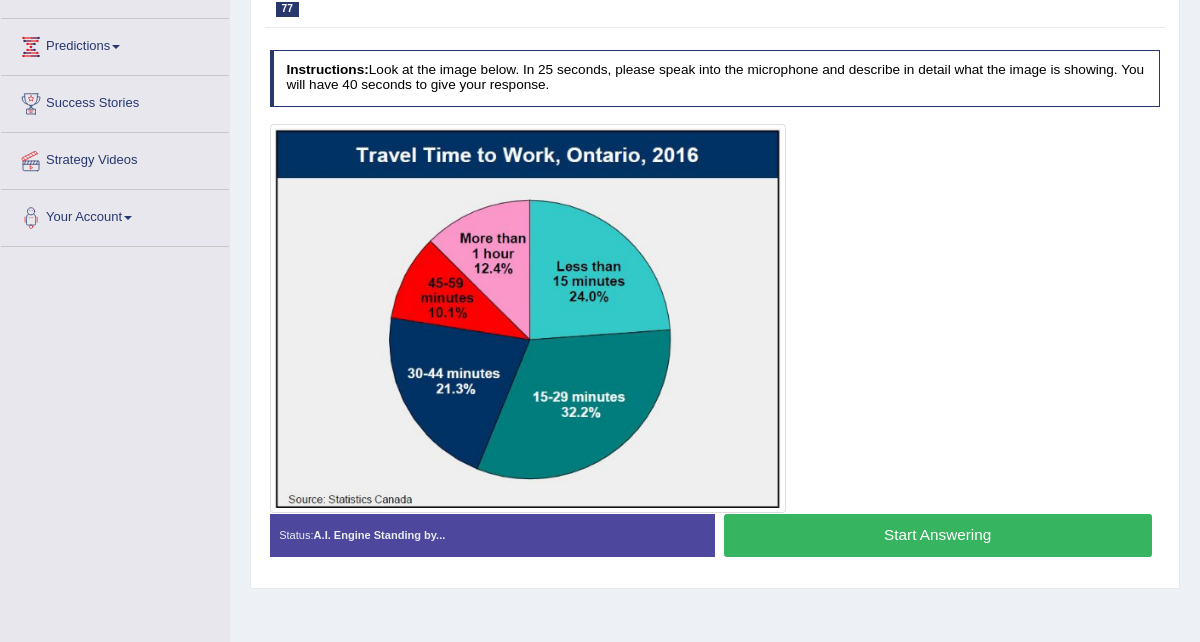 click on "Start Answering" at bounding box center [938, 535] 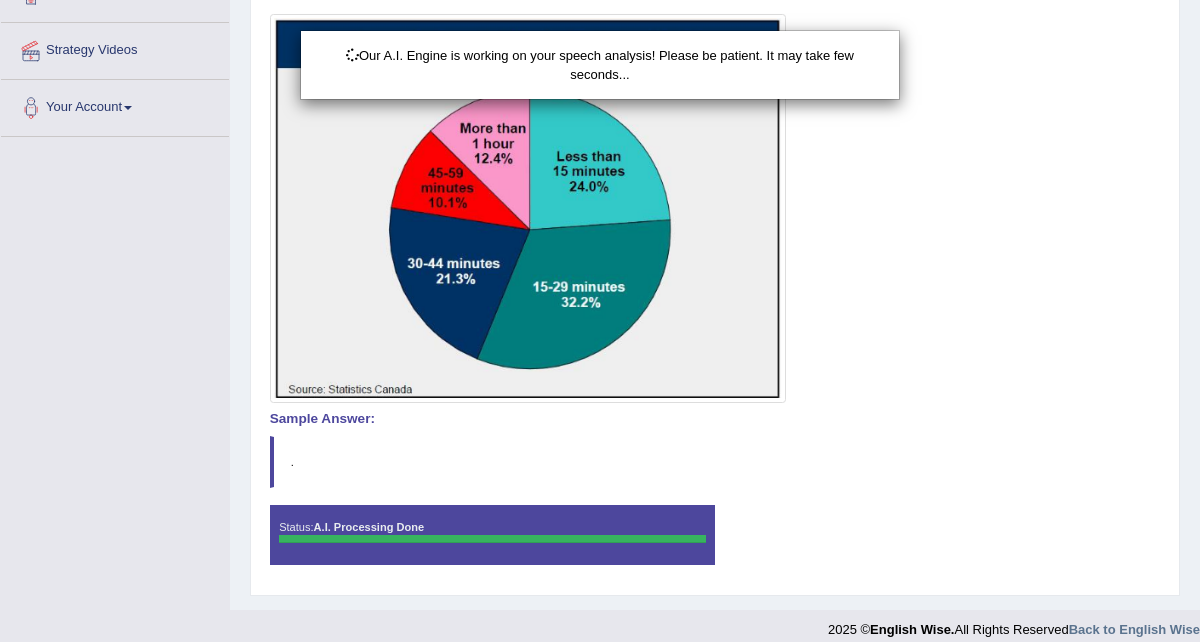 scroll, scrollTop: 431, scrollLeft: 0, axis: vertical 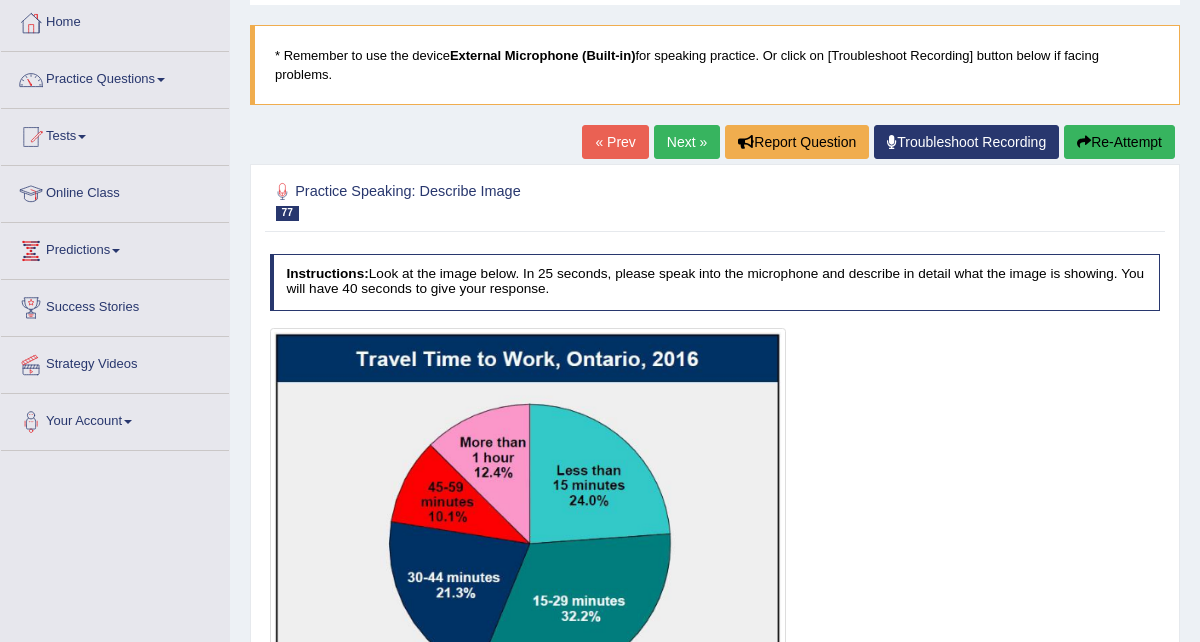 click on "« Prev" at bounding box center [615, 142] 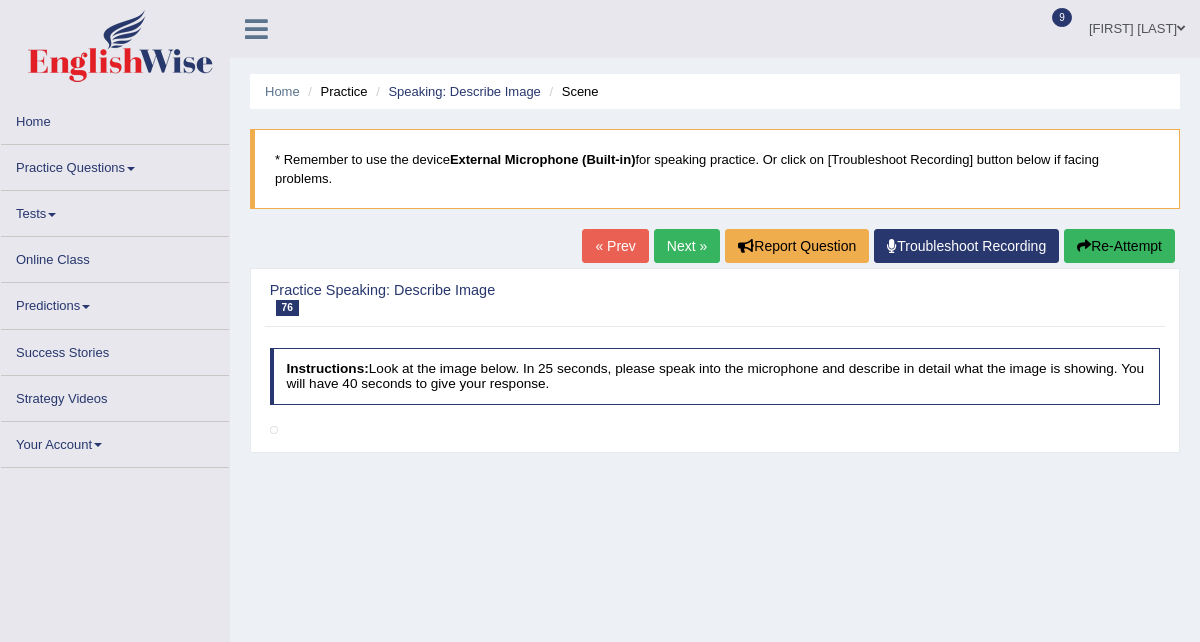 scroll, scrollTop: 0, scrollLeft: 0, axis: both 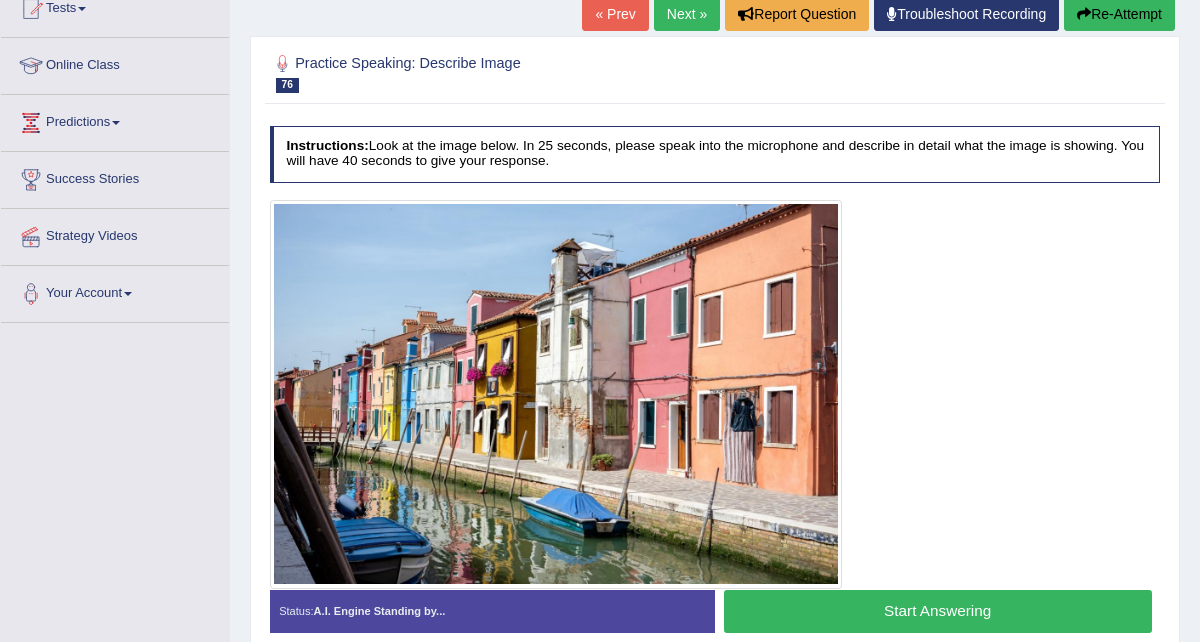 click on "« Prev" at bounding box center (615, 14) 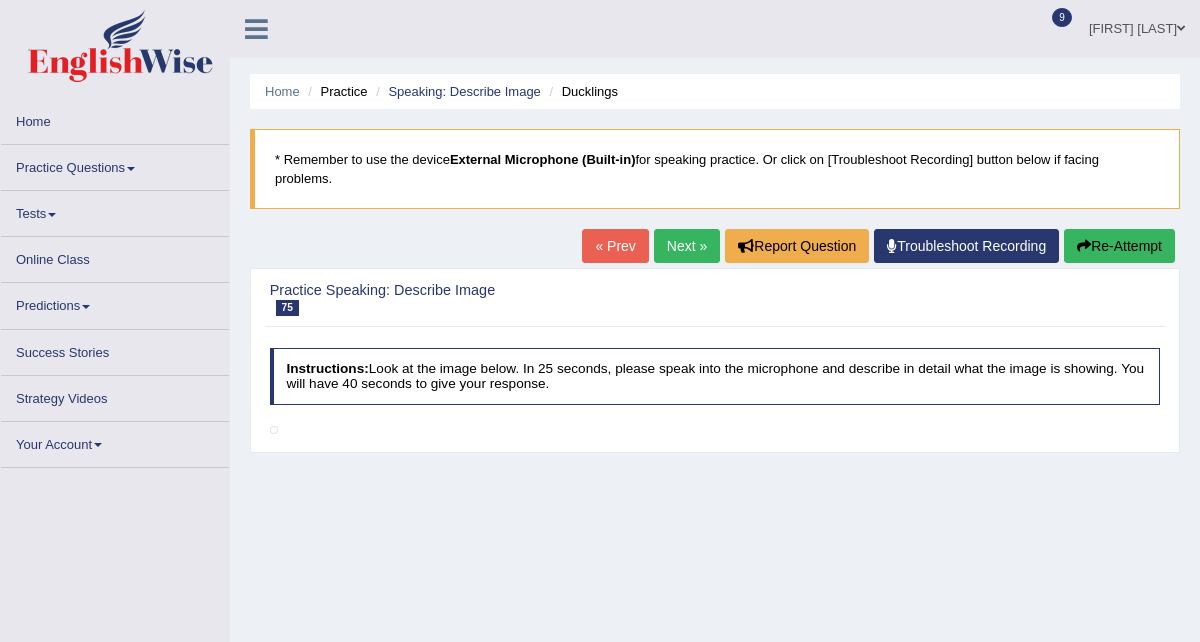 scroll, scrollTop: 0, scrollLeft: 0, axis: both 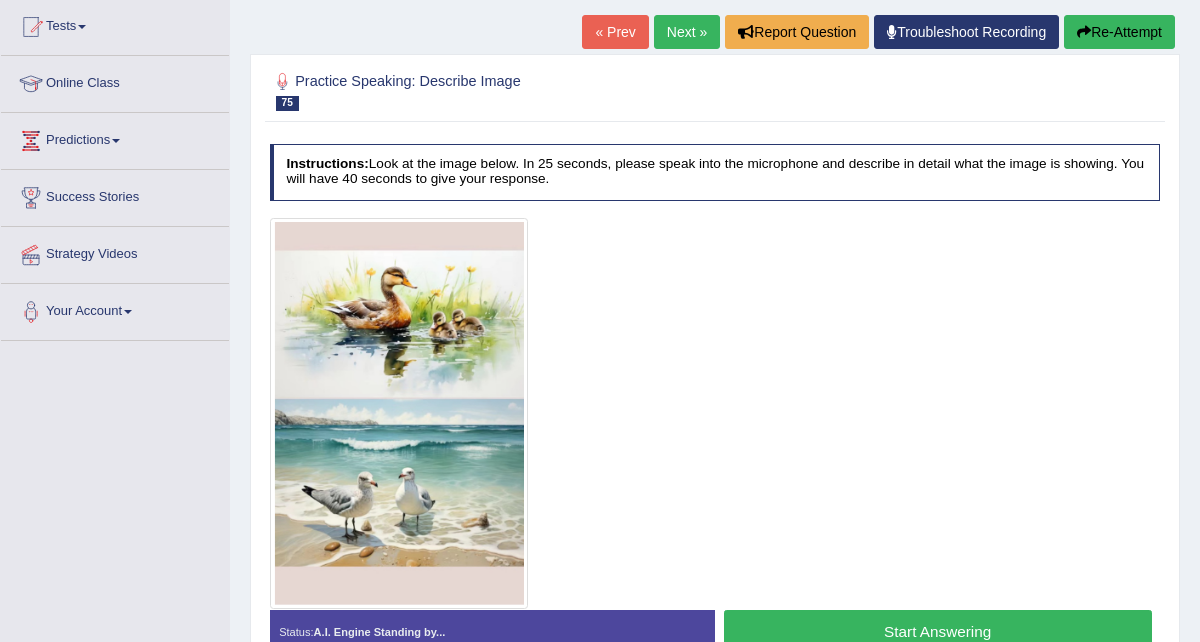 click on "« Prev" at bounding box center (615, 32) 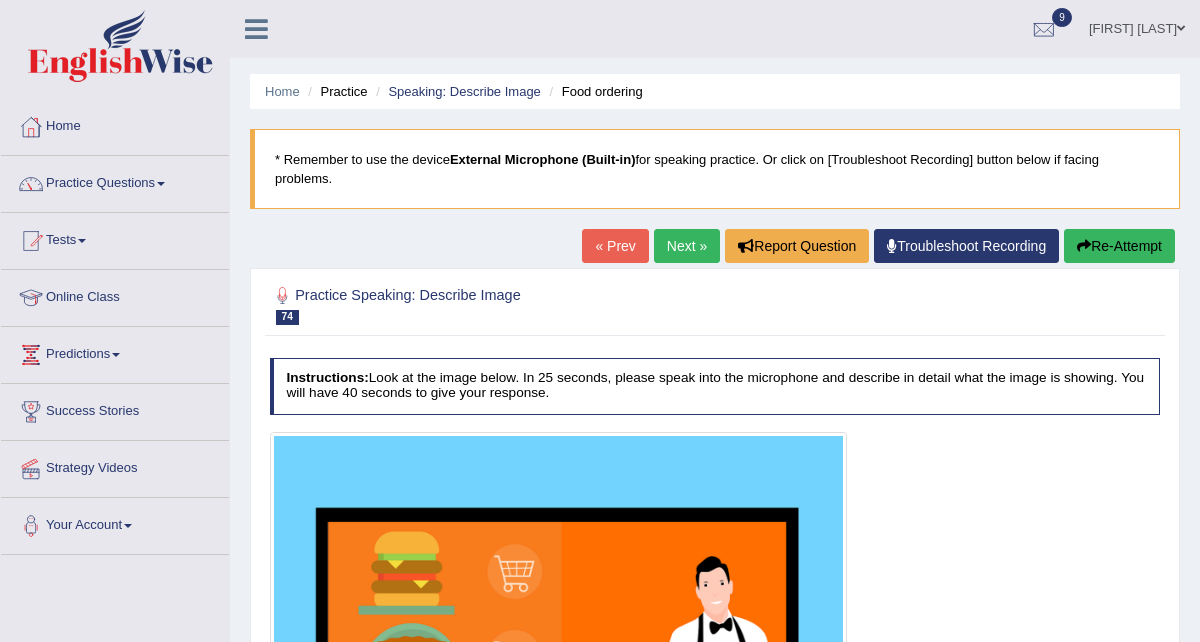 scroll, scrollTop: 0, scrollLeft: 0, axis: both 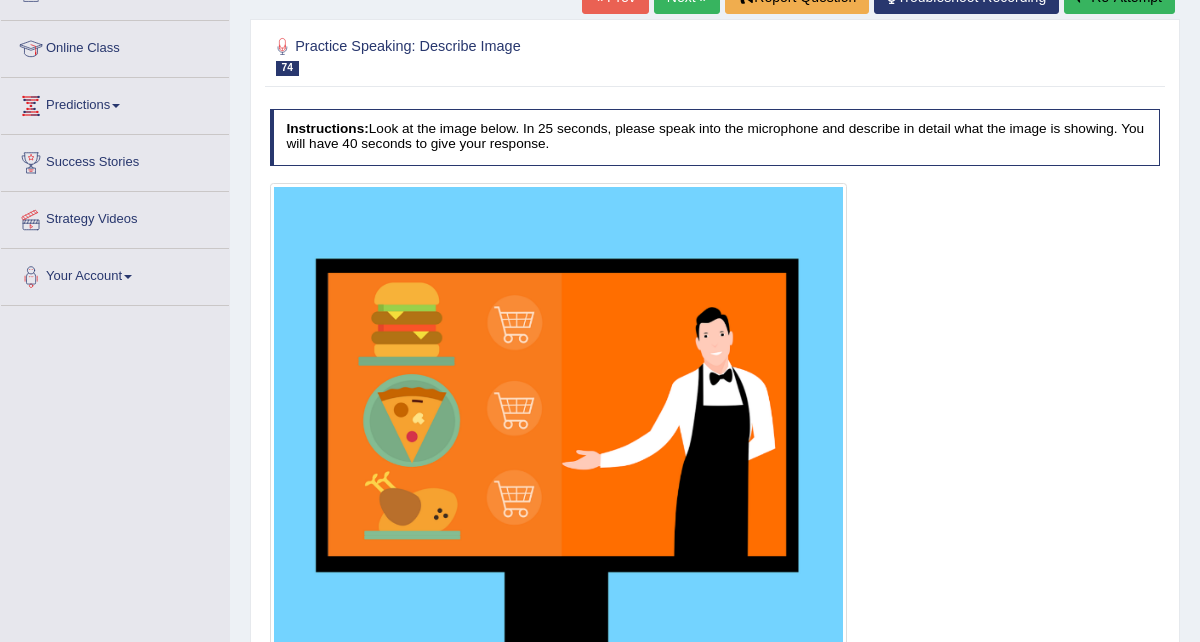 click on "« Prev" at bounding box center [615, -3] 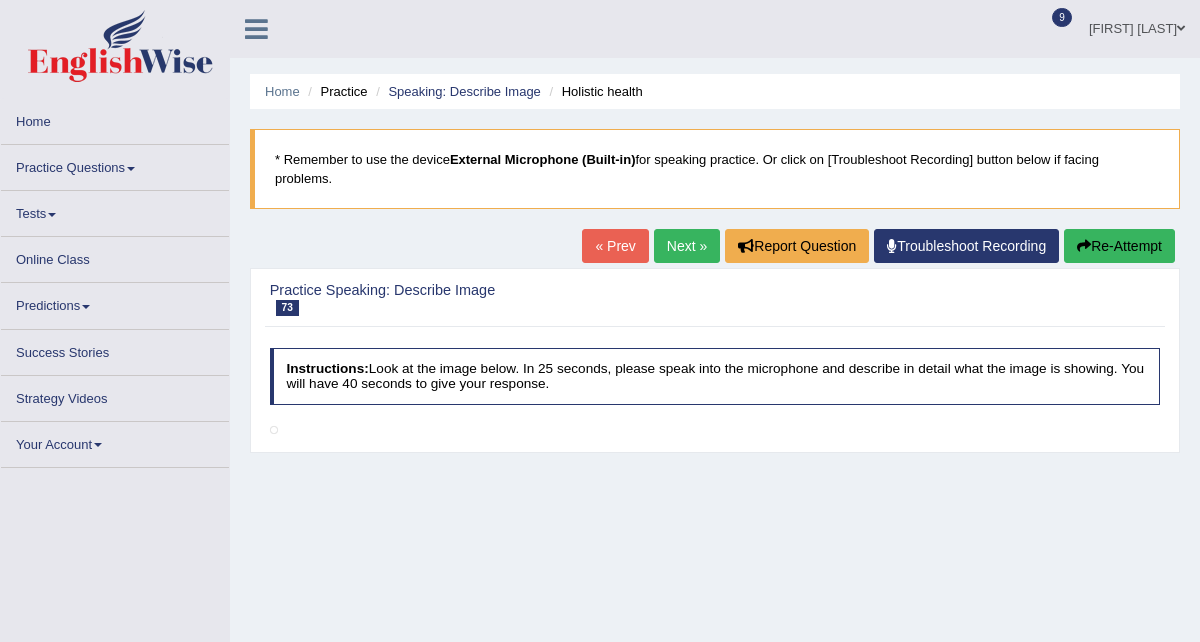 scroll, scrollTop: 0, scrollLeft: 0, axis: both 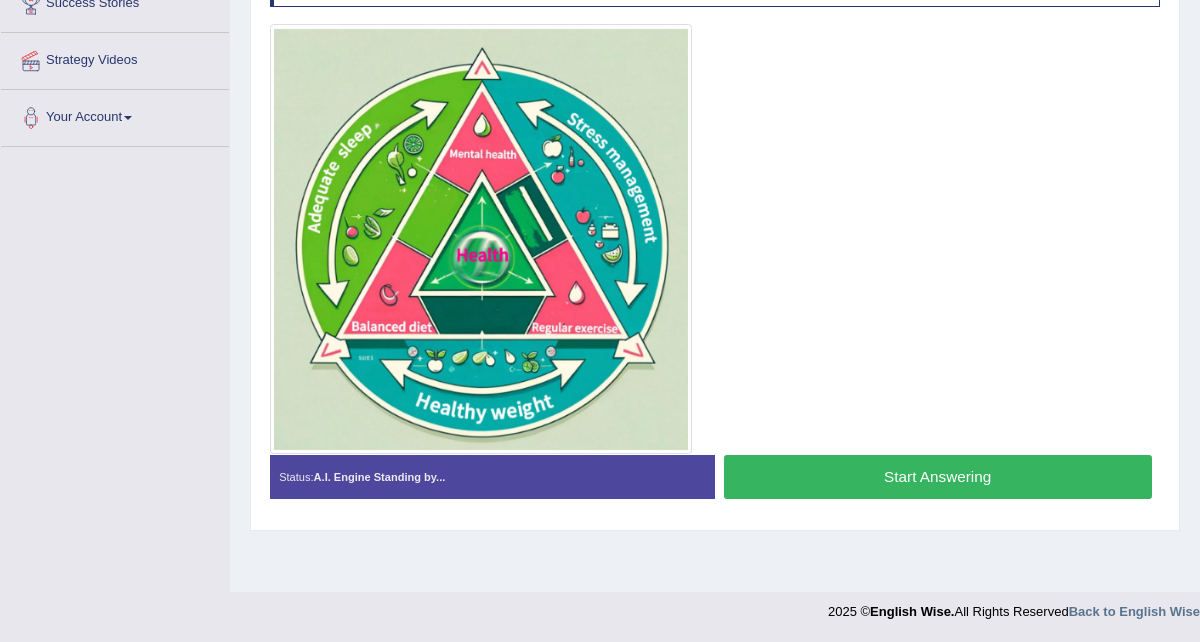 click on "Start Answering" at bounding box center (938, 476) 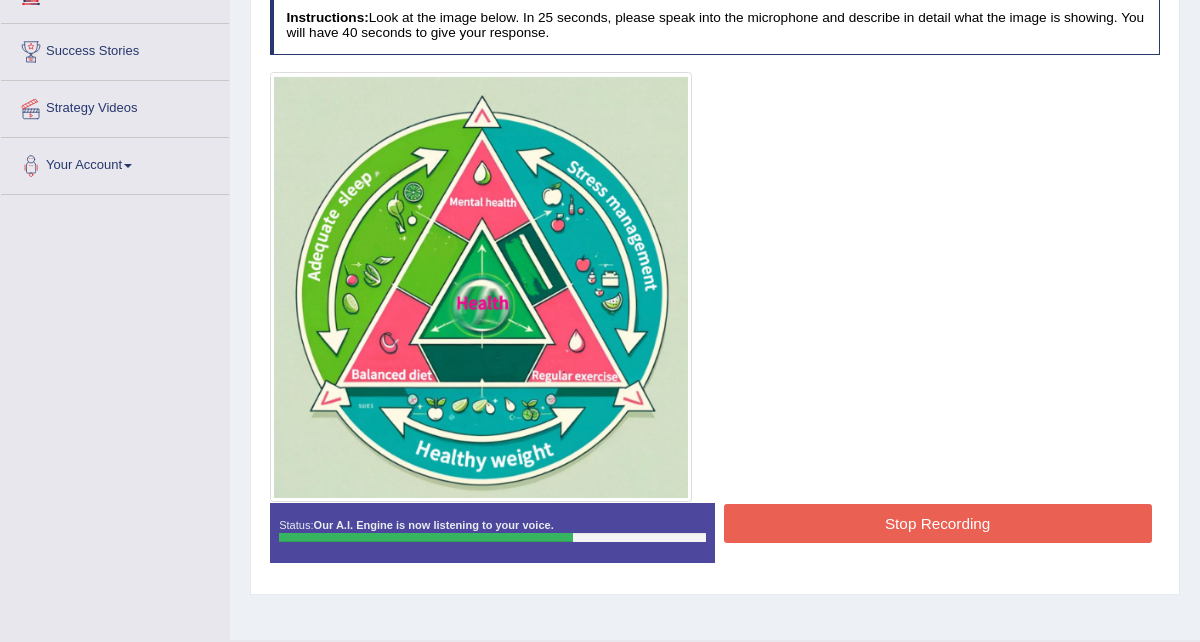 scroll, scrollTop: 408, scrollLeft: 0, axis: vertical 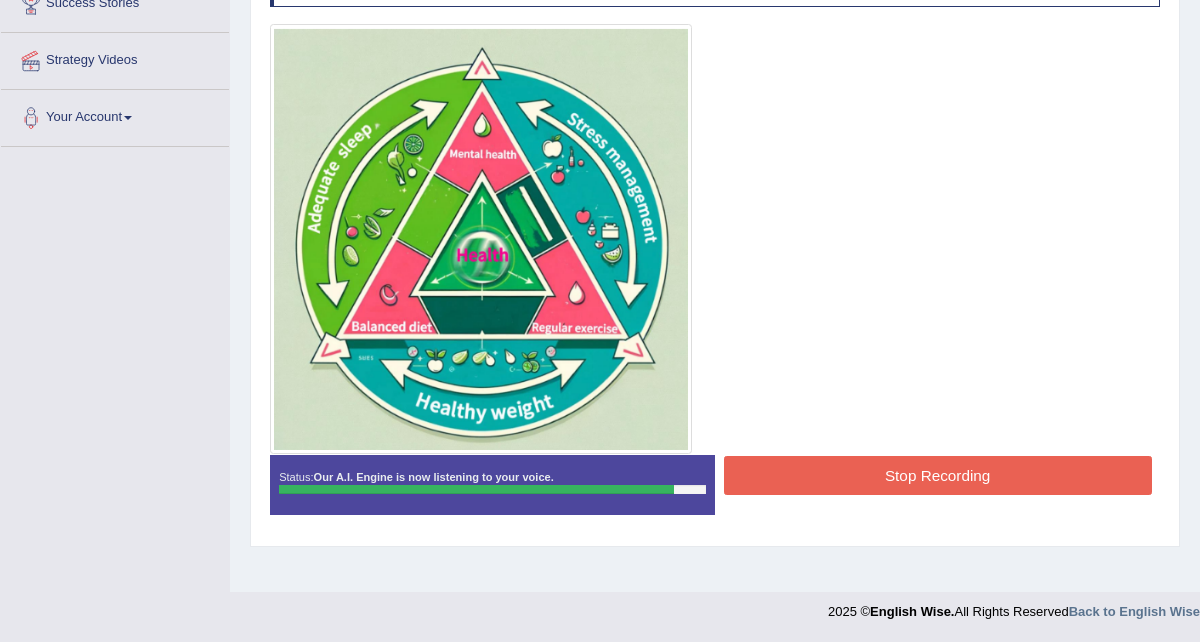 click on "Stop Recording" at bounding box center (938, 475) 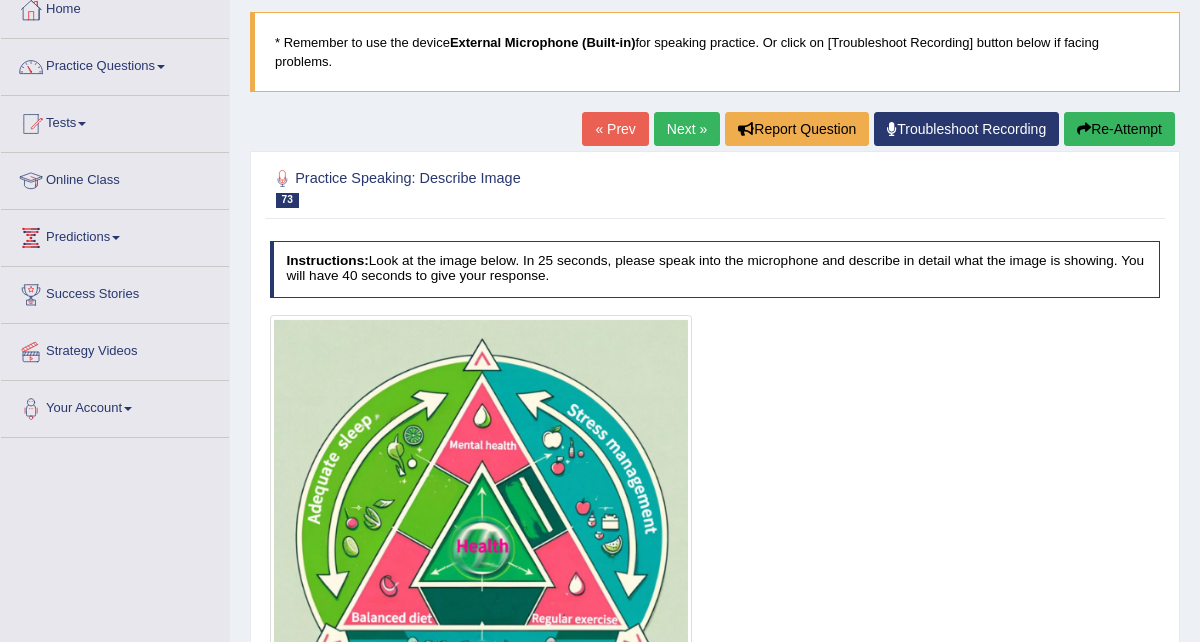 scroll, scrollTop: 112, scrollLeft: 0, axis: vertical 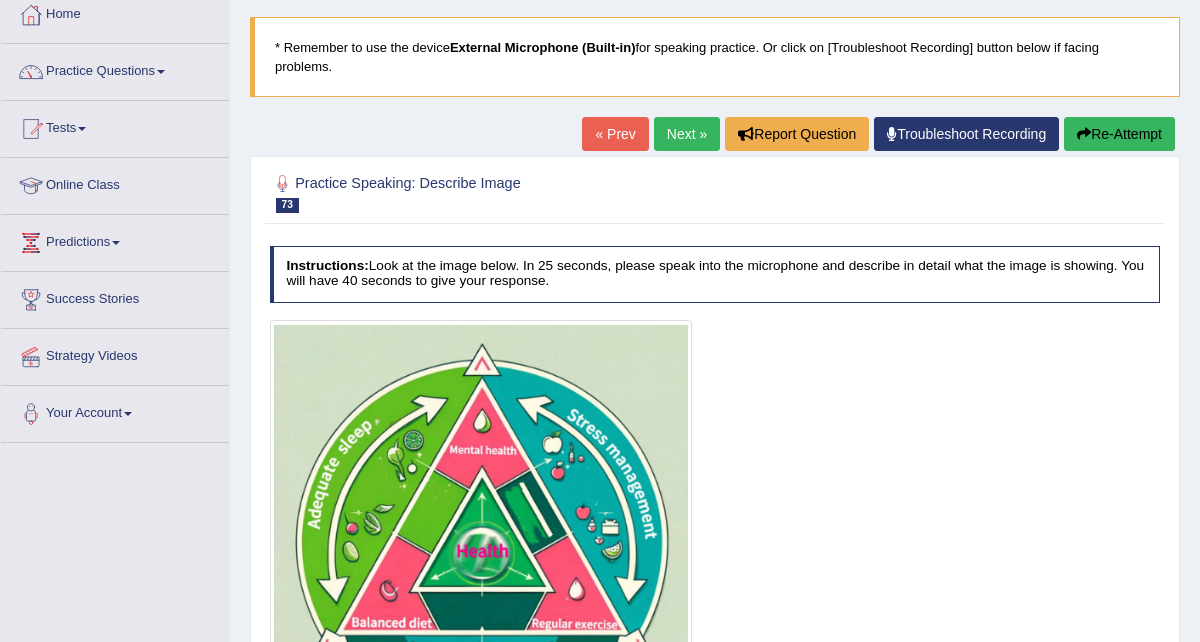 click on "« Prev" at bounding box center (615, 134) 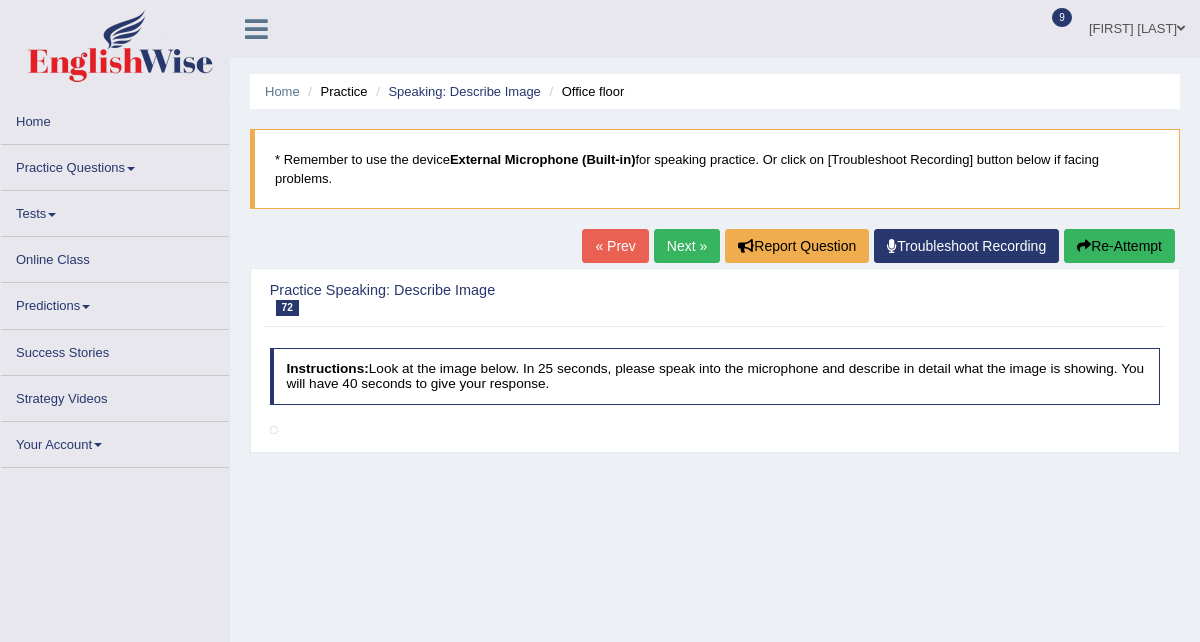 scroll, scrollTop: 0, scrollLeft: 0, axis: both 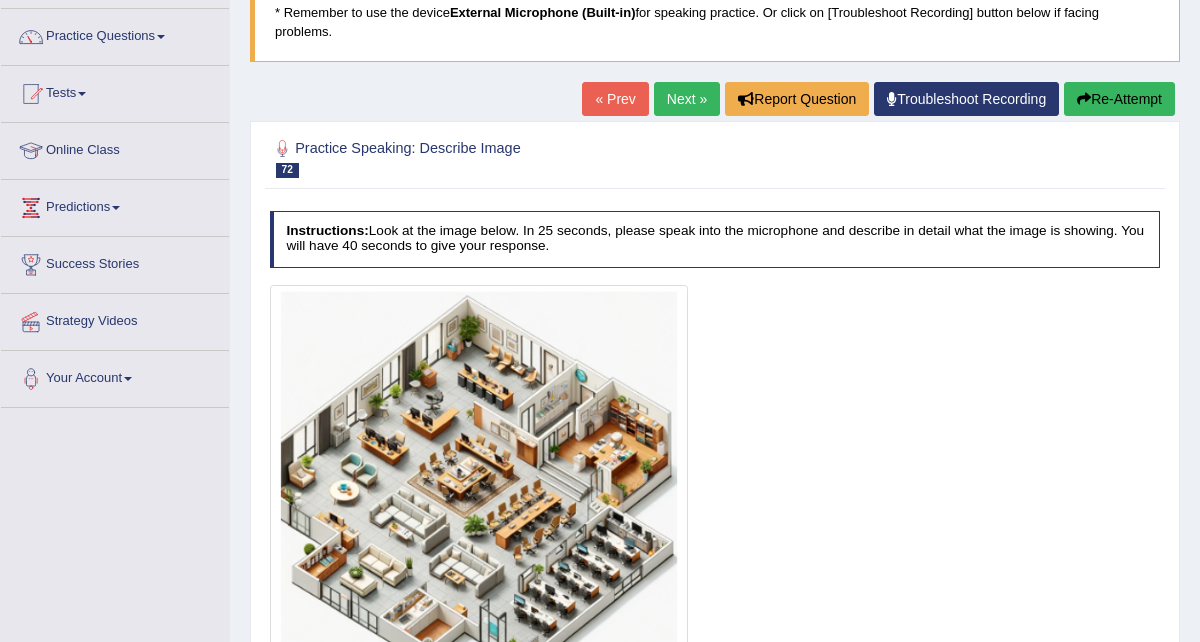 click on "« Prev" at bounding box center (615, 99) 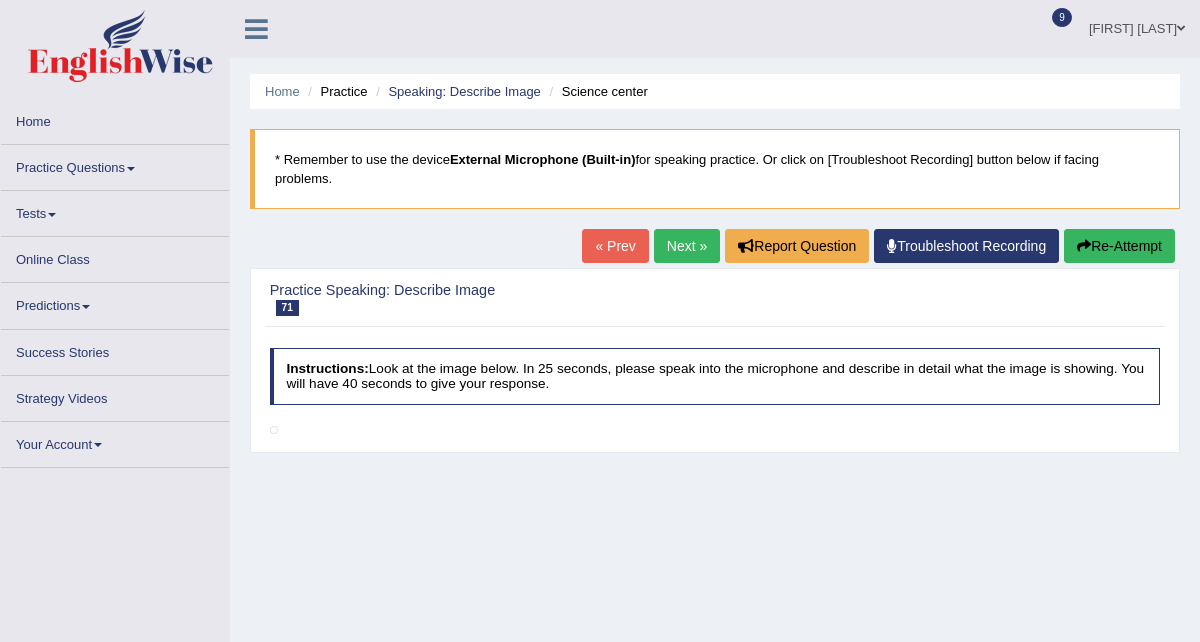 scroll, scrollTop: 0, scrollLeft: 0, axis: both 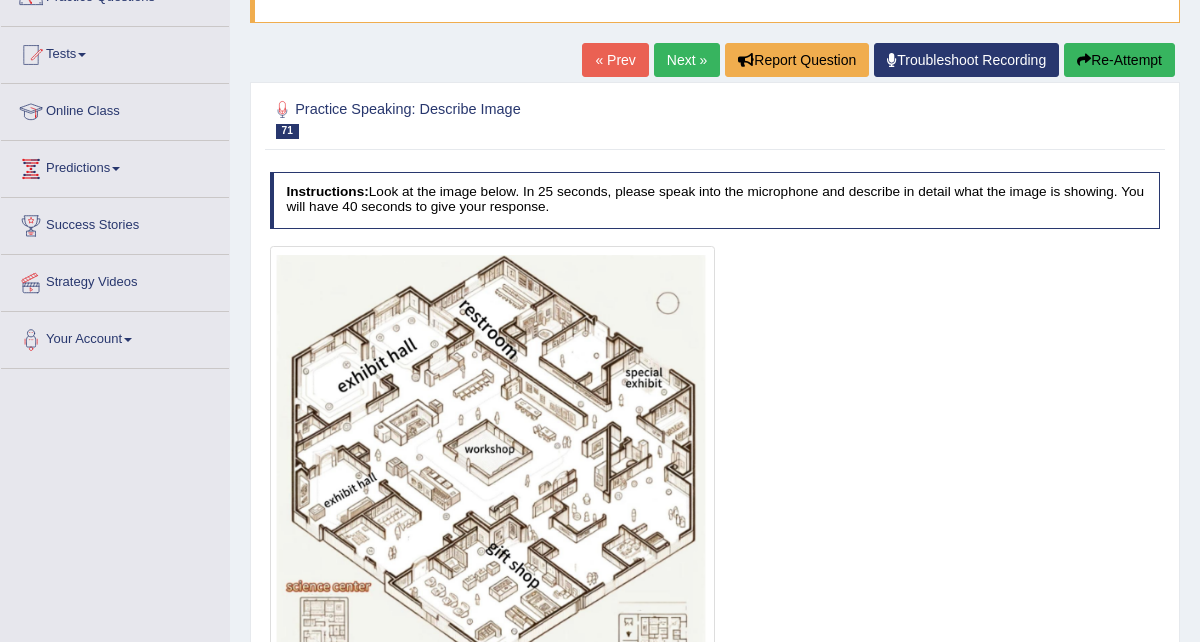 click on "« Prev" at bounding box center [615, 60] 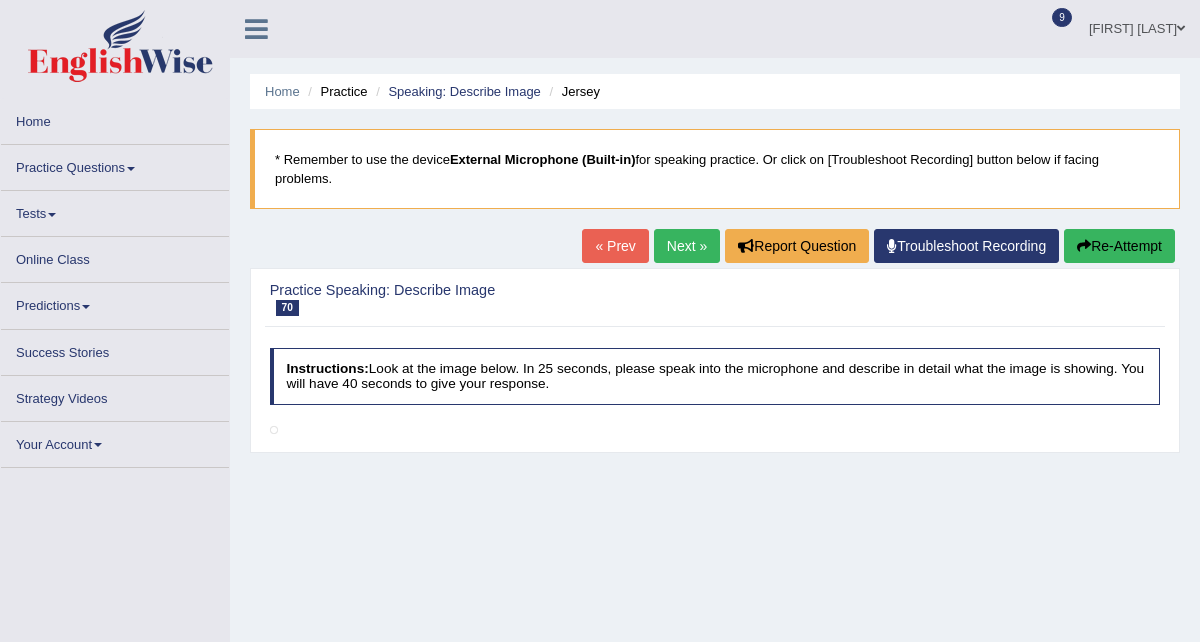 scroll, scrollTop: 0, scrollLeft: 0, axis: both 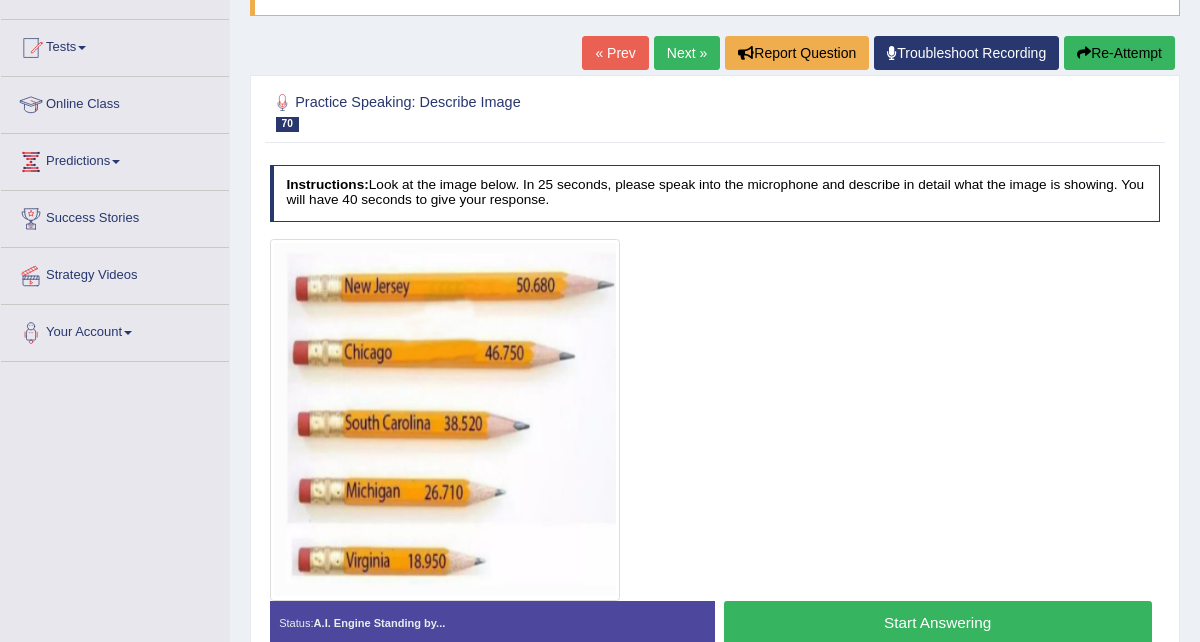 click on "« Prev" at bounding box center (615, 53) 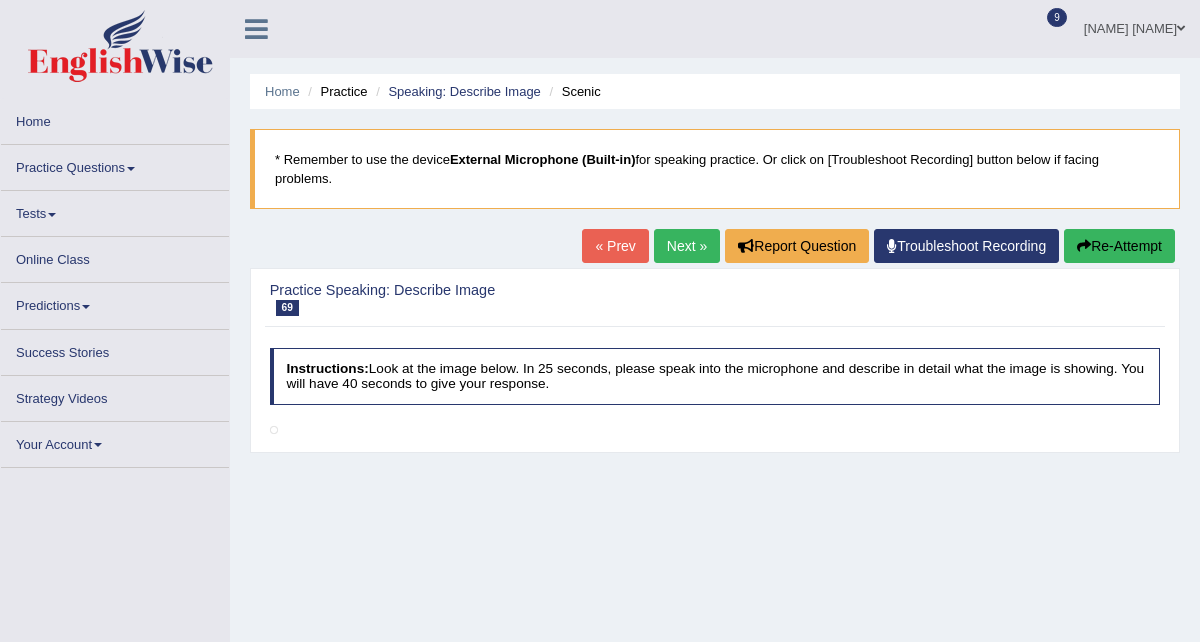 scroll, scrollTop: 0, scrollLeft: 0, axis: both 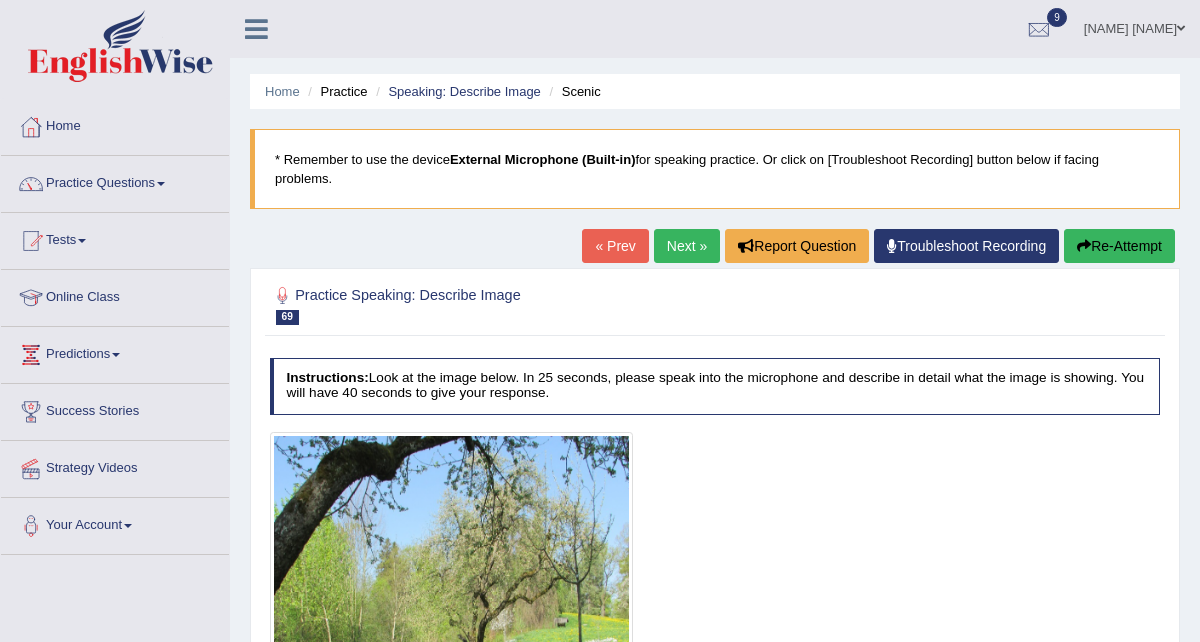 click on "« Prev" at bounding box center (615, 246) 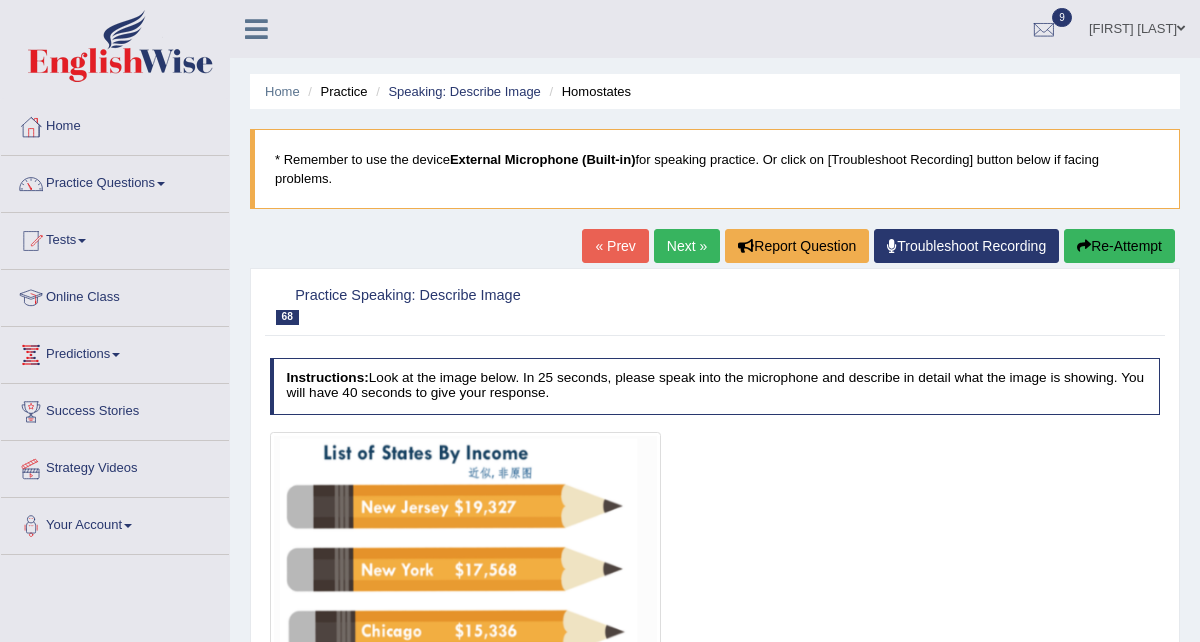 scroll, scrollTop: 0, scrollLeft: 0, axis: both 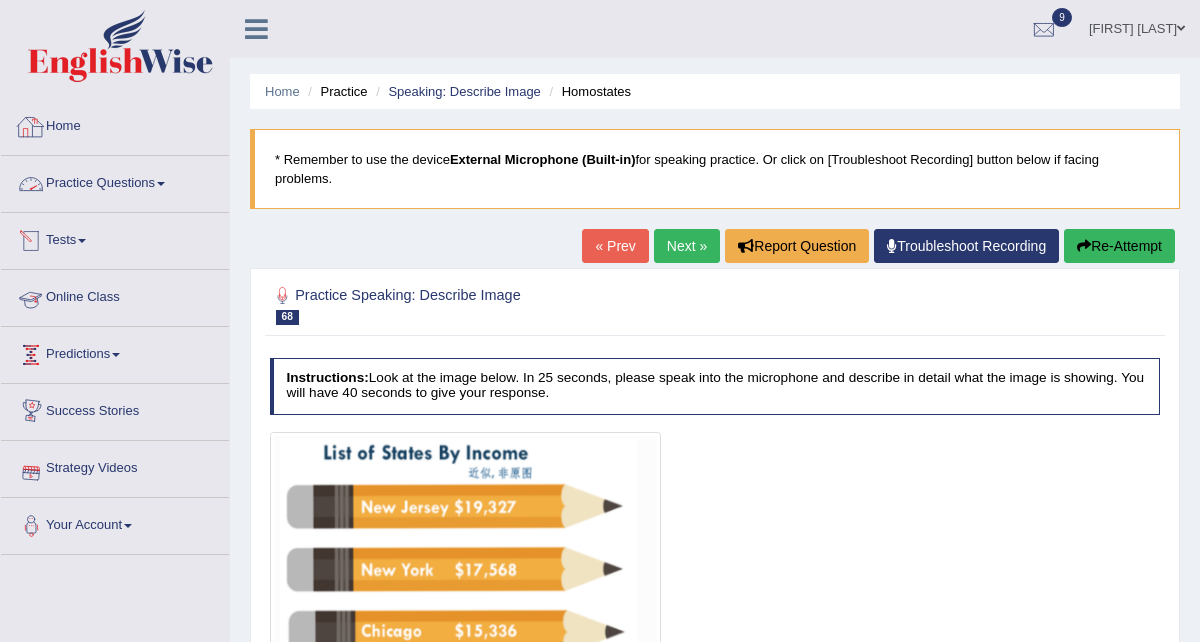 click on "Practice Questions" at bounding box center (115, 181) 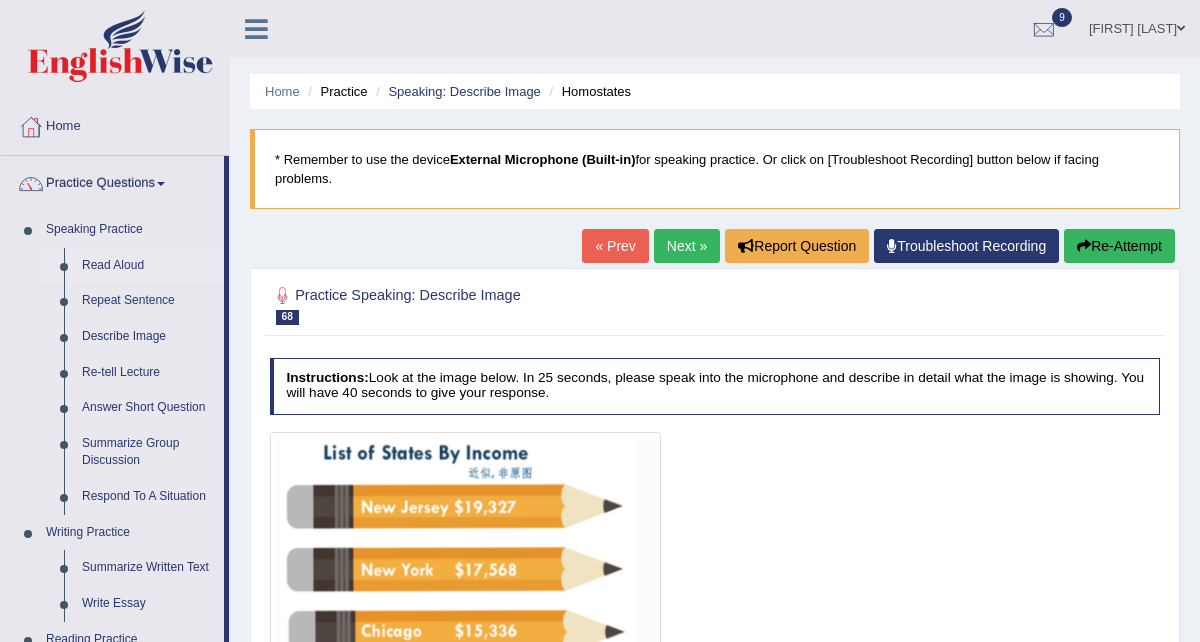 click on "Read Aloud" at bounding box center [148, 266] 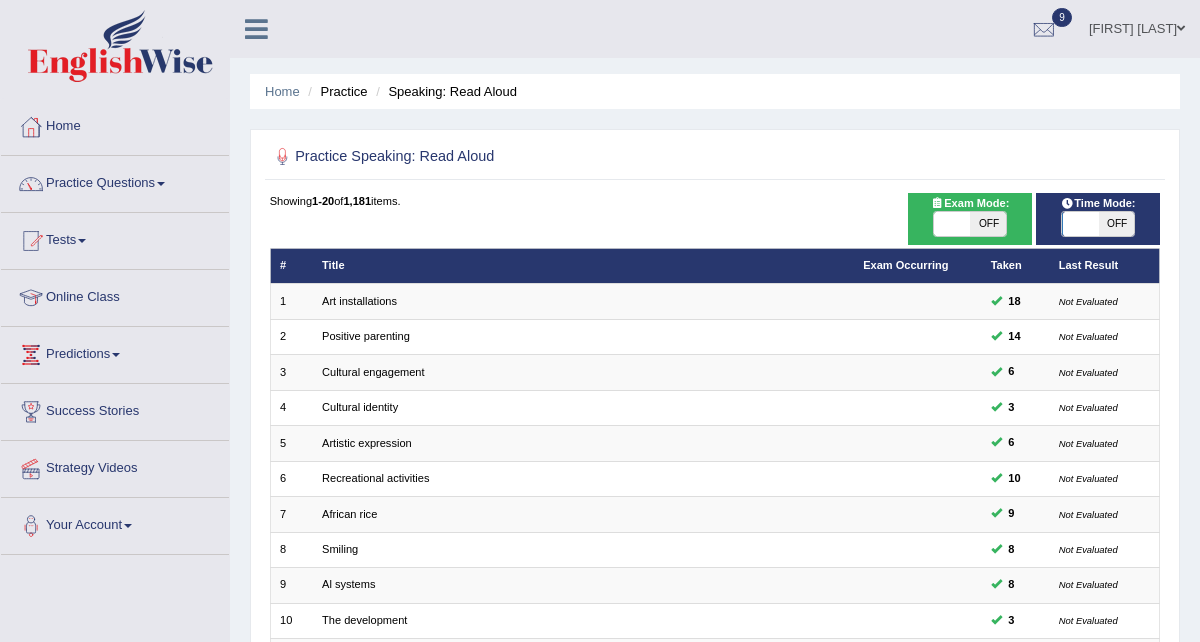 scroll, scrollTop: 0, scrollLeft: 0, axis: both 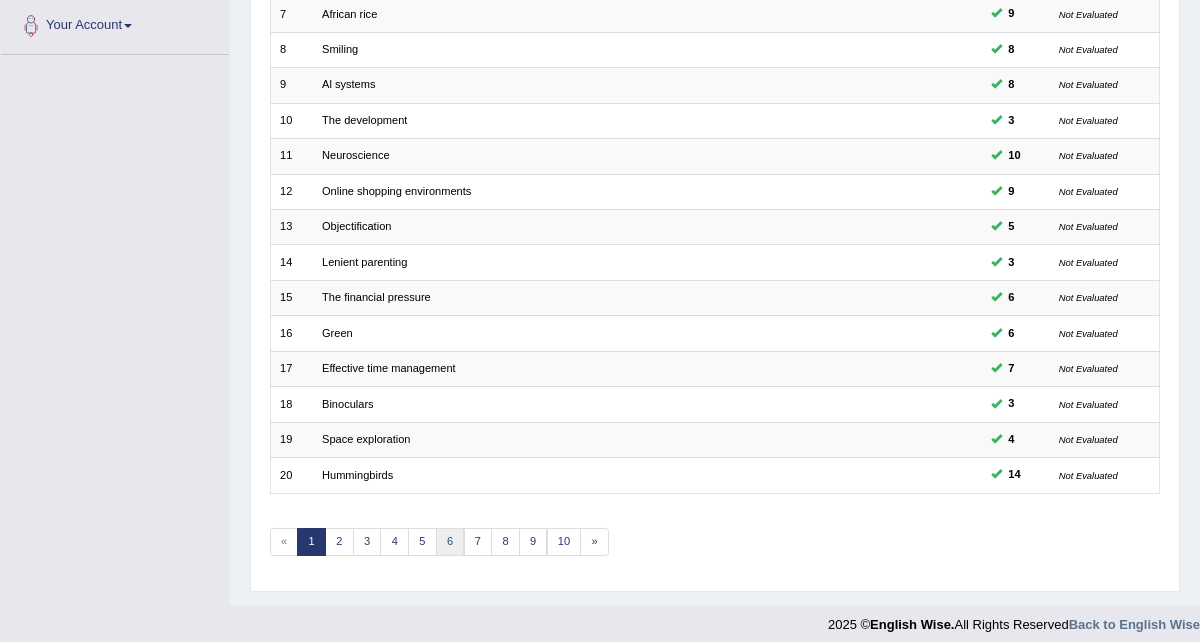 click on "6" at bounding box center (450, 542) 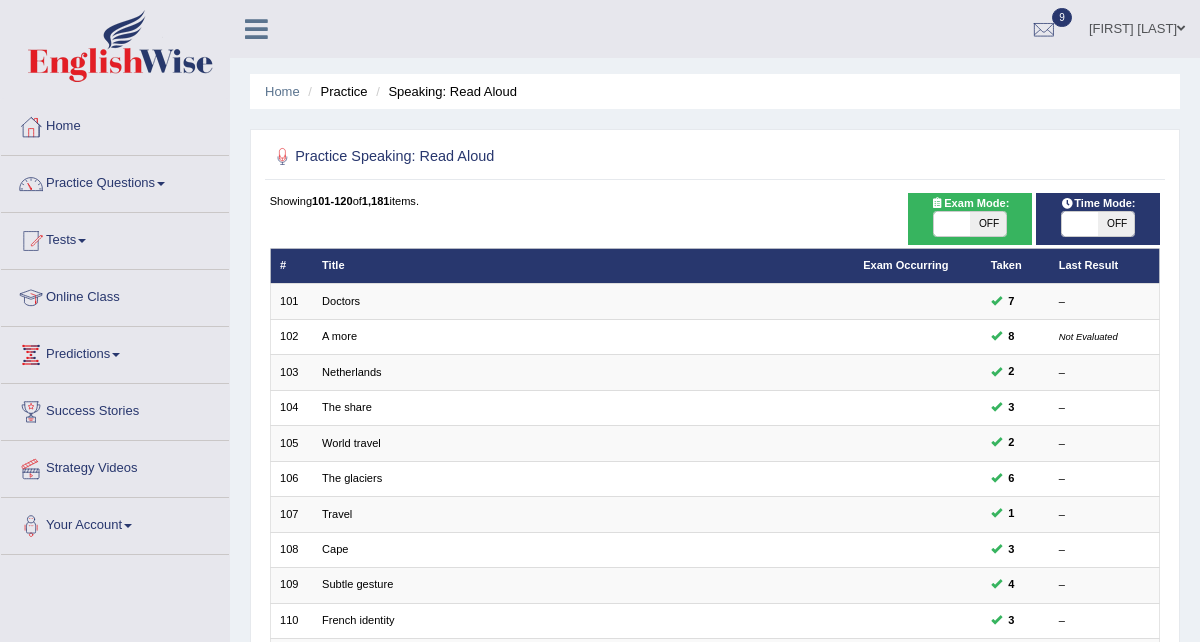 scroll, scrollTop: 0, scrollLeft: 0, axis: both 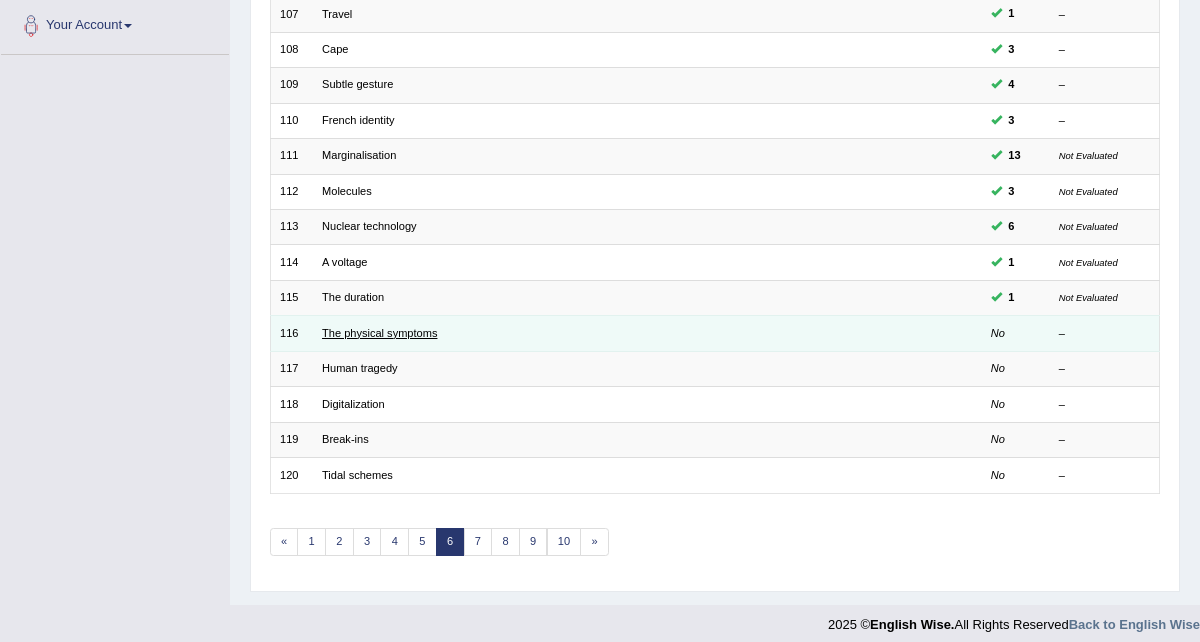 click on "The physical symptoms" at bounding box center [379, 333] 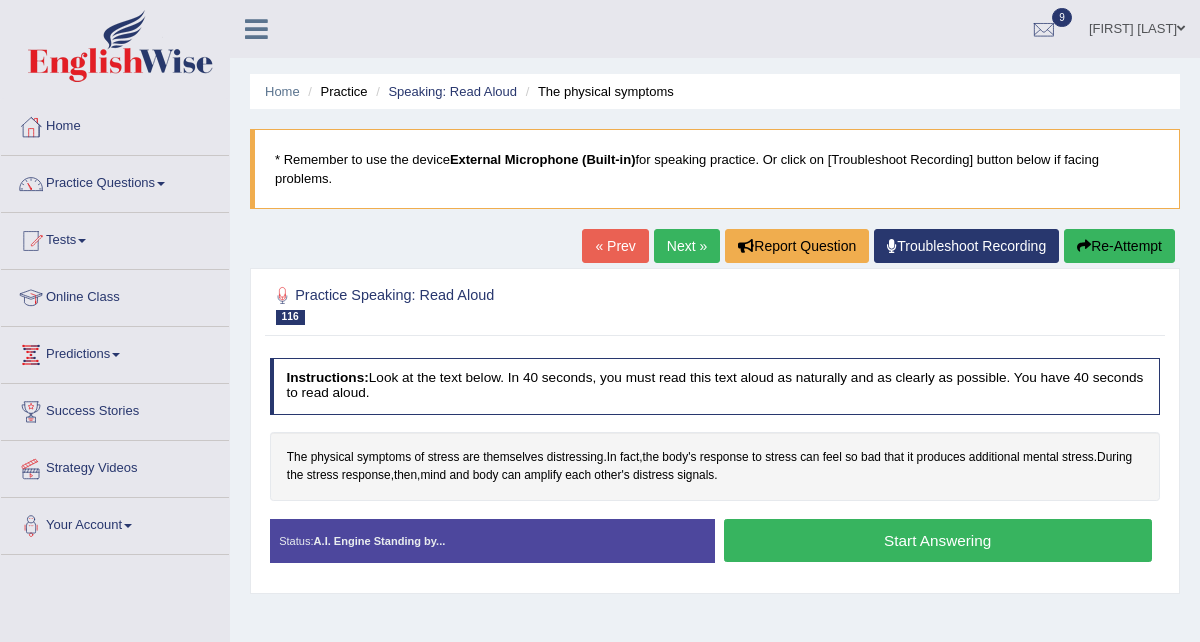 scroll, scrollTop: 0, scrollLeft: 0, axis: both 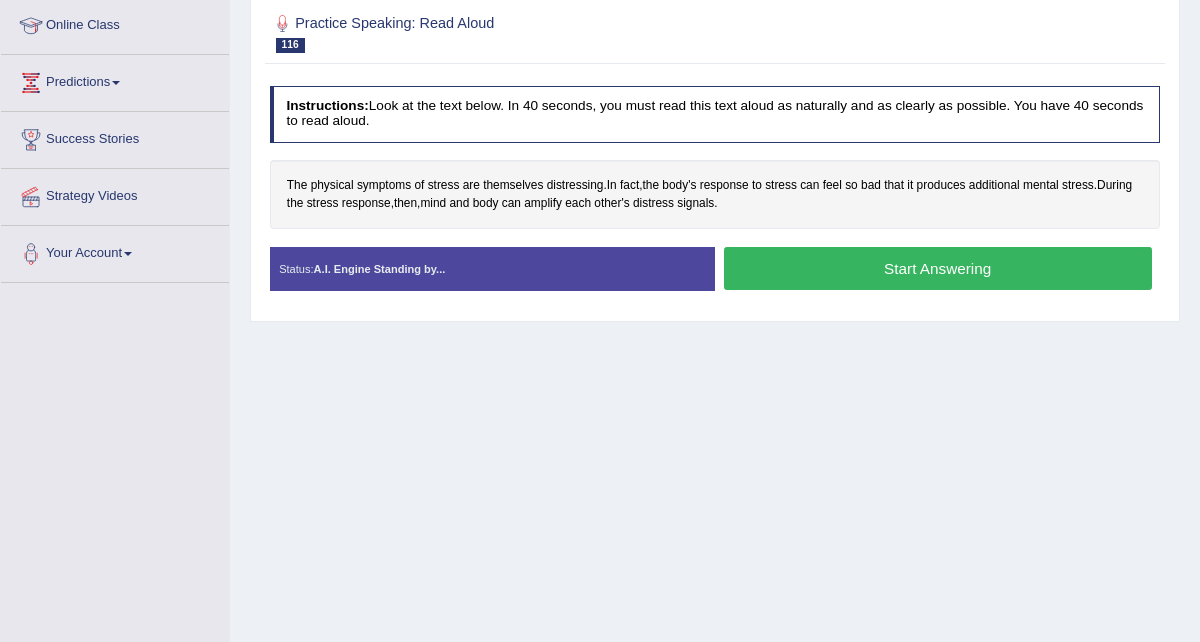 click on "Start Answering" at bounding box center [938, 268] 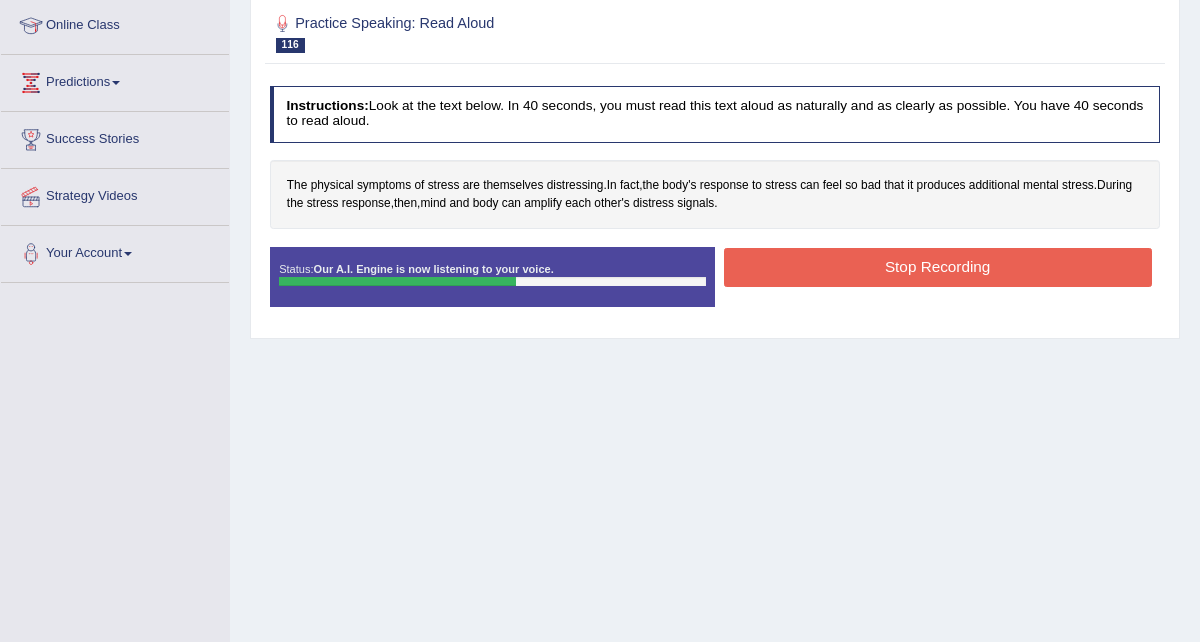 click on "Stop Recording" at bounding box center [938, 267] 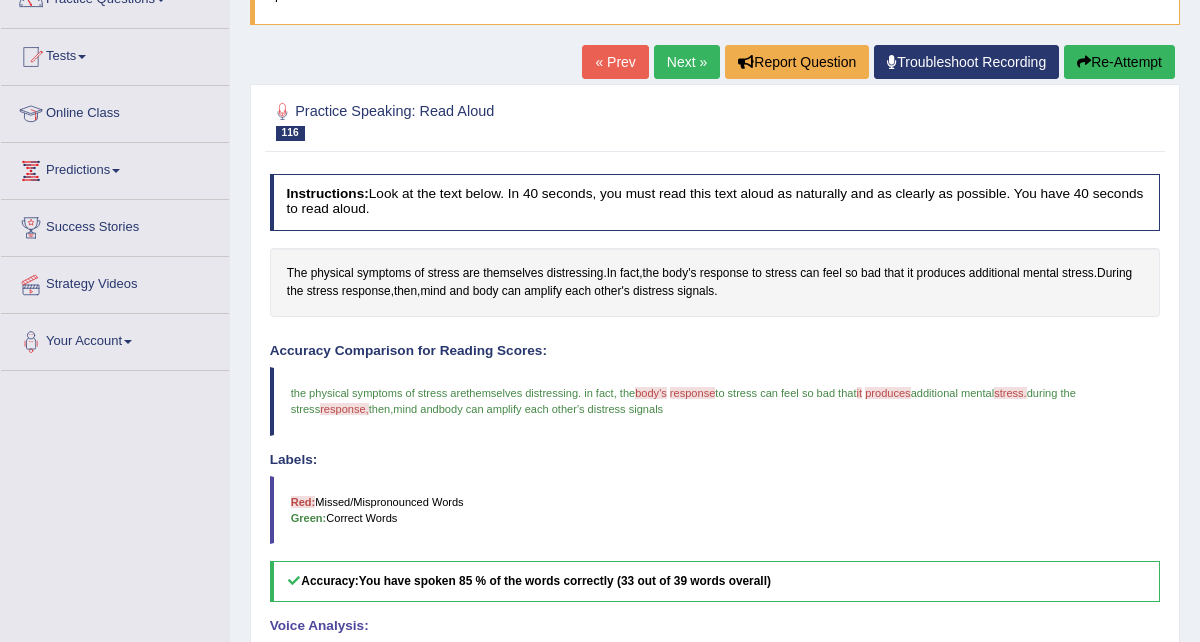 scroll, scrollTop: 227, scrollLeft: 0, axis: vertical 